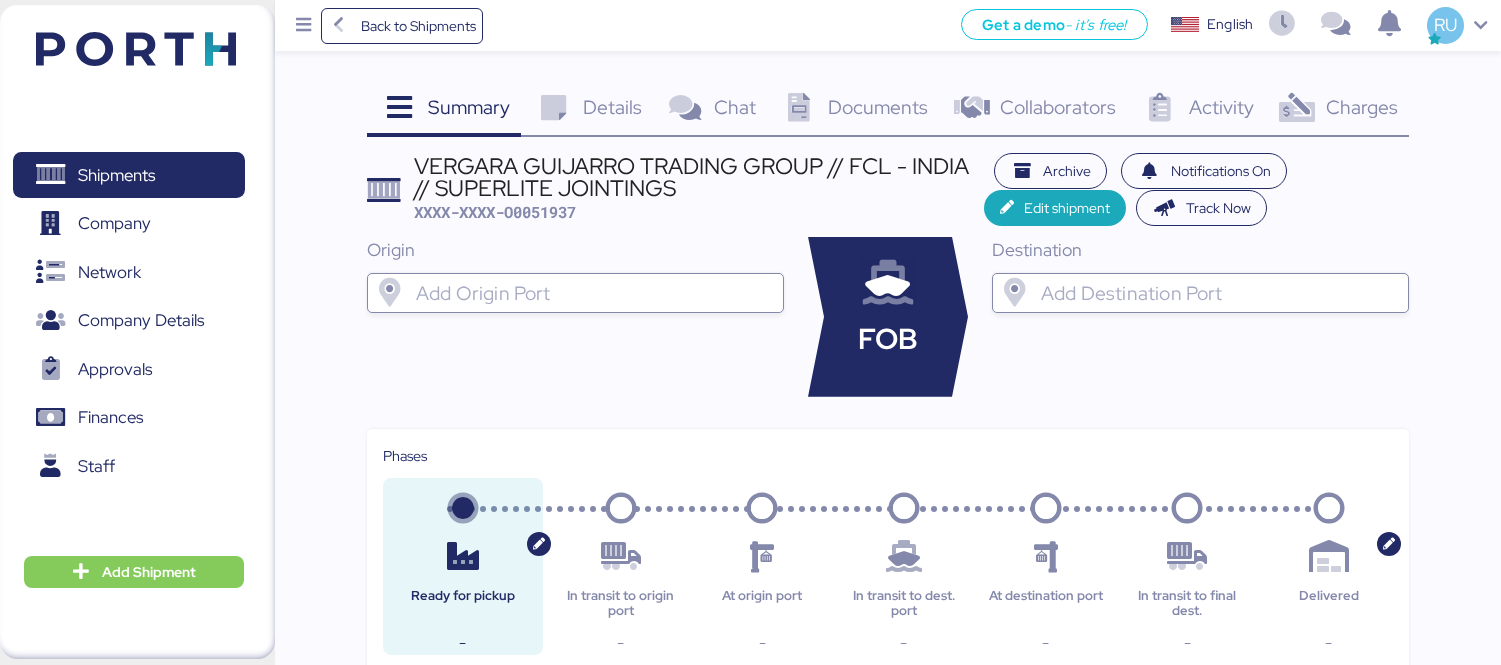 scroll, scrollTop: 0, scrollLeft: 0, axis: both 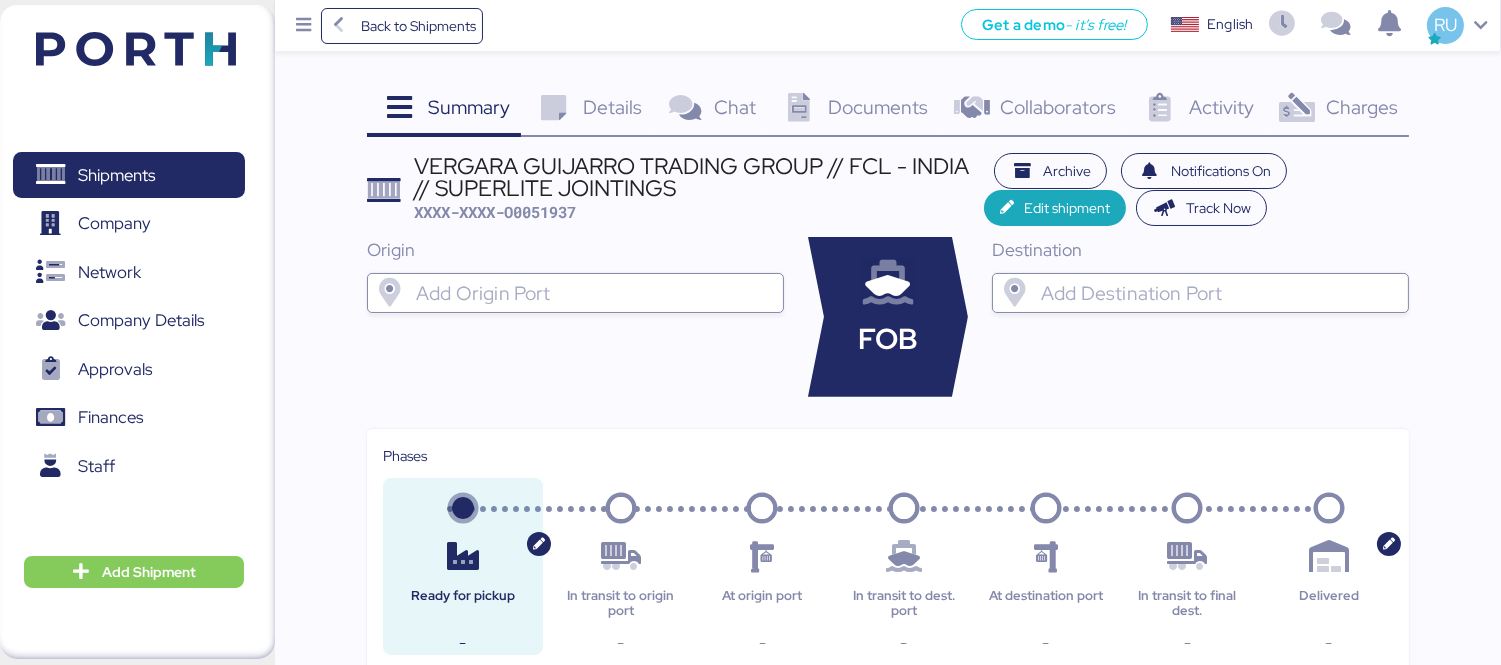 click at bounding box center [136, 49] 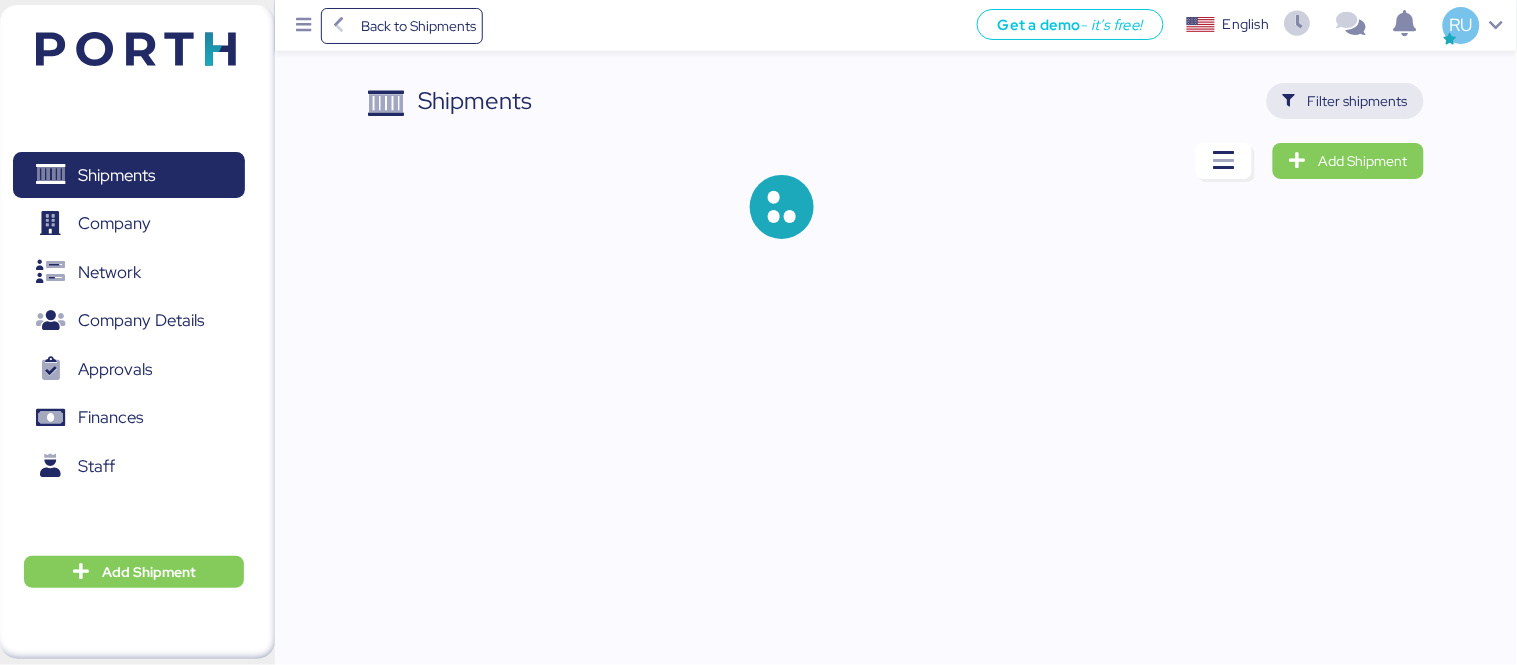 click on "Filter shipments" at bounding box center (1345, 101) 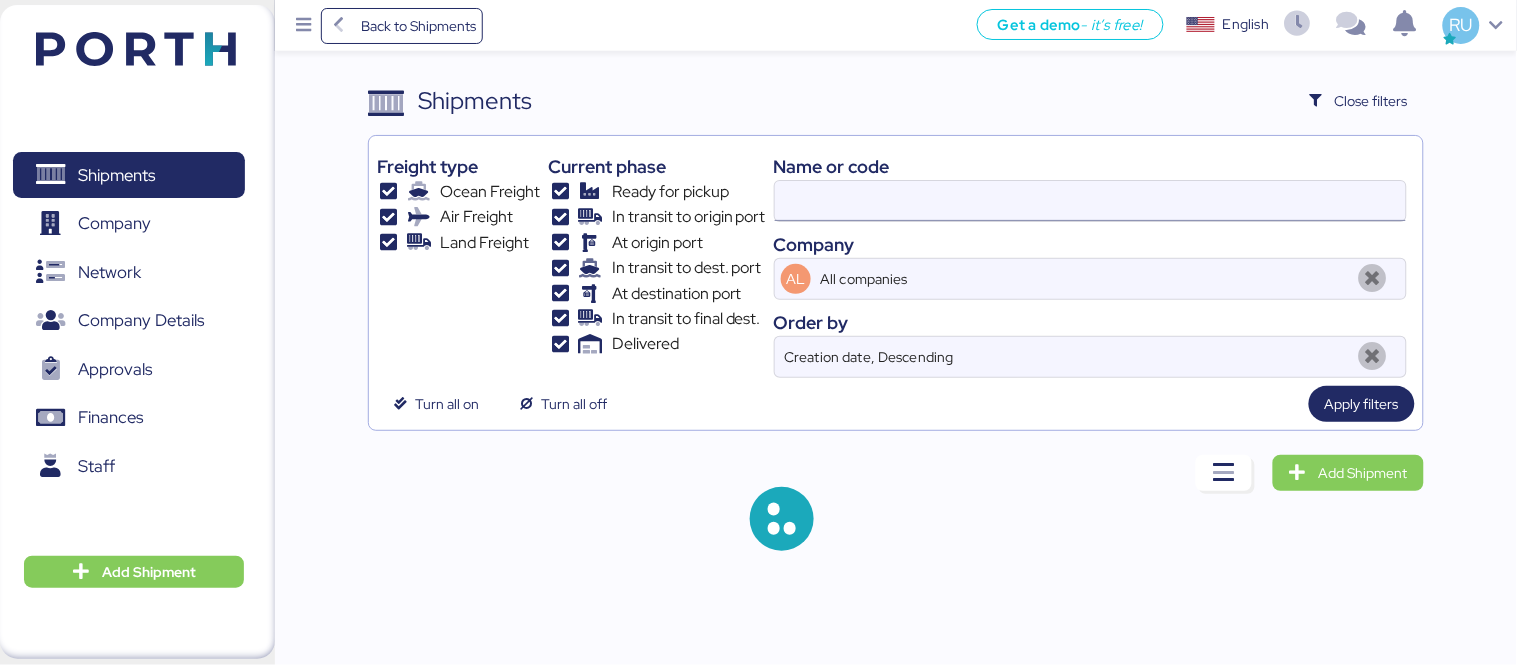 click at bounding box center (1090, 201) 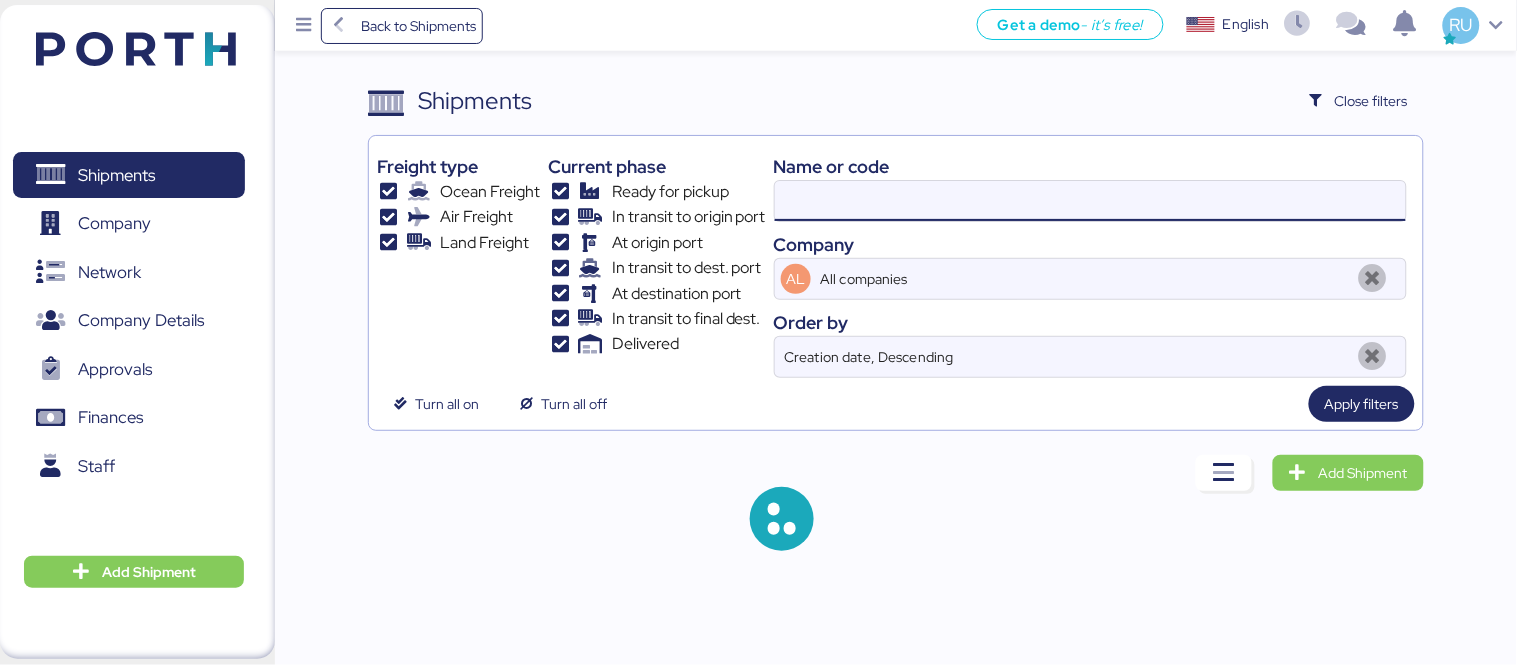 paste on "ZIMUSHH31799718" 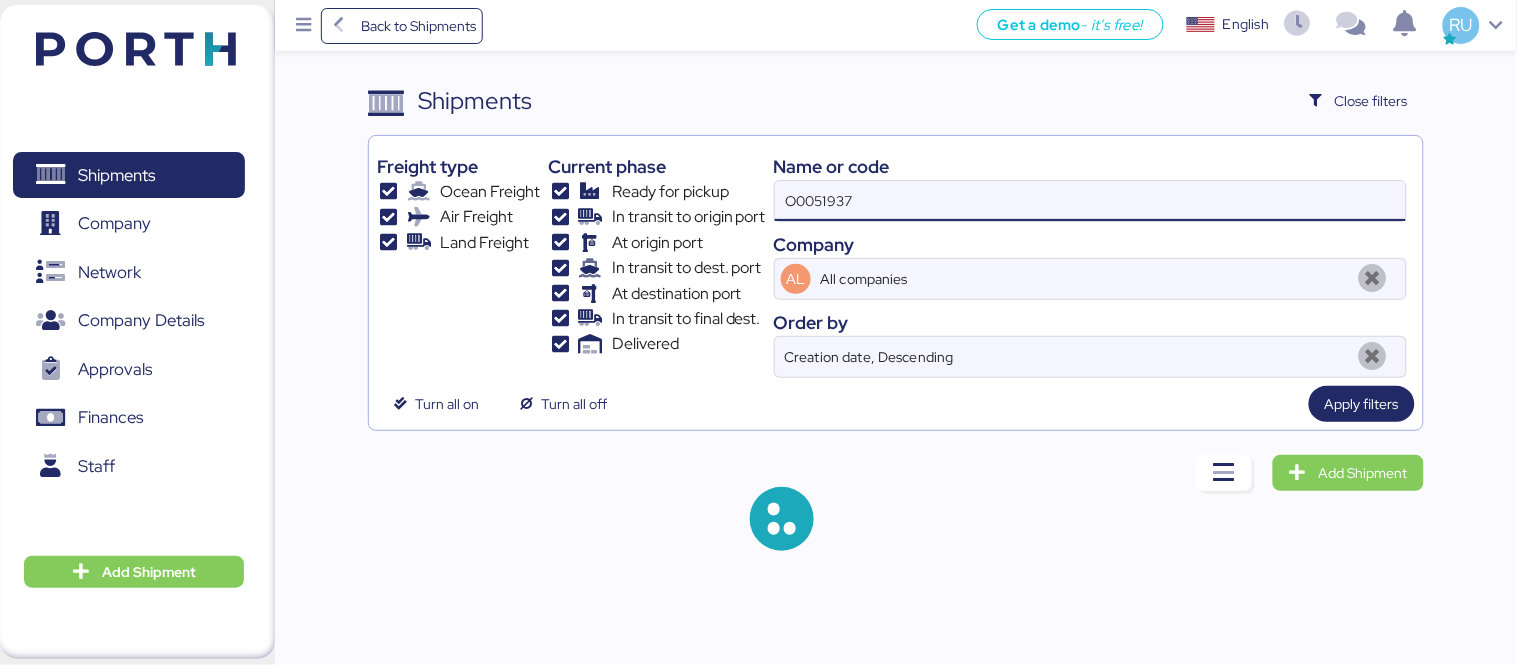 type on "O0051937" 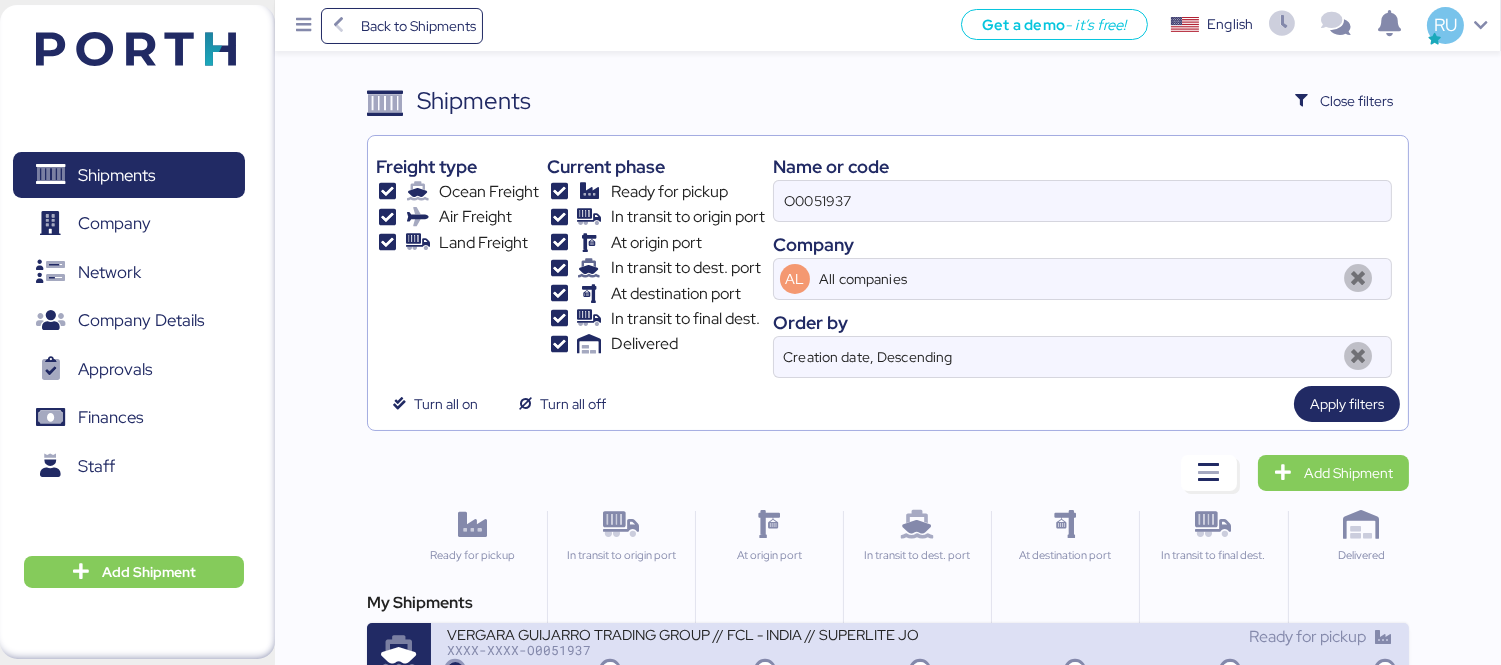 click on "VERGARA GUIJARRO TRADING GROUP // FCL - INDIA // SUPERLITE JOINTINGS" at bounding box center (683, 633) 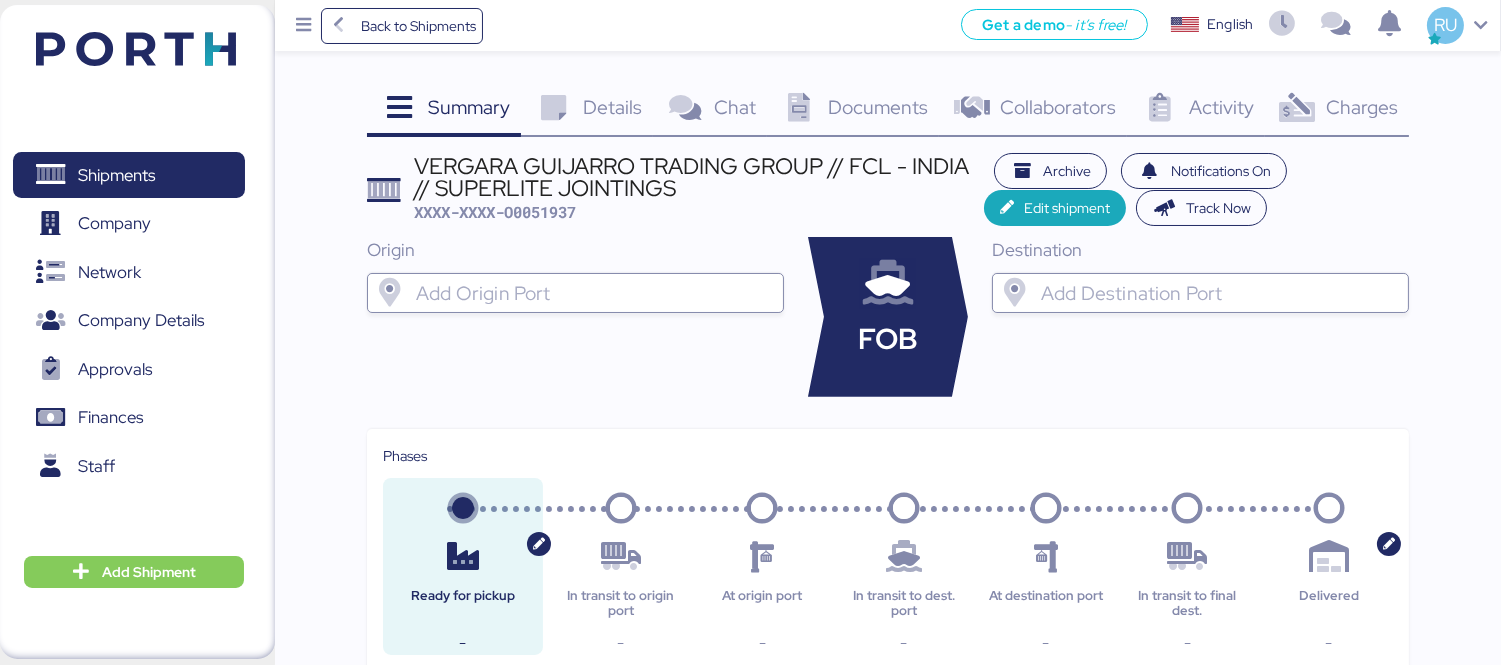 click on "Charges 0" at bounding box center [1337, 110] 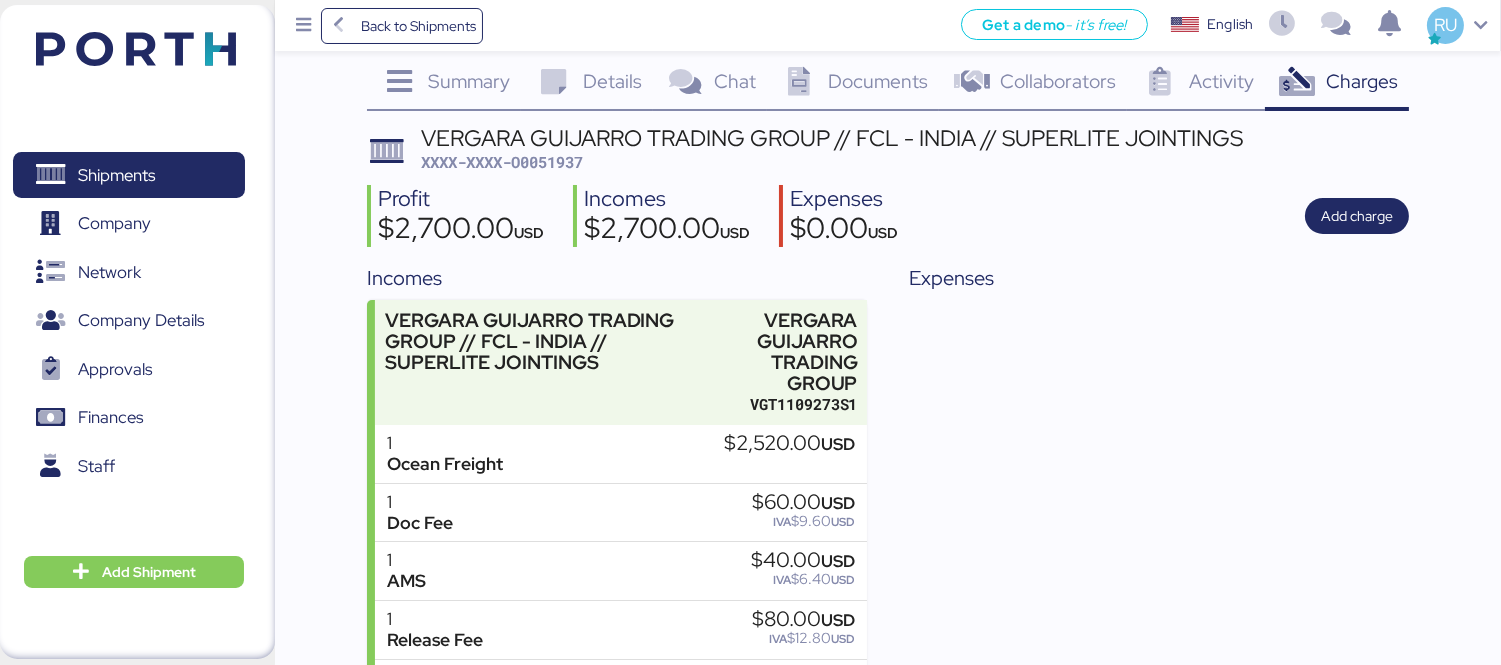 scroll, scrollTop: 0, scrollLeft: 0, axis: both 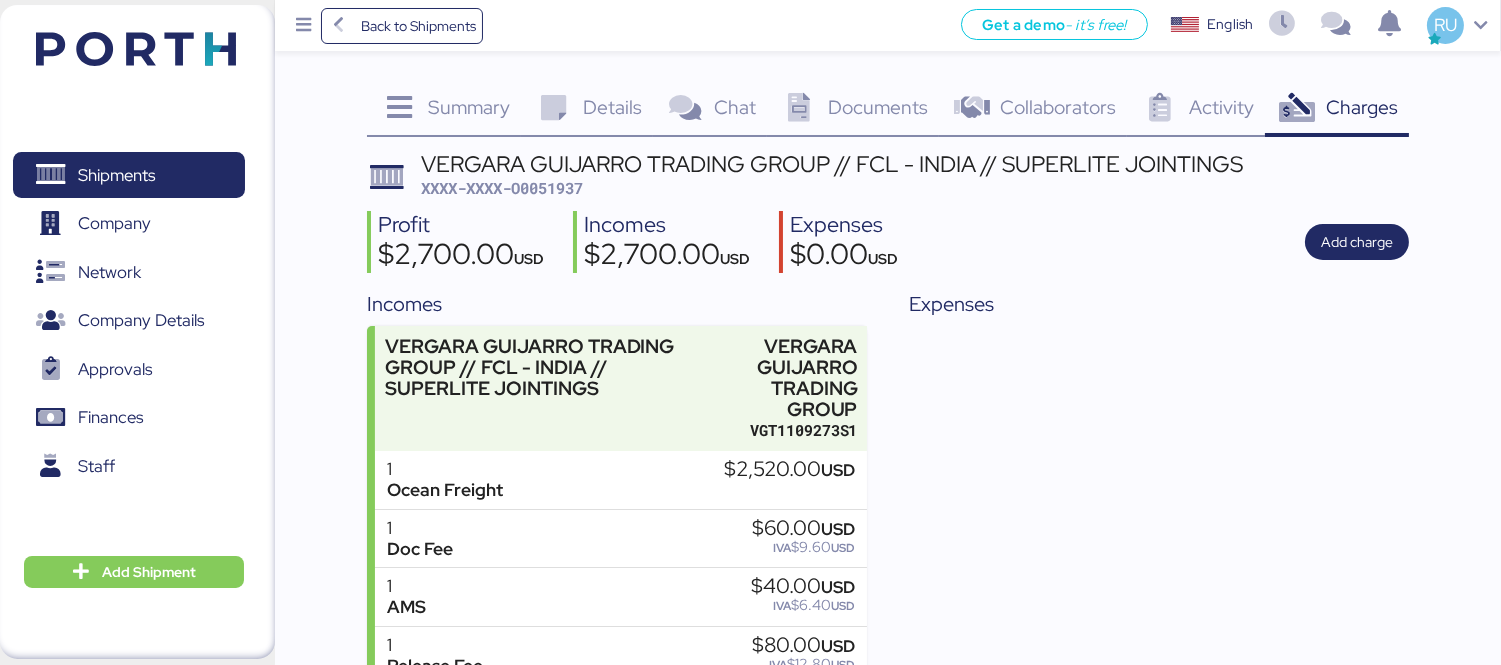 click at bounding box center (136, 49) 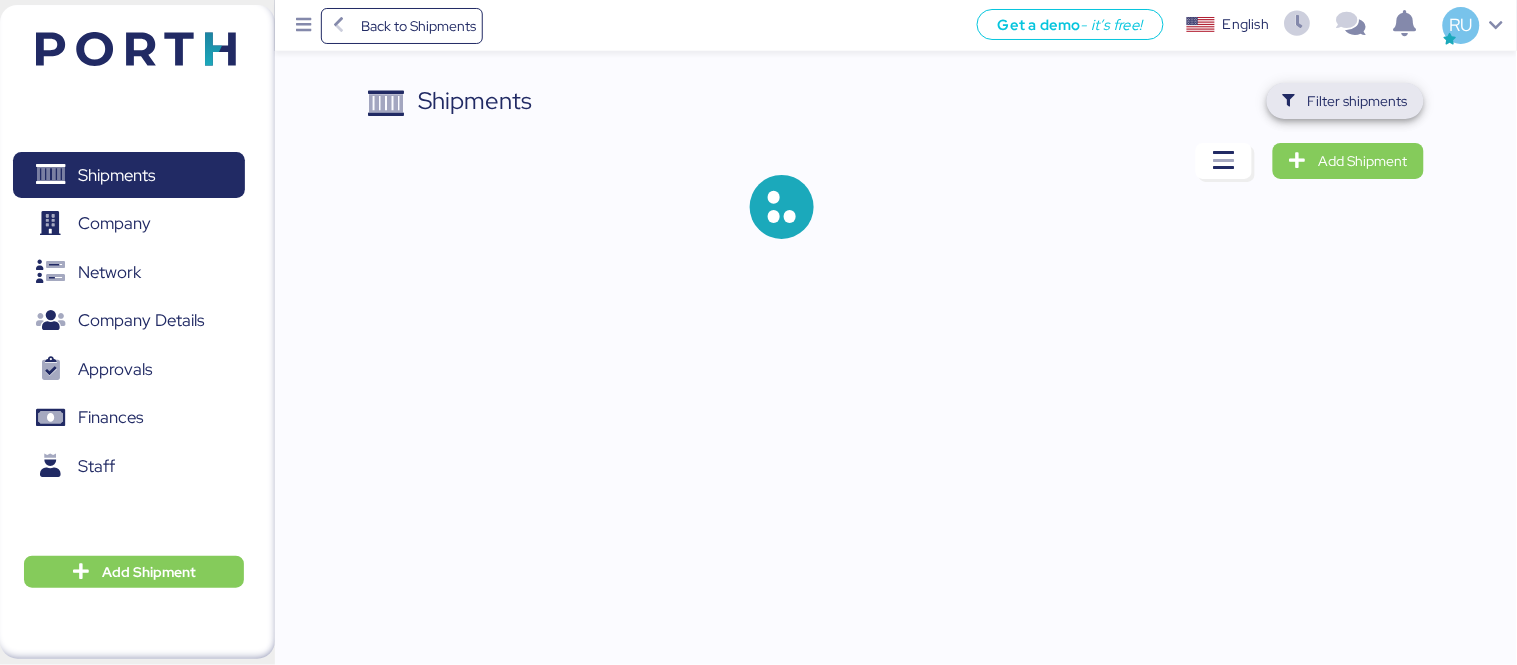 click on "Filter shipments" at bounding box center (1358, 101) 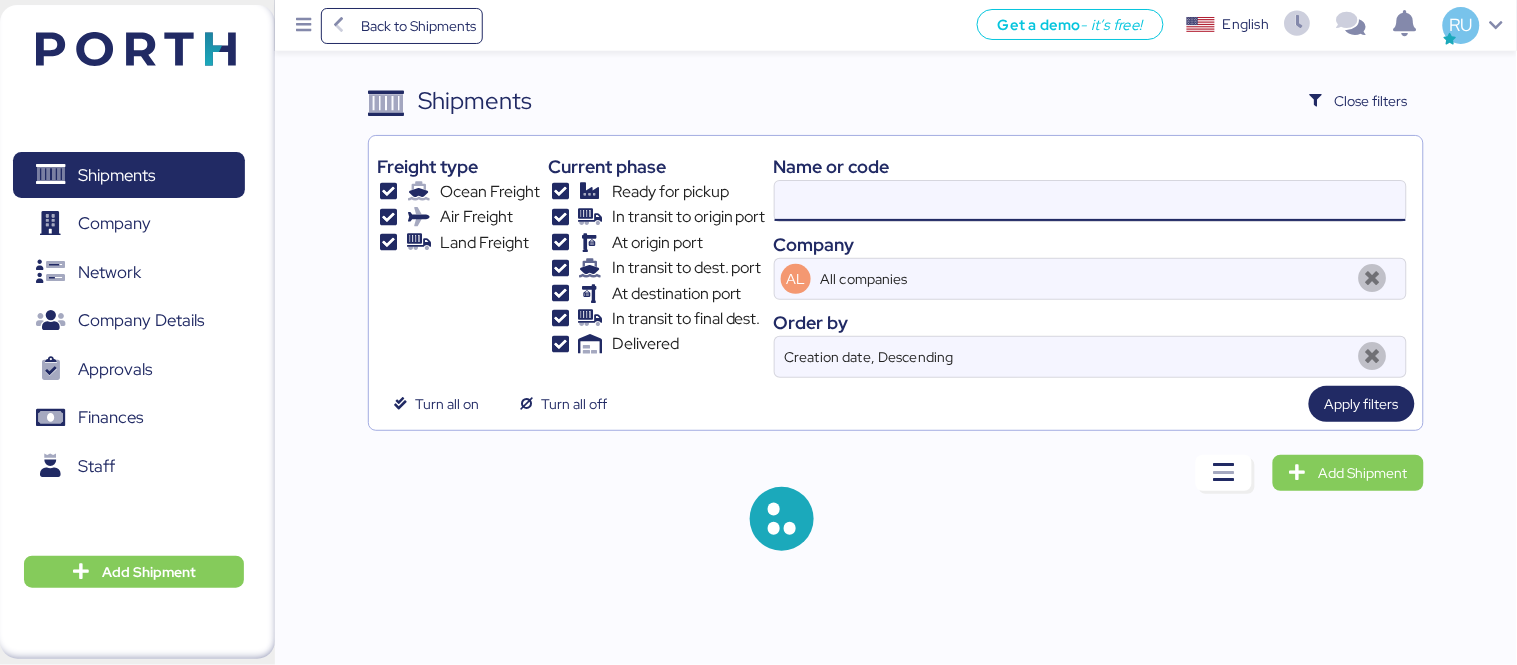 click at bounding box center (1090, 201) 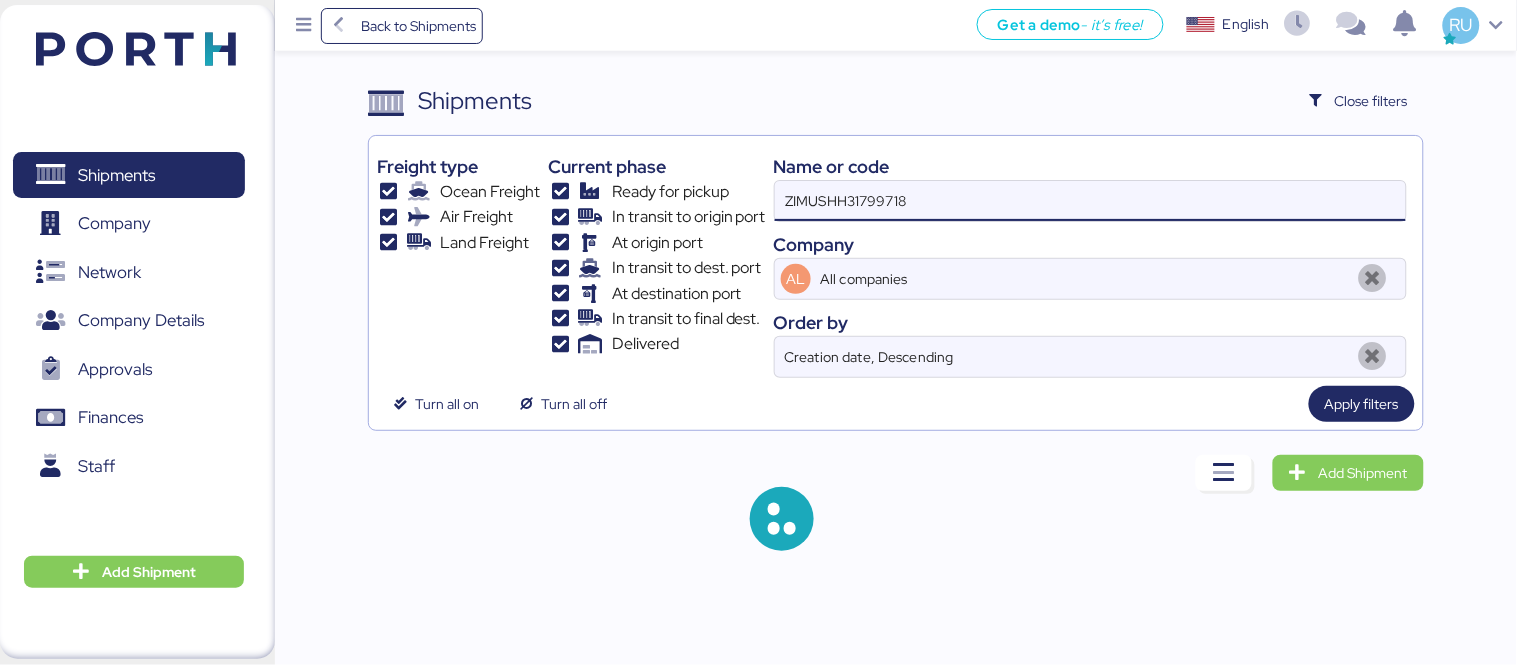 type on "O0051937" 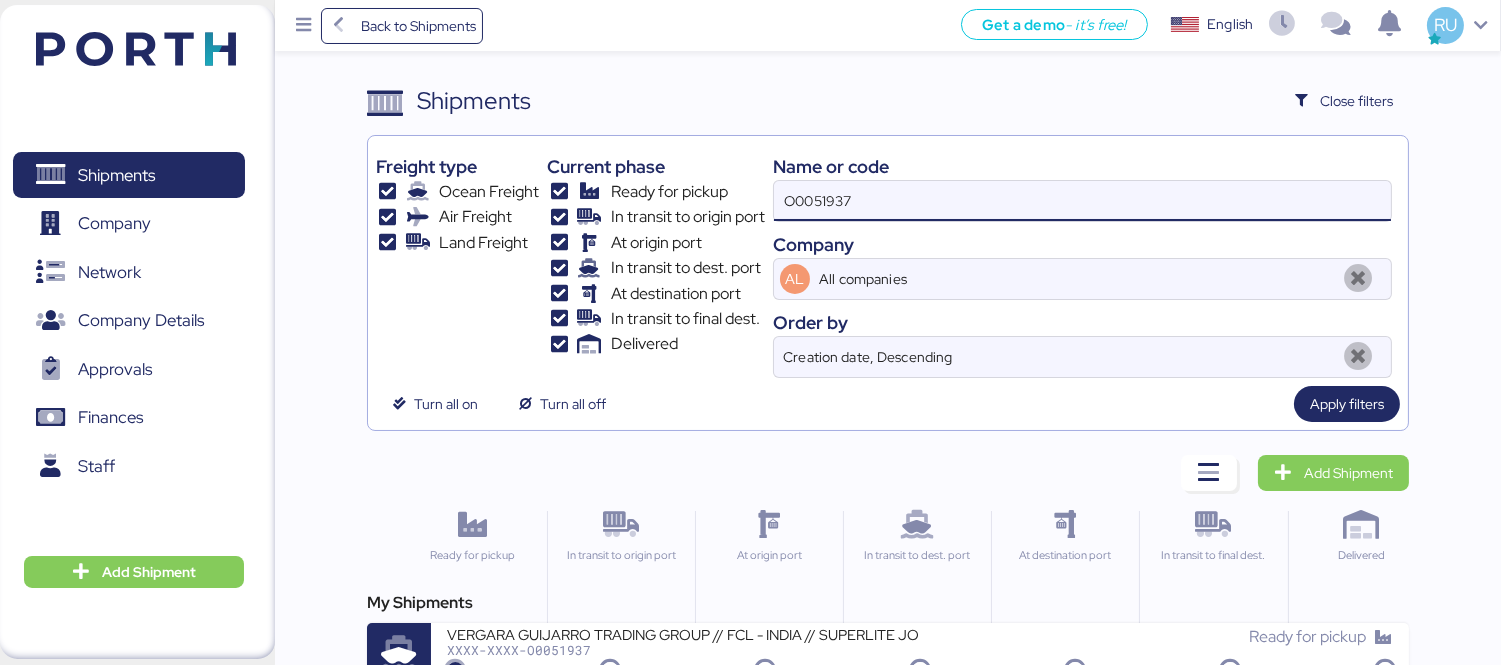 click on "O0051937" at bounding box center (1082, 201) 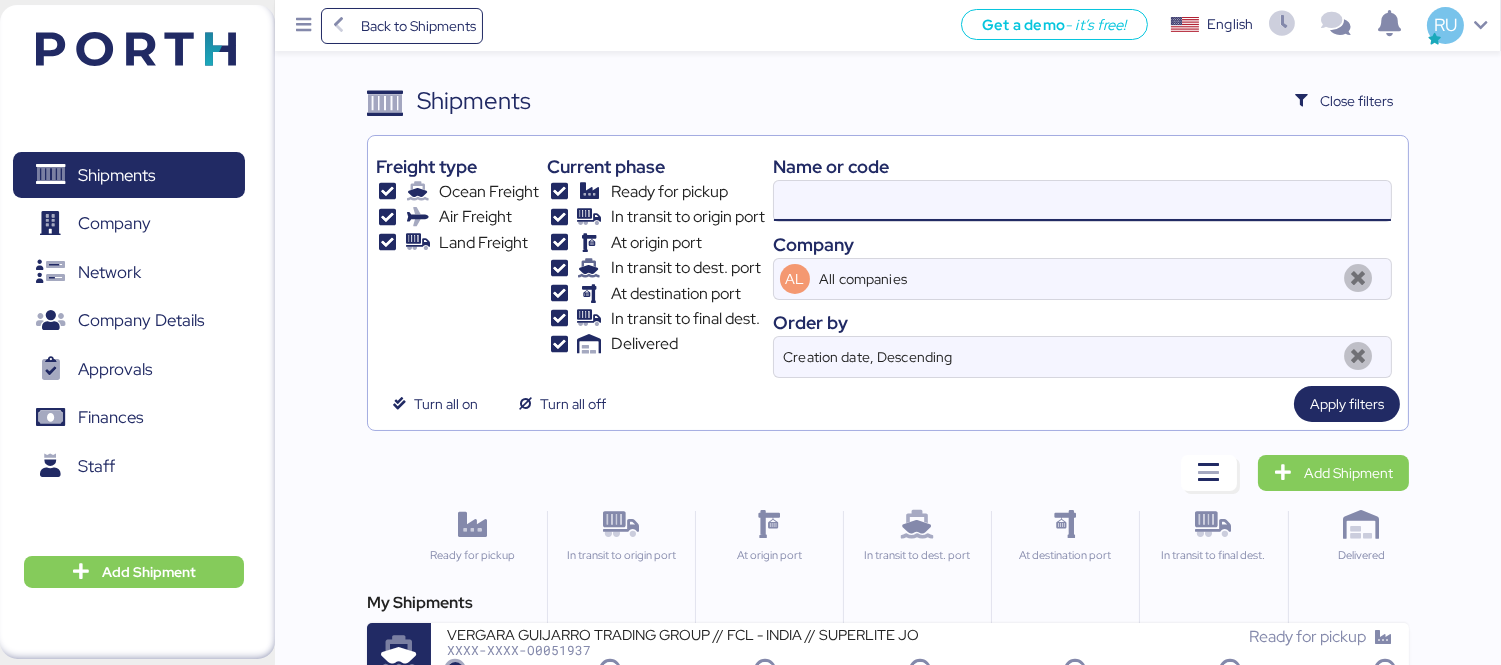 paste on "ZIMUSHH31799718" 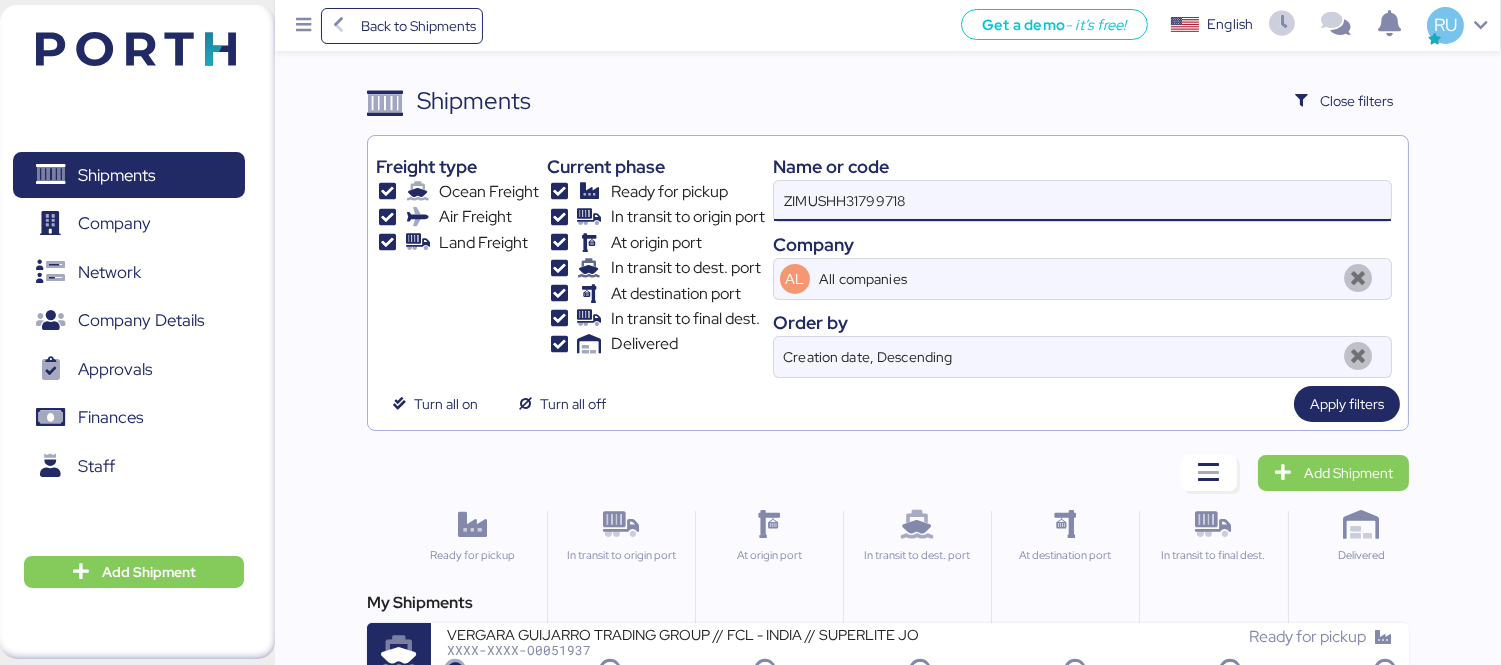 type on "ZIMUSHH31799718" 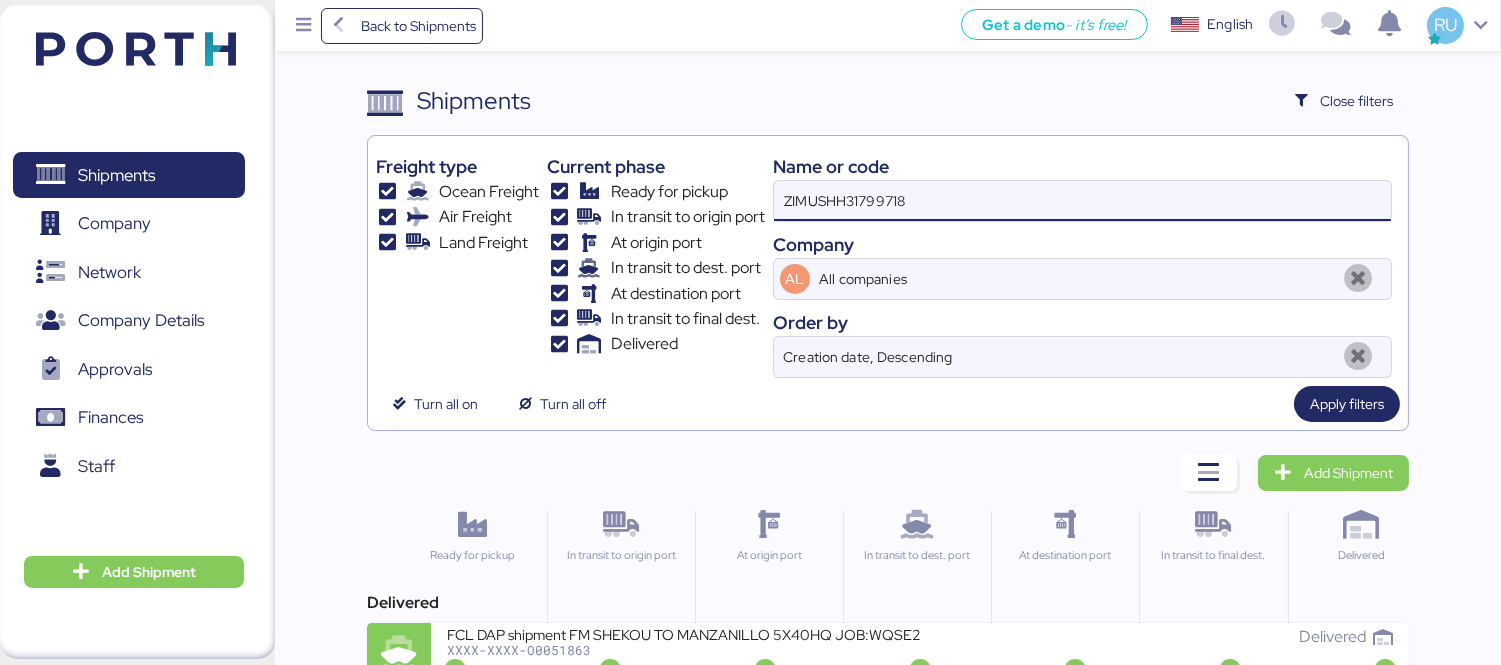 click on "At origin port" at bounding box center (768, 583) 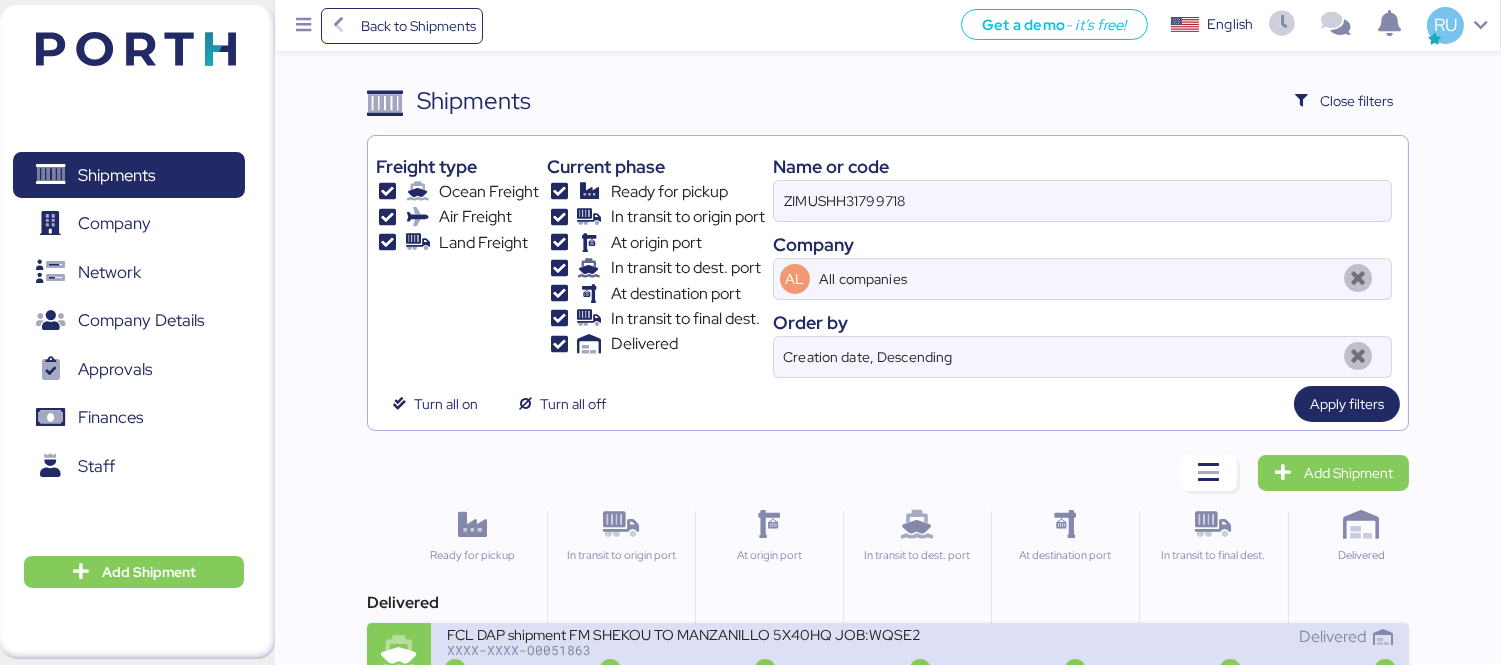click on "FCL DAP shipment FM SHEKOU TO MANZANILLO 5X40HQ JOB:WQSE2506X35 XXXX-XXXX-O0051863 Delivered" at bounding box center (920, 655) 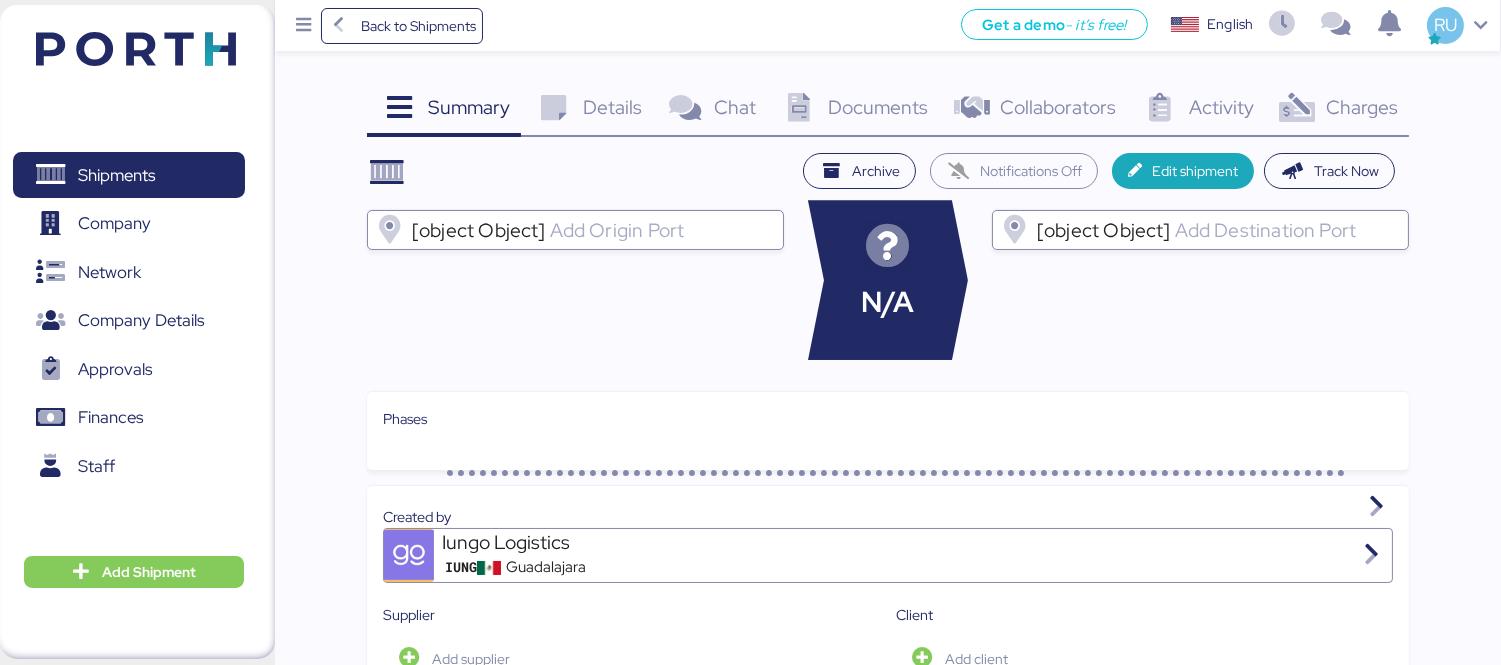 click on "Charges" at bounding box center [1362, 107] 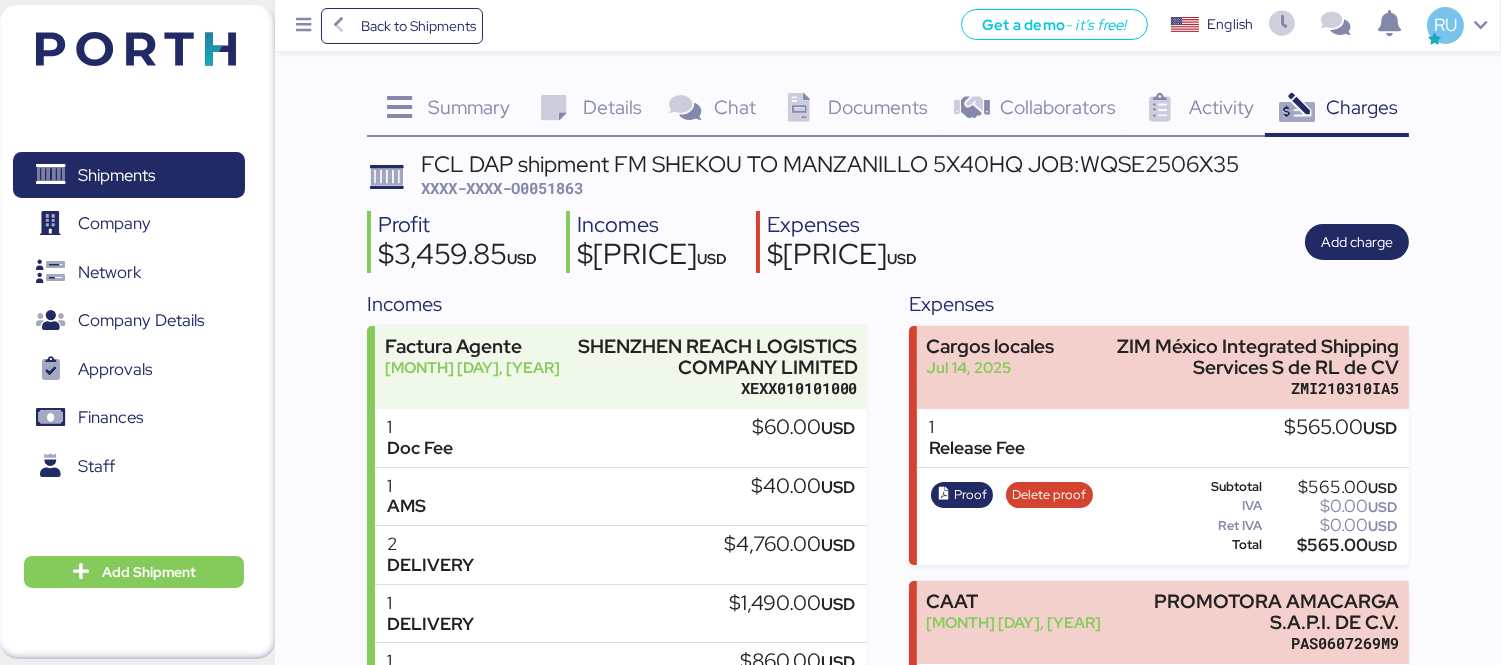 click on "Documents 0" at bounding box center [853, 110] 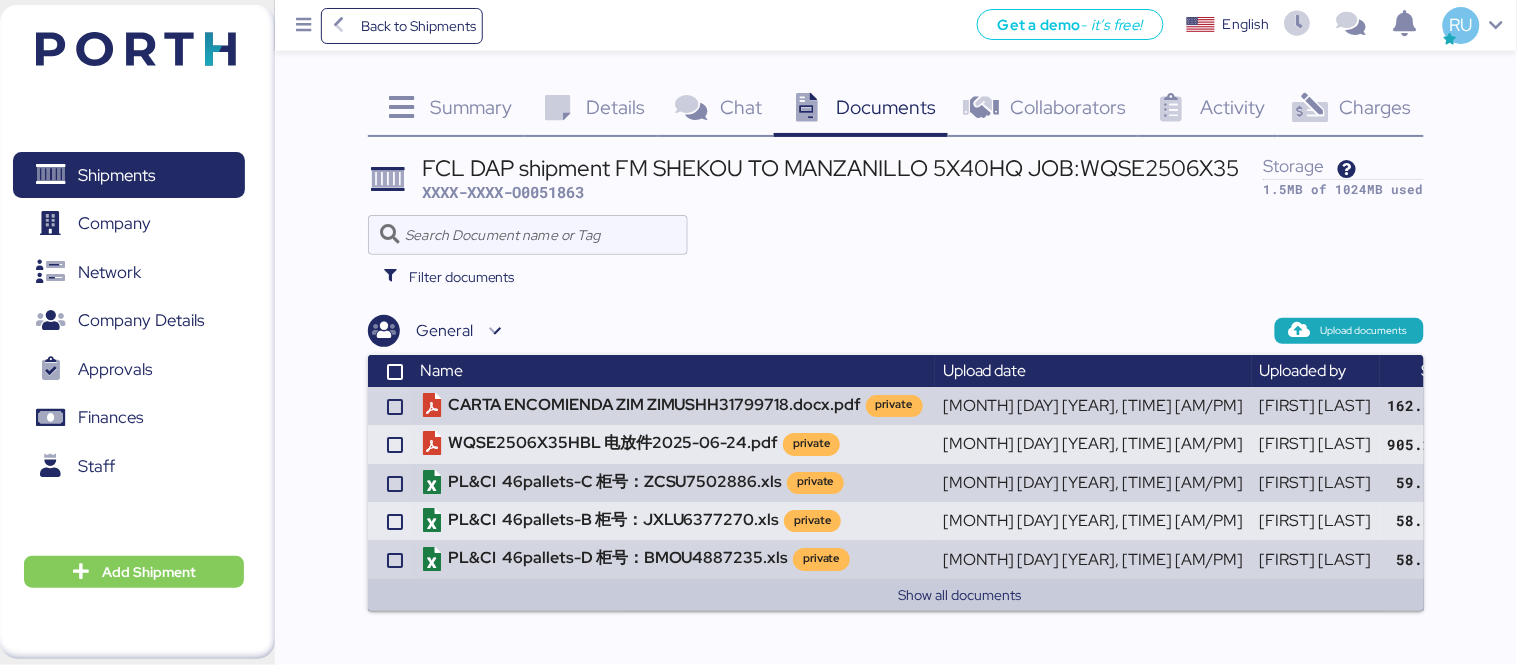 click on "Documents" at bounding box center (886, 107) 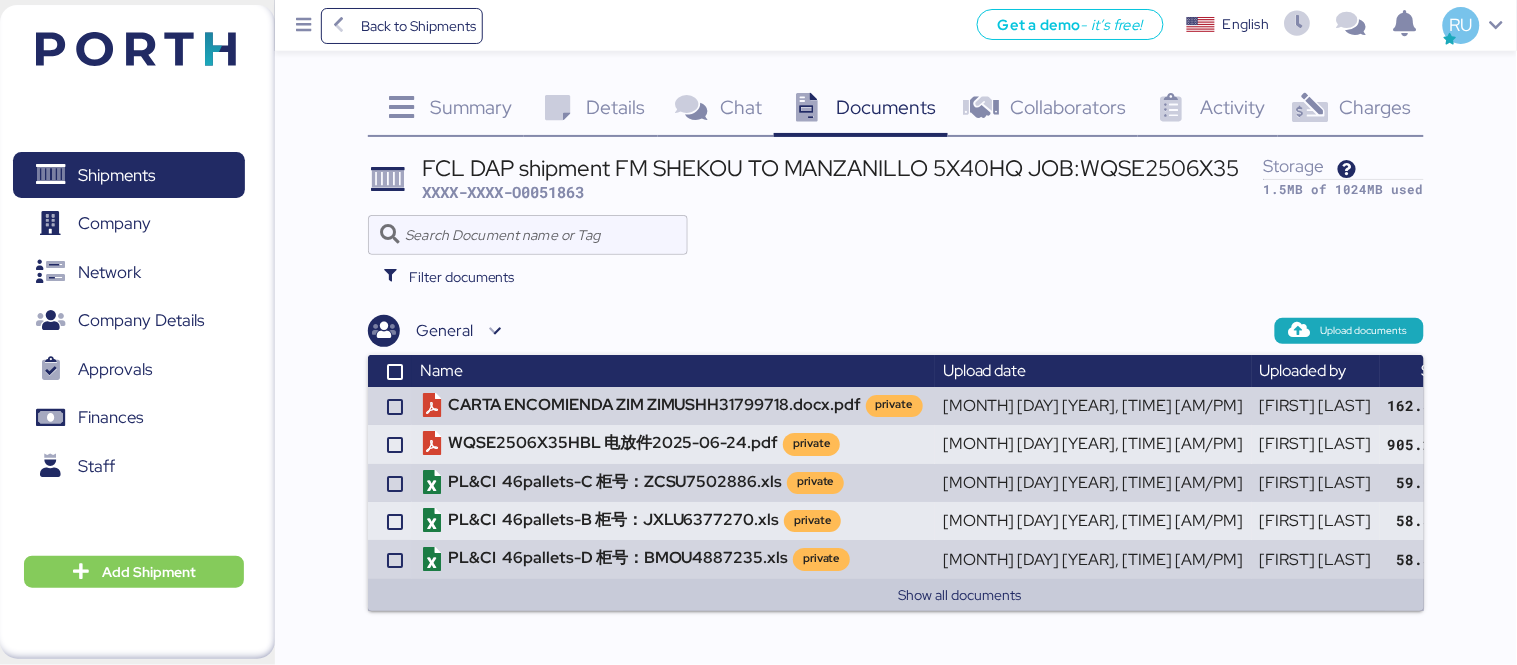 click at bounding box center (557, 108) 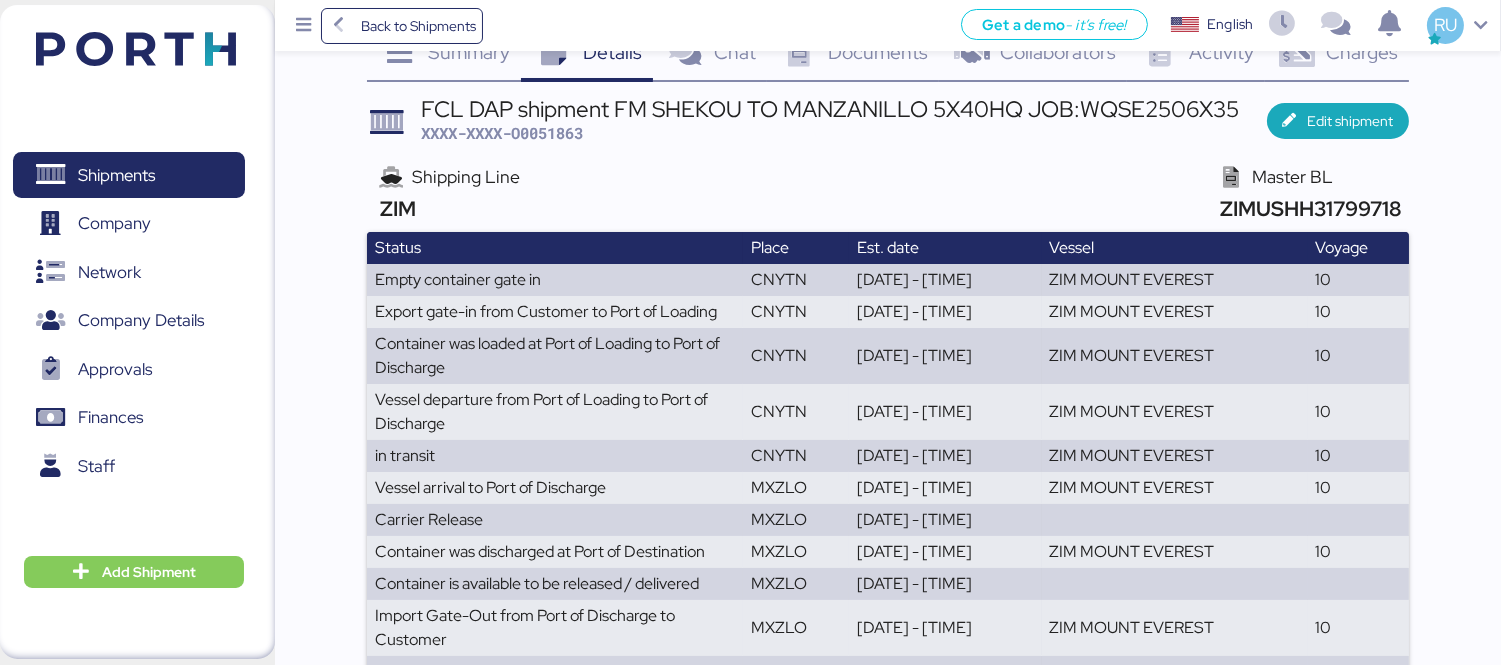 scroll, scrollTop: 0, scrollLeft: 0, axis: both 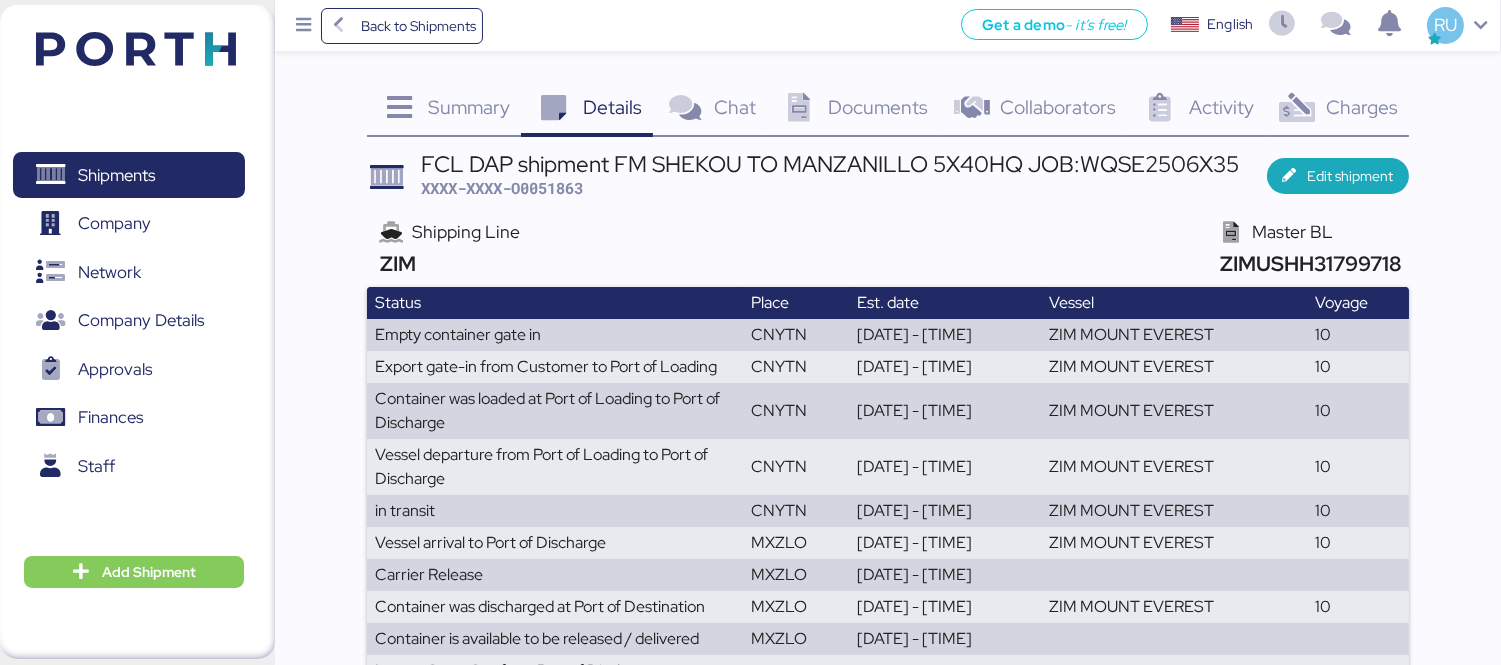 click on "ZIMUSHH31799718" at bounding box center (1308, 263) 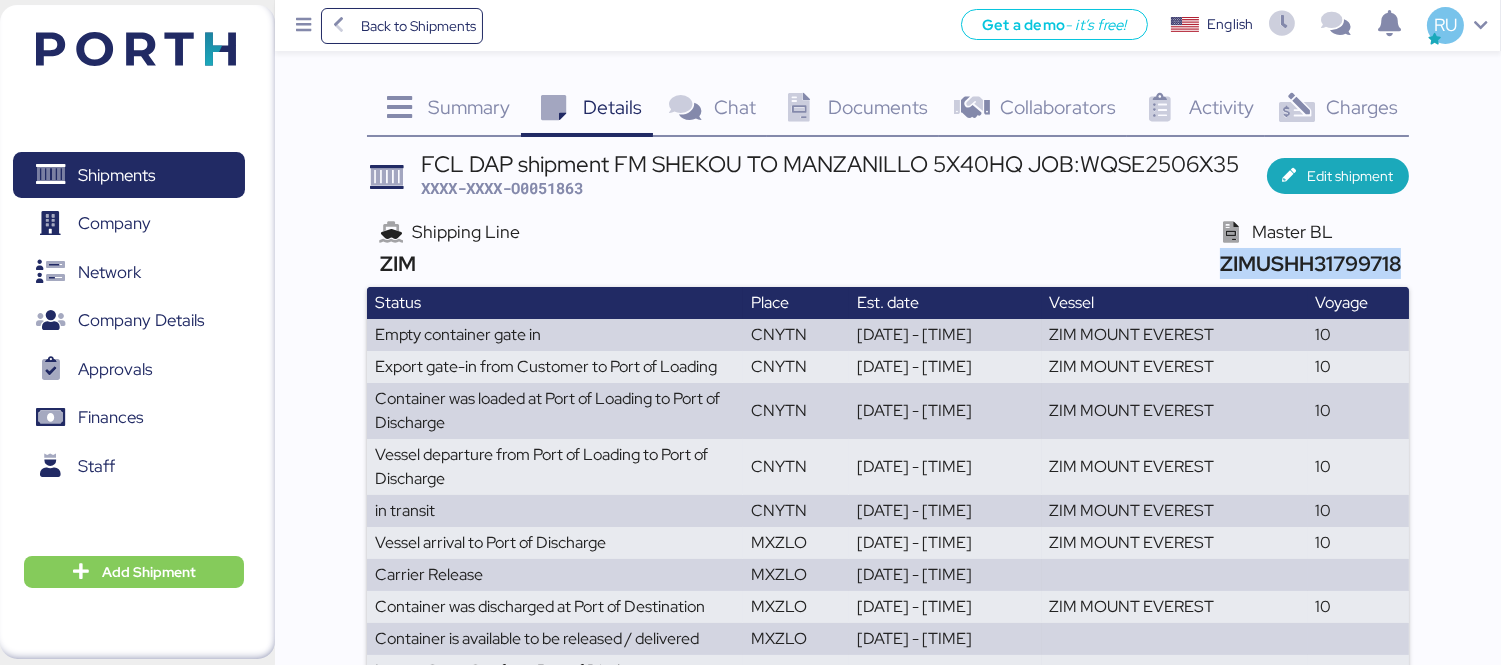 click on "ZIMUSHH31799718" at bounding box center (1308, 263) 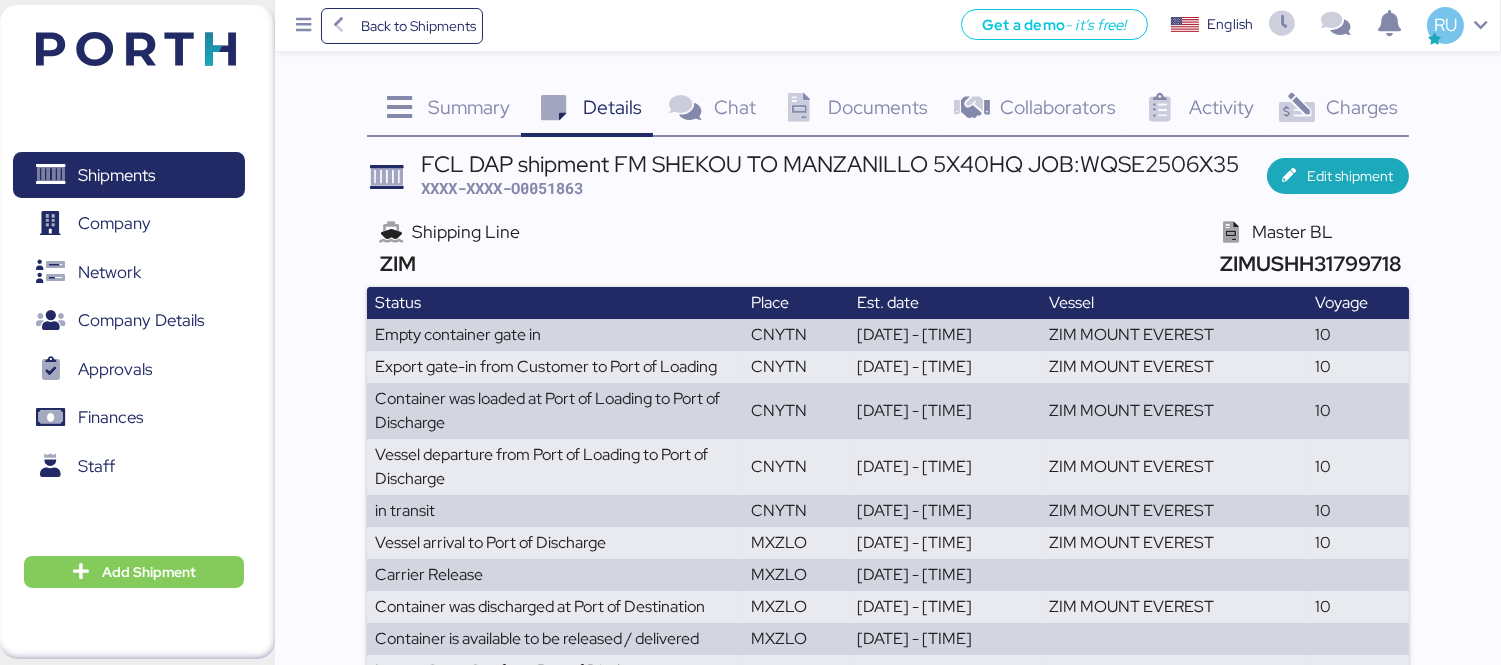click on "FCL DAP shipment FM SHEKOU TO MANZANILLO 5X40HQ JOB:WQSE2506X35" at bounding box center (830, 164) 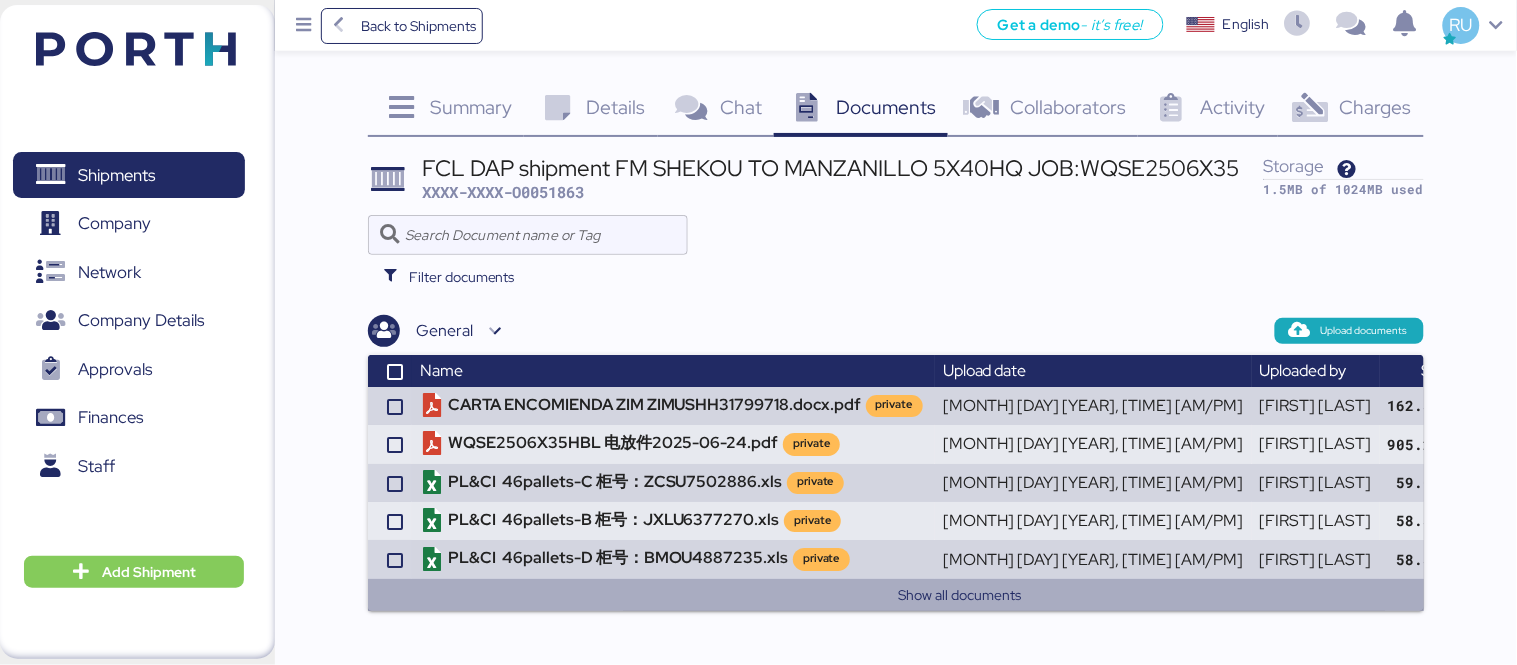 click on "Show all documents" at bounding box center [959, 595] 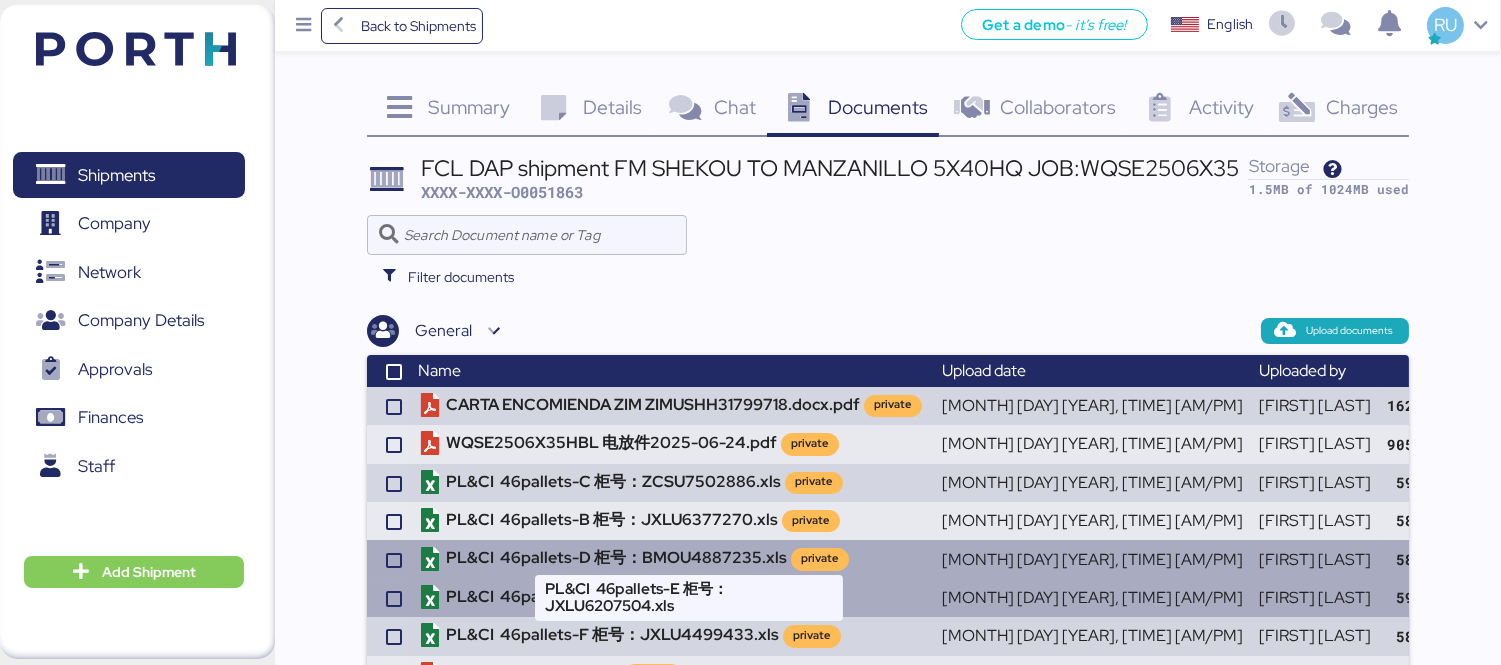 scroll, scrollTop: 83, scrollLeft: 0, axis: vertical 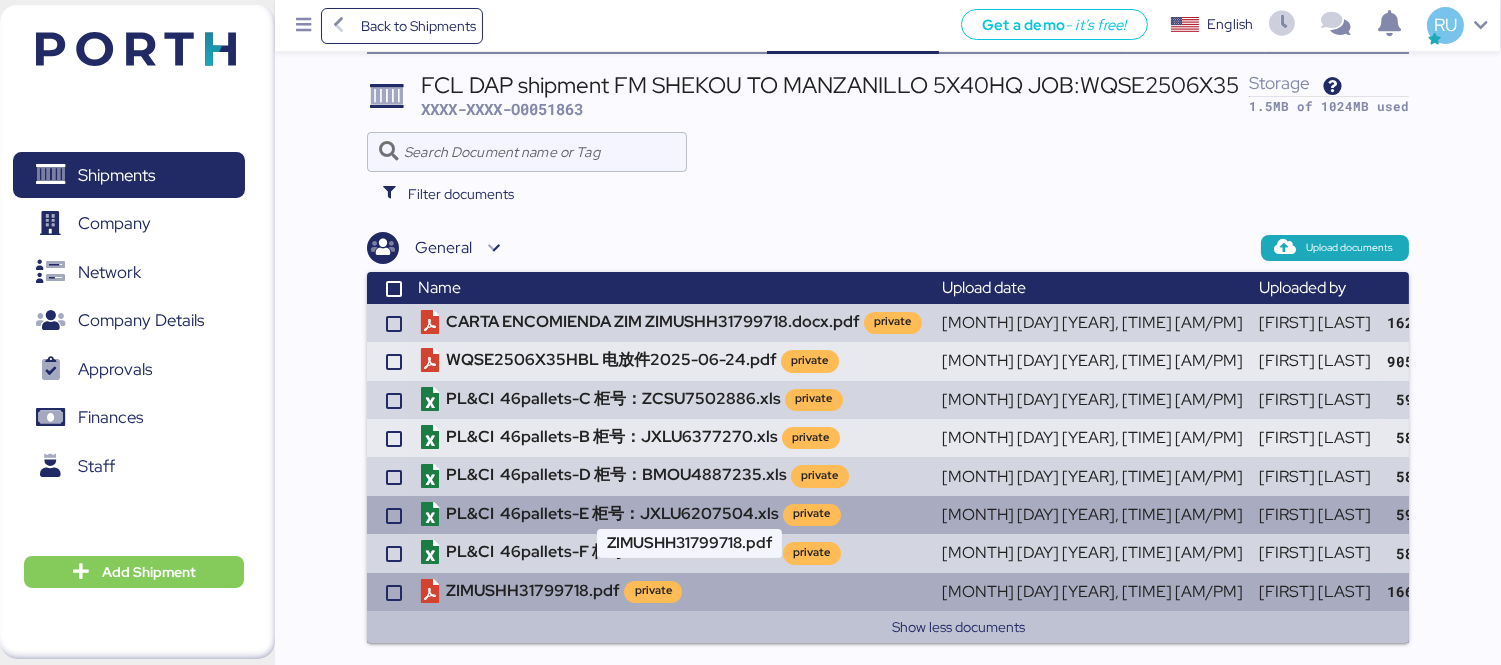click on "ZIMUSHH31799718.pdf
private" at bounding box center [671, 592] 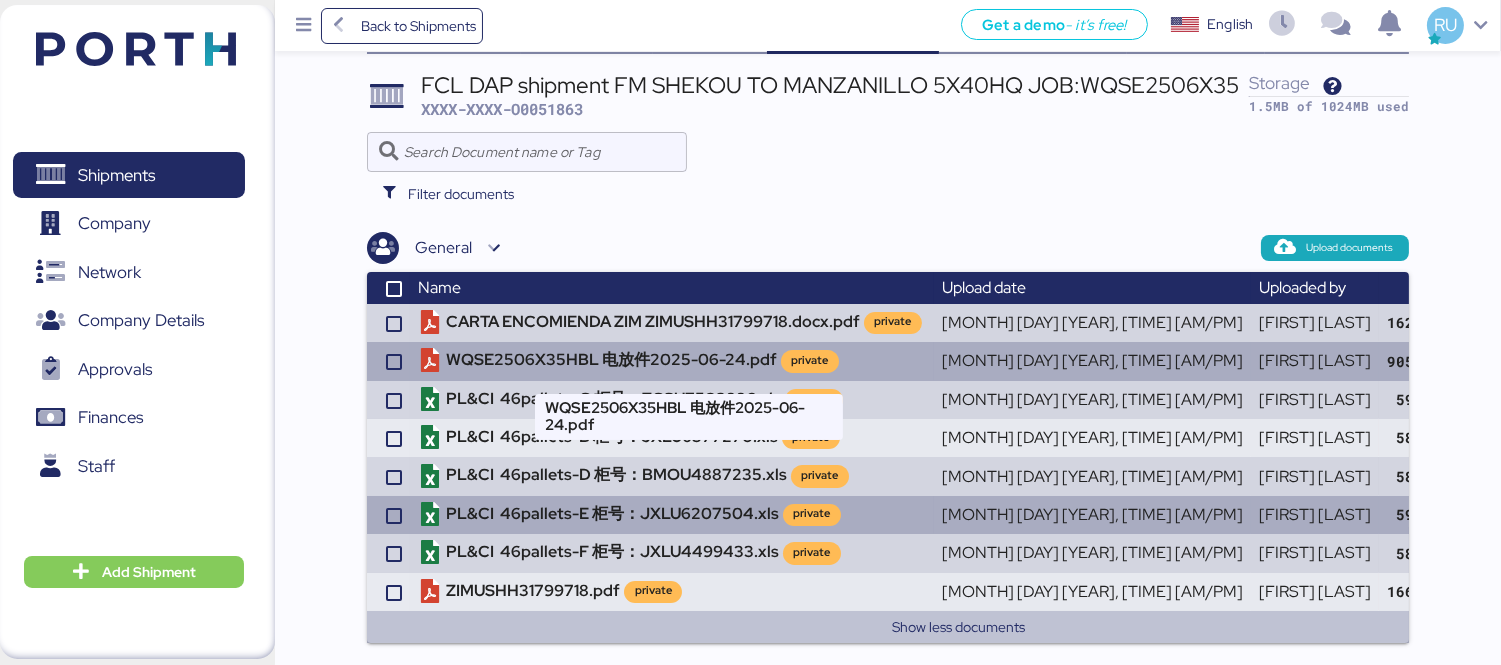 click on "WQSE2506X35HBL 电放件2025-06-24.pdf
private" at bounding box center [671, 361] 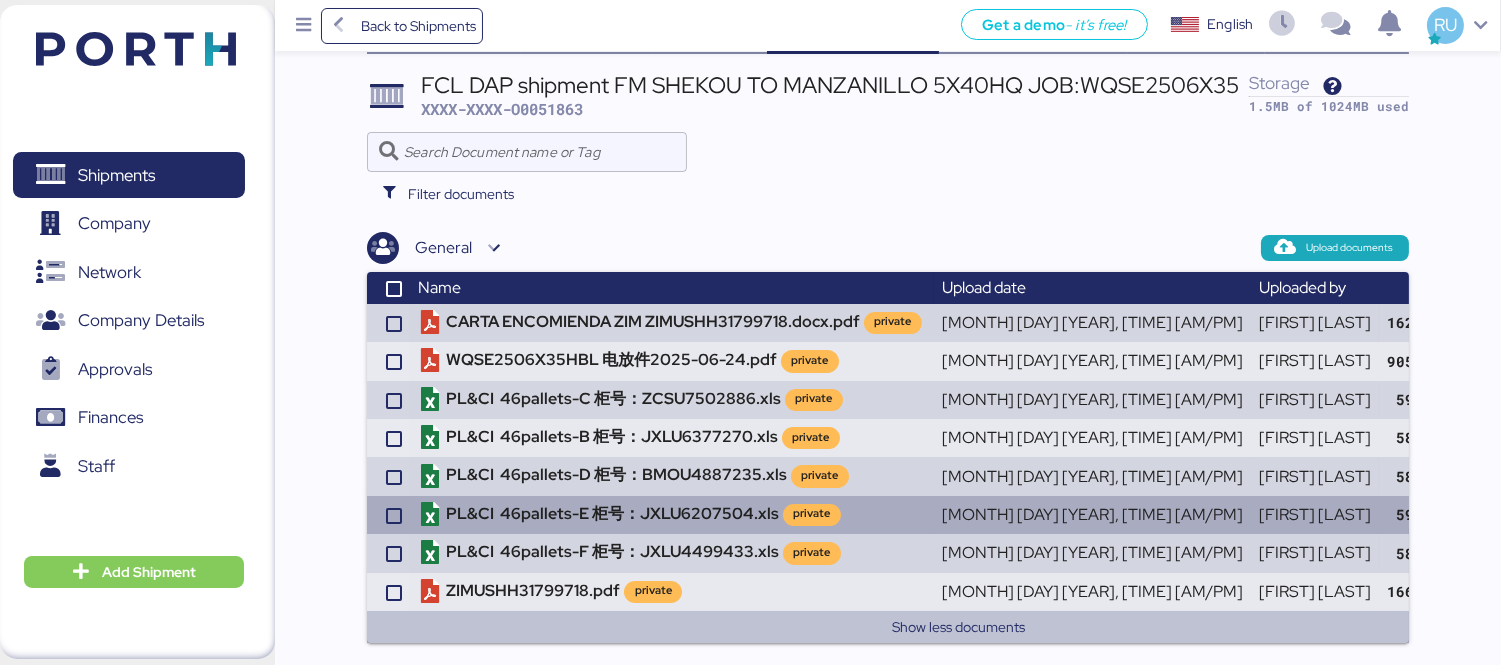 click at bounding box center (136, 49) 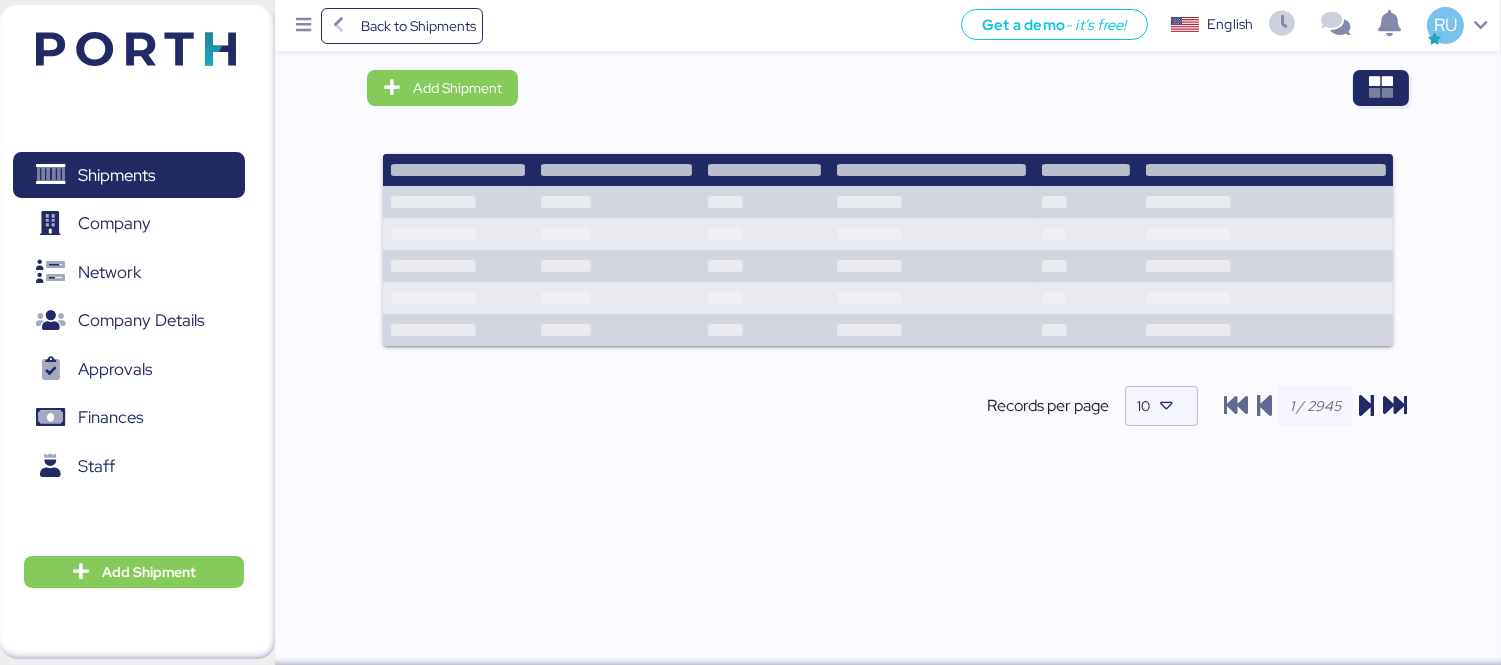 scroll, scrollTop: 0, scrollLeft: 0, axis: both 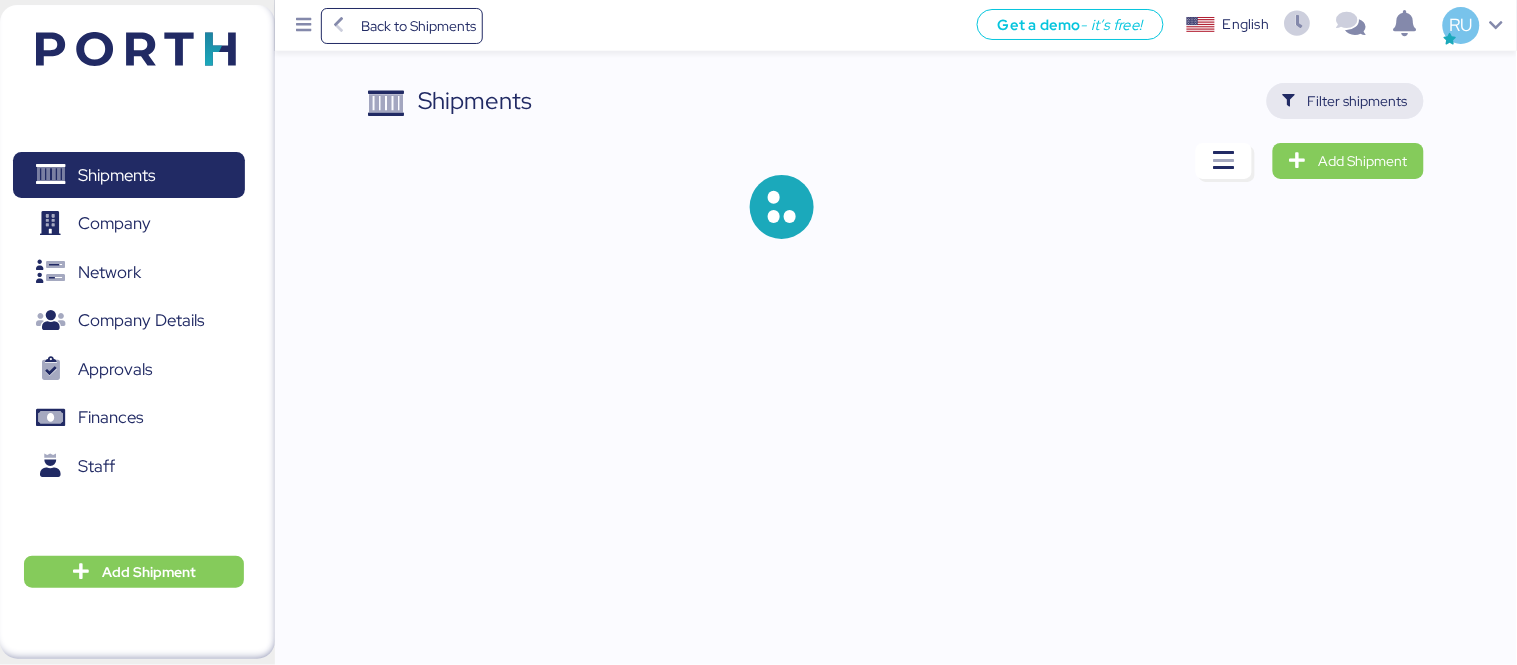click on "Filter shipments" at bounding box center (1358, 101) 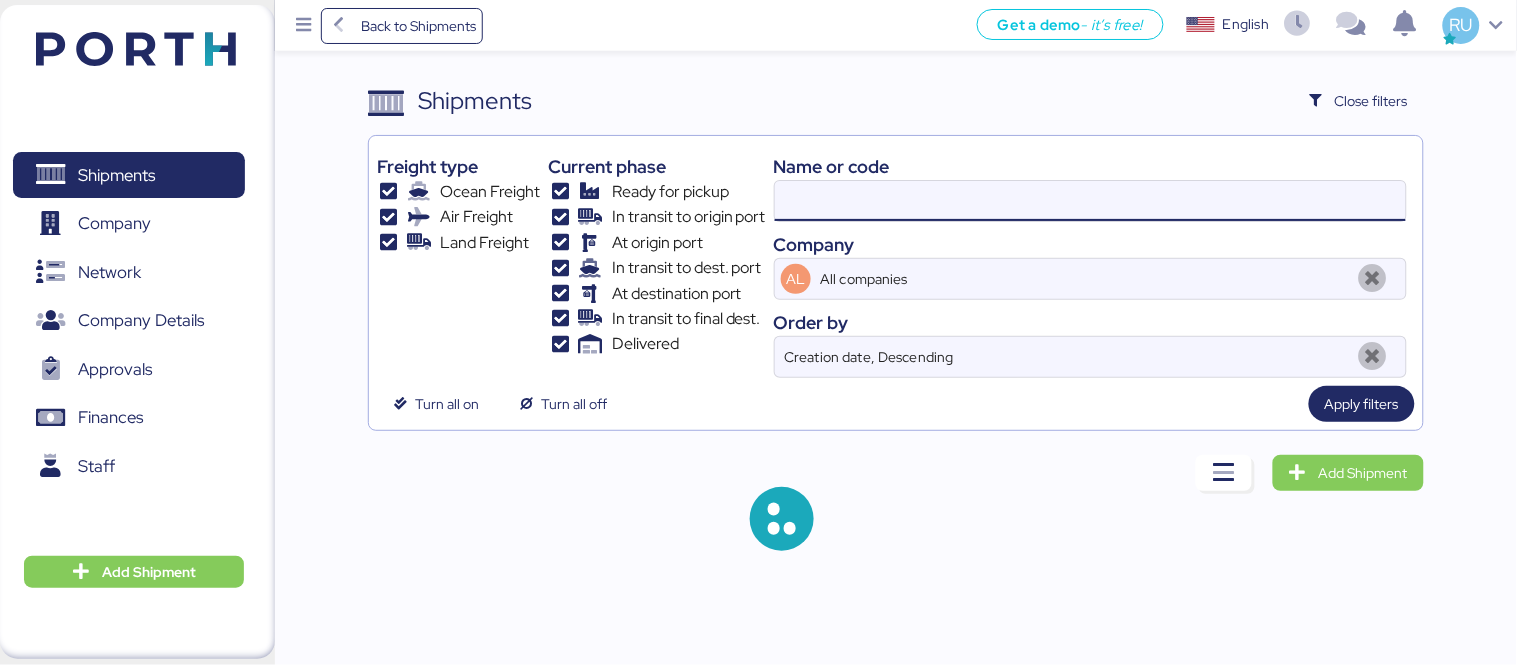 click at bounding box center (1090, 201) 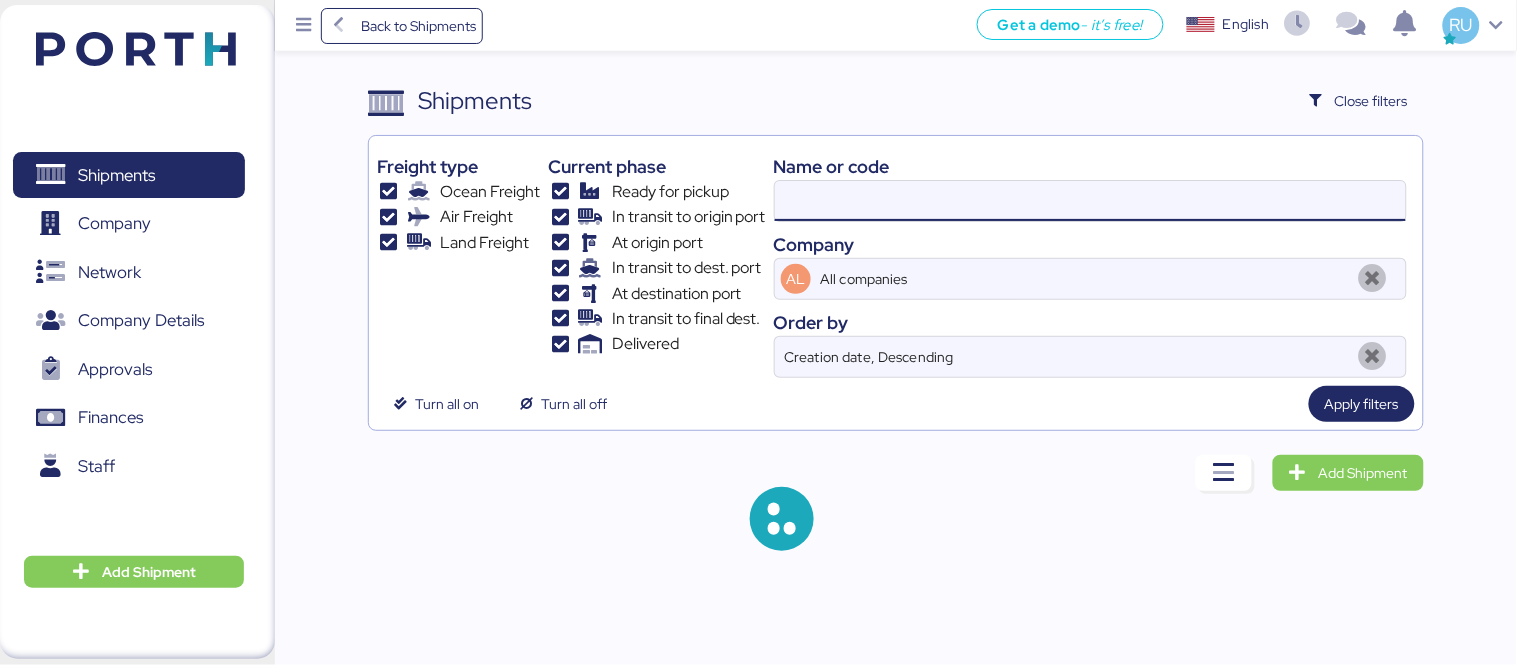 paste on "ZIMUSHH31813641" 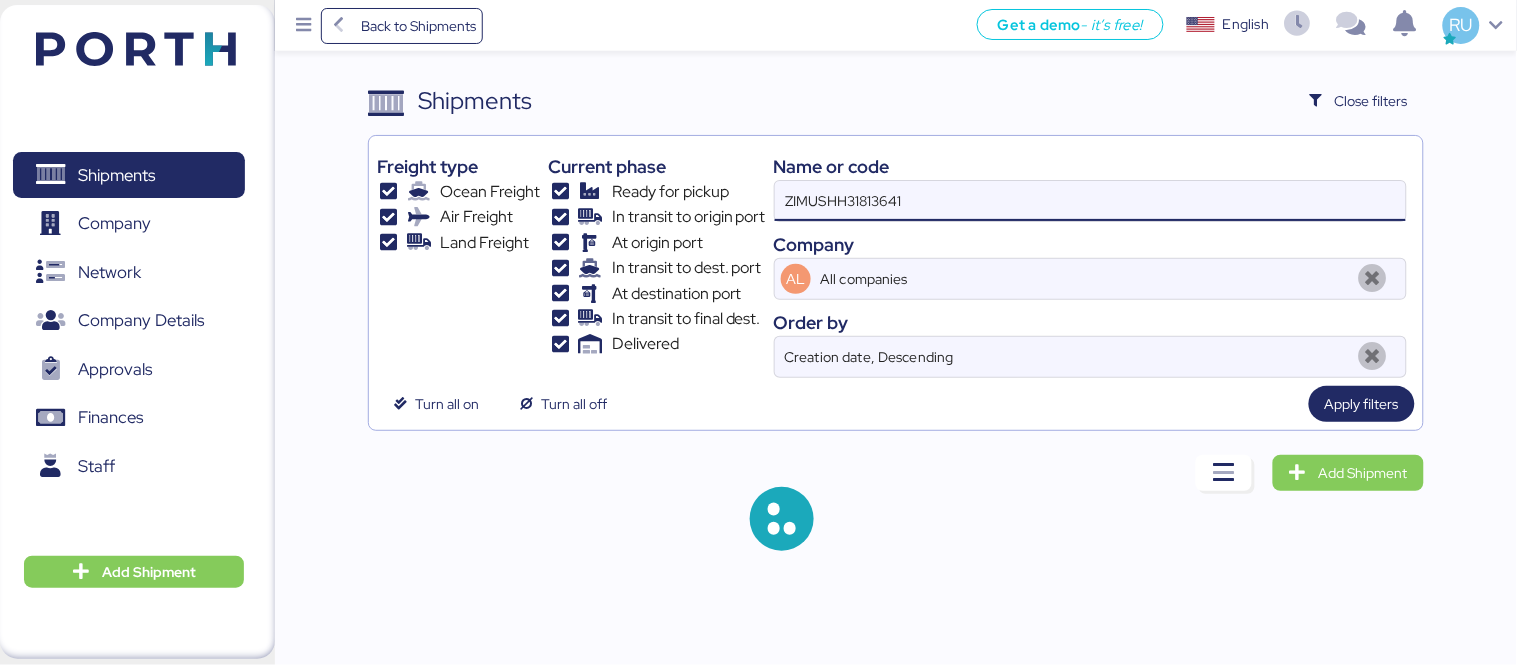 type on "ZIMUSHH31813641" 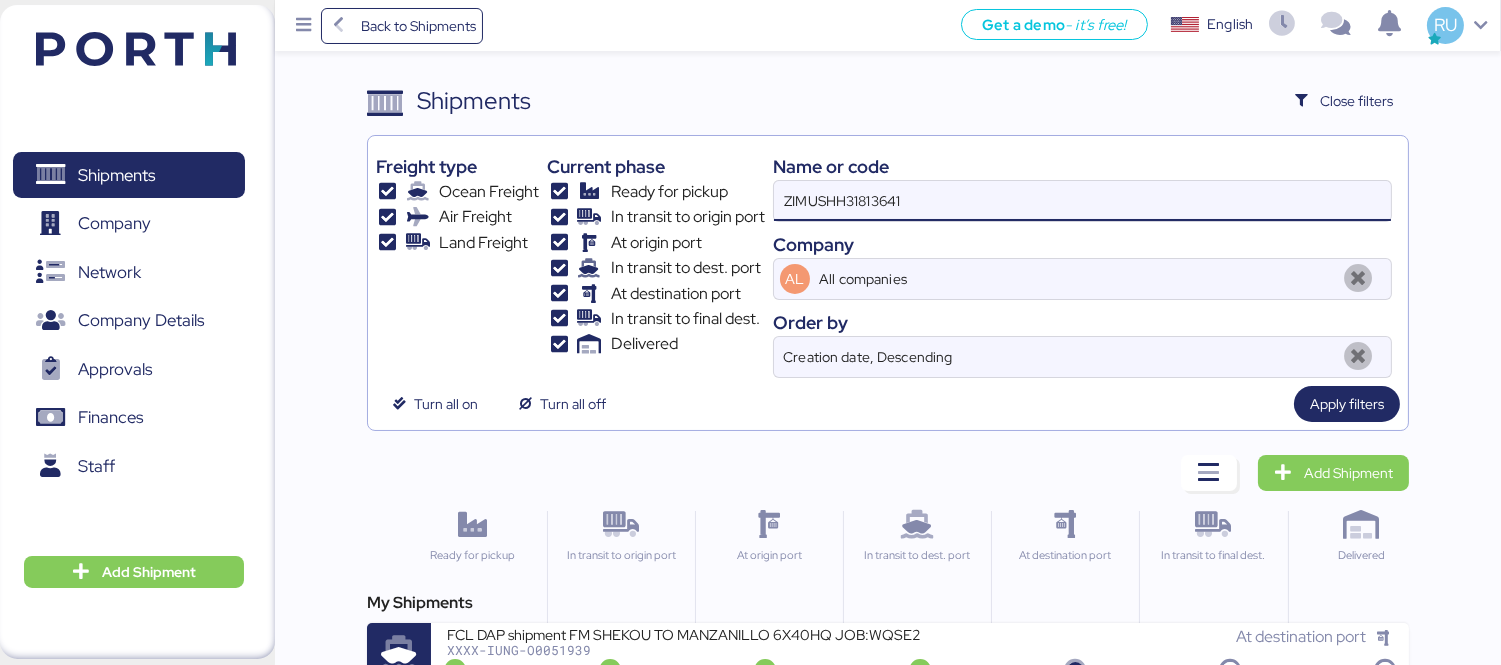 scroll, scrollTop: 37, scrollLeft: 0, axis: vertical 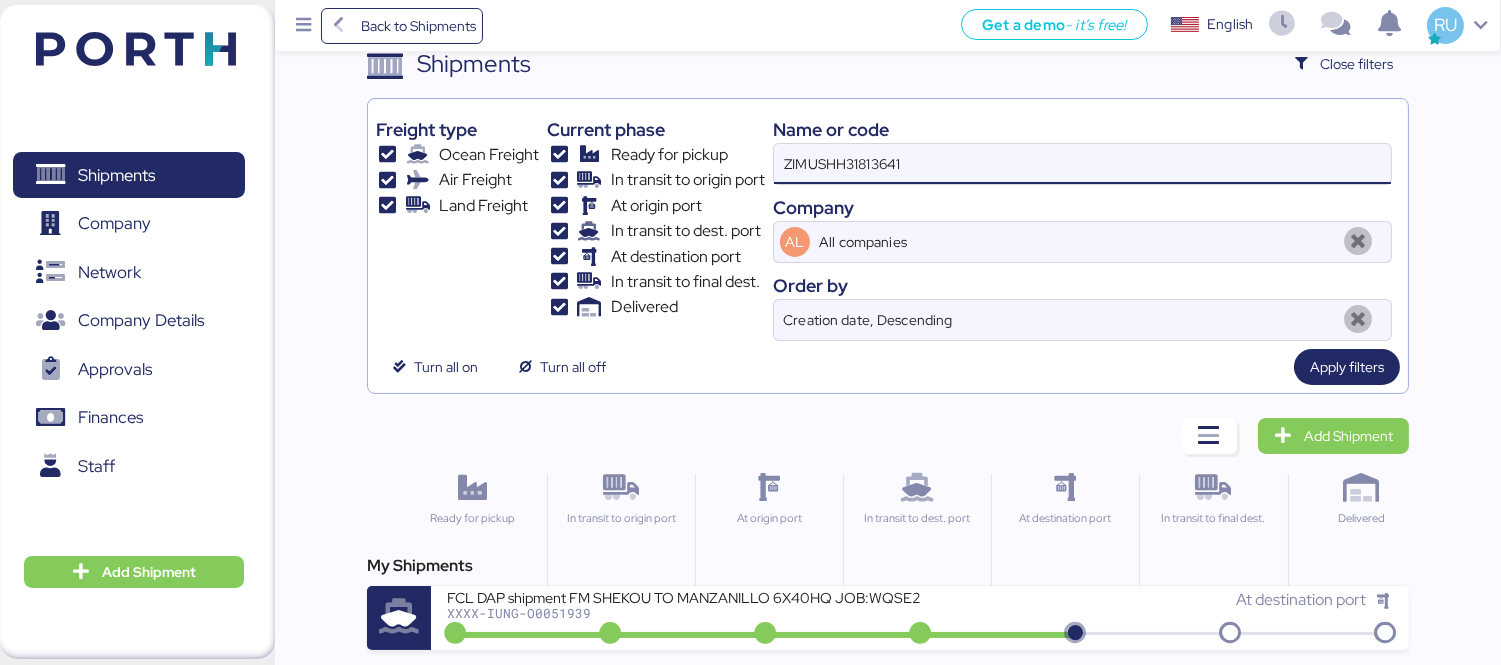 click on "Back to Shipments Get a demo  - it’s free! Get a demo  English Inglés English         RU       Shipments 0   Company 0   Network 0   Company Details 0   Approvals 0   Finances 0   Staff 0   Add Shipment   Shipments   Clear Filters   Close filters Freight type   Ocean Freight   Air Freight   Land Freight Current phase   Ready for pickup   In transit to origin port   At origin port   In transit to dest. port   At destination port   In transit to final dest.   Delivered Name or code ZIMUSHH31813641 Company AL All companies   Order by Creation date, Descending     Turn all on   Turn all off Apply filters     Add Shipment Ready for pickup In transit to origin port At origin port In transit to dest. port At destination port In transit to final dest. Delivered My Shipments FCL DAP shipment FM SHEKOU TO MANZANILLO 6X40HQ JOB:WQSE2507X01 XXXX-IUNG-O0051939 At destination port" at bounding box center (750, 314) 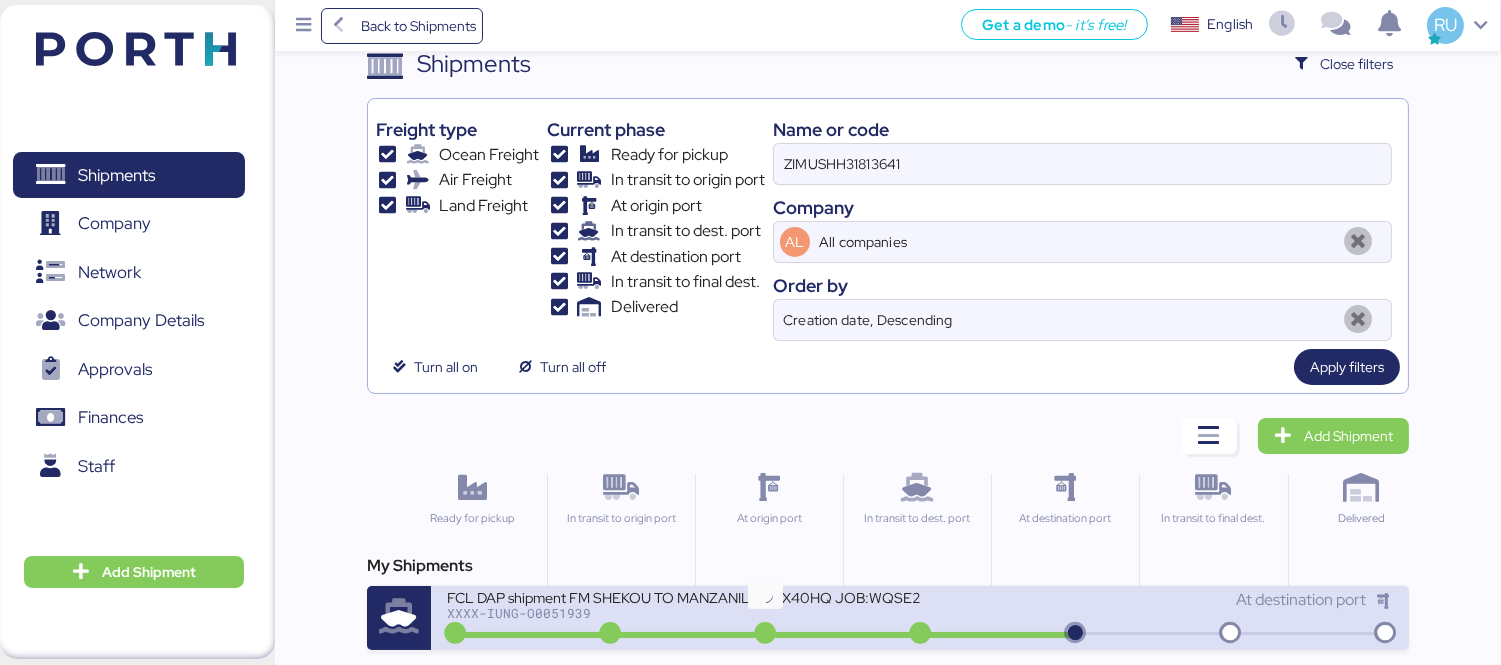 click at bounding box center [765, 634] 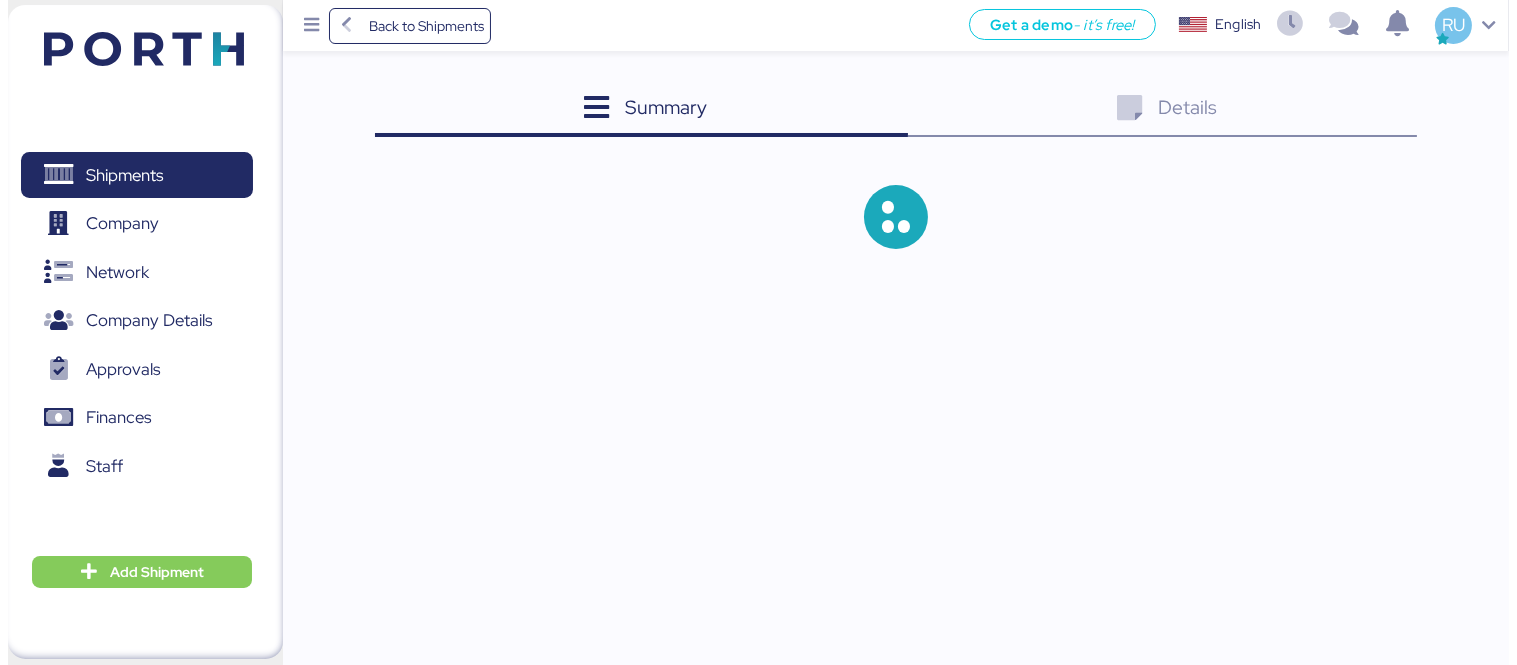 scroll, scrollTop: 0, scrollLeft: 0, axis: both 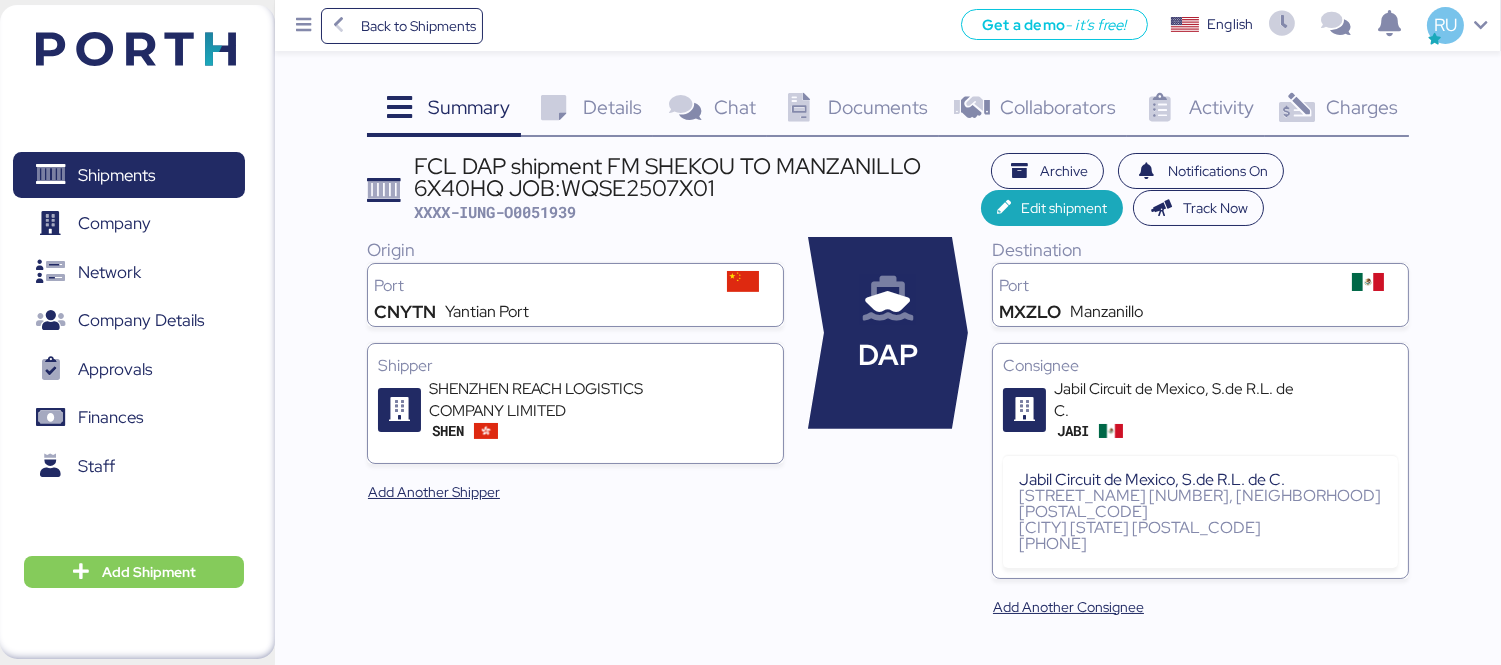 click on "Documents" at bounding box center (878, 107) 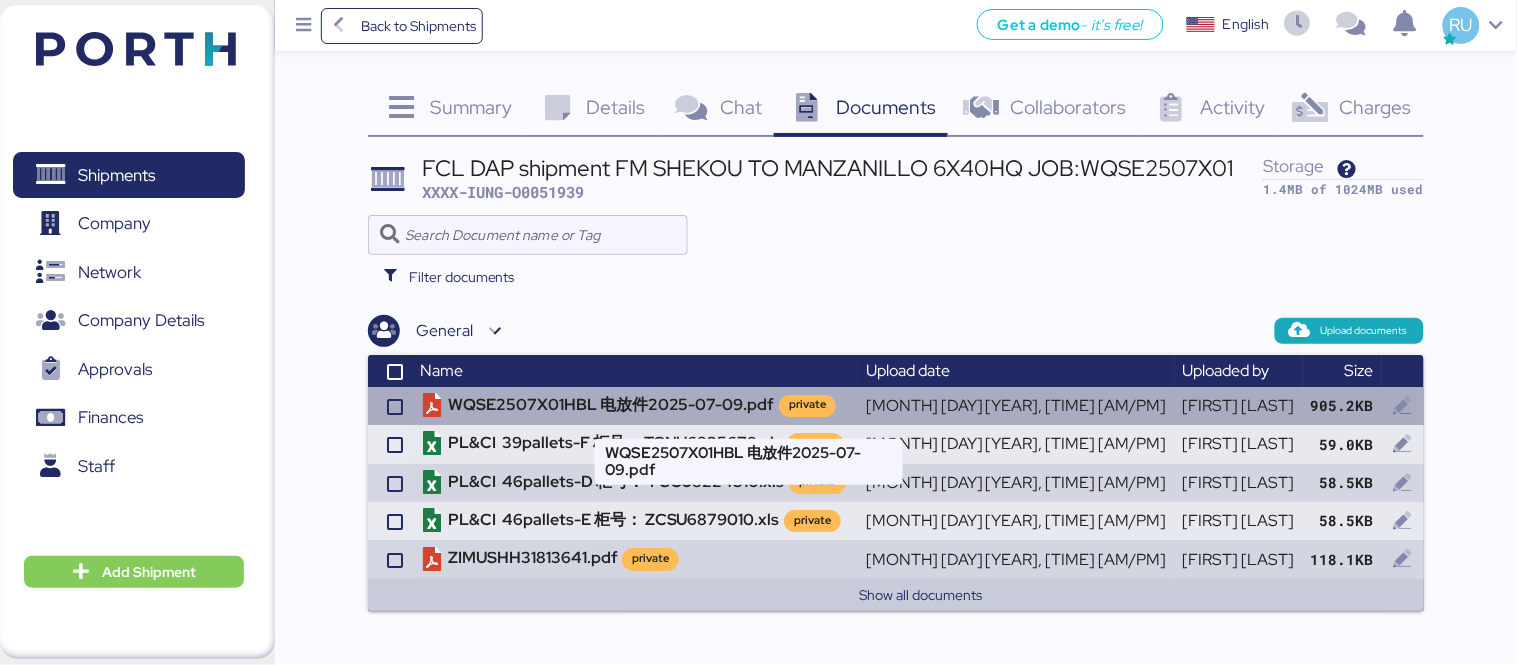 click on "WQSE2507X01HBL 电放件2025-07-09.pdf
private" at bounding box center [635, 406] 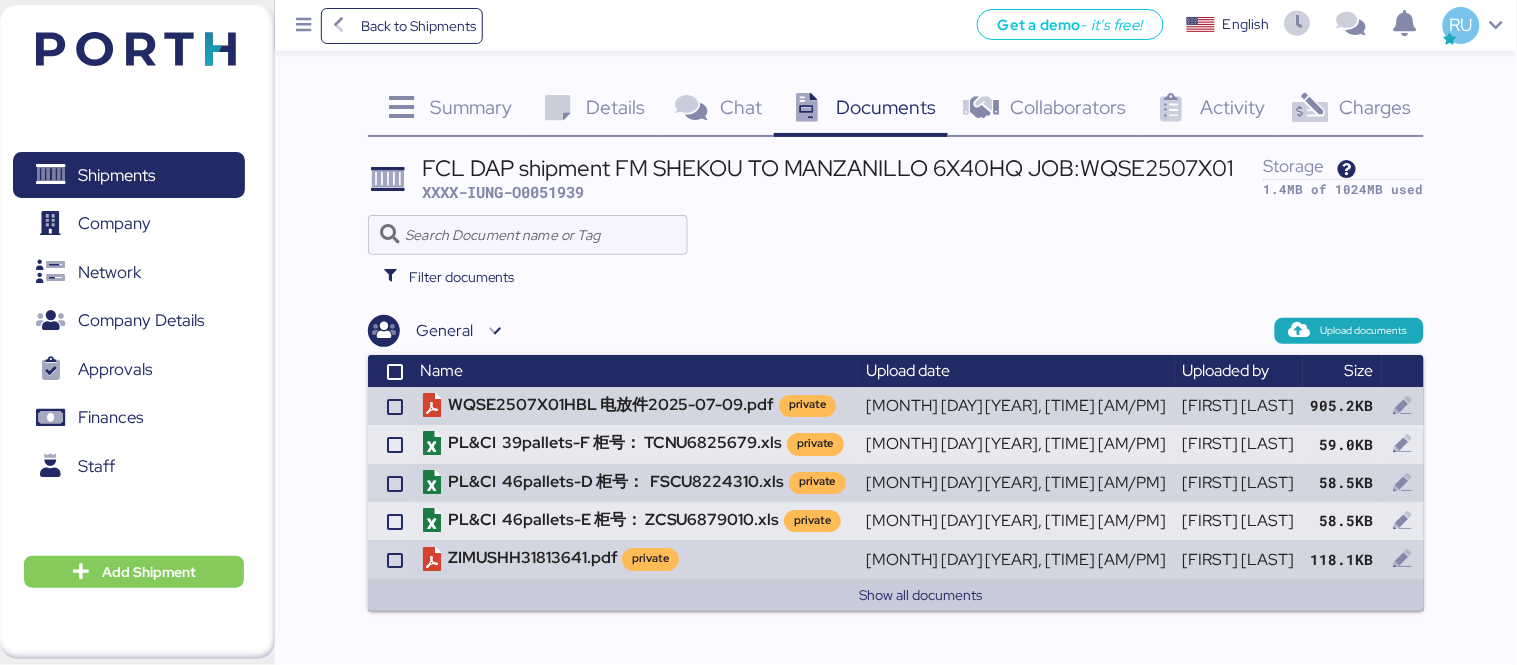 click at bounding box center (1310, 108) 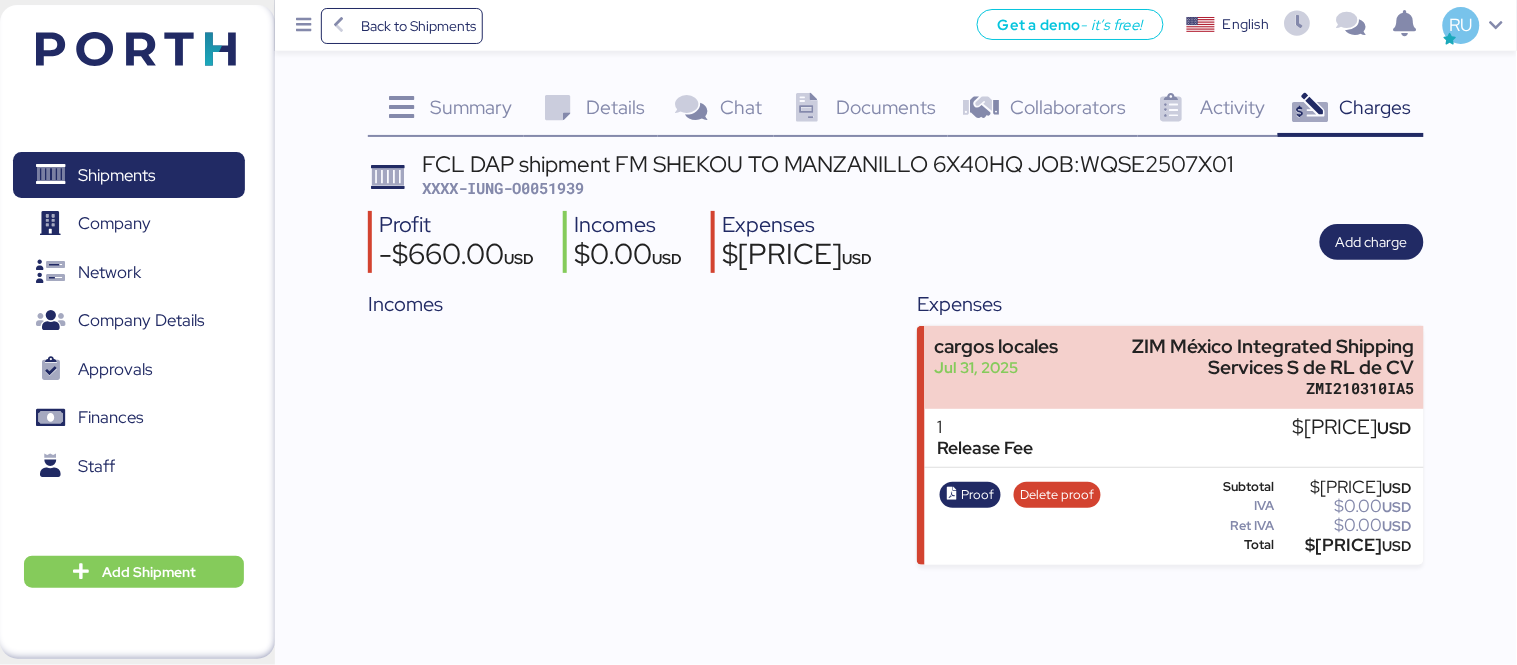 click on "Profit $[PRICE]  USD Incomes $[PRICE]  USD Expenses $[PRICE]  USD Add charge" at bounding box center [896, 242] 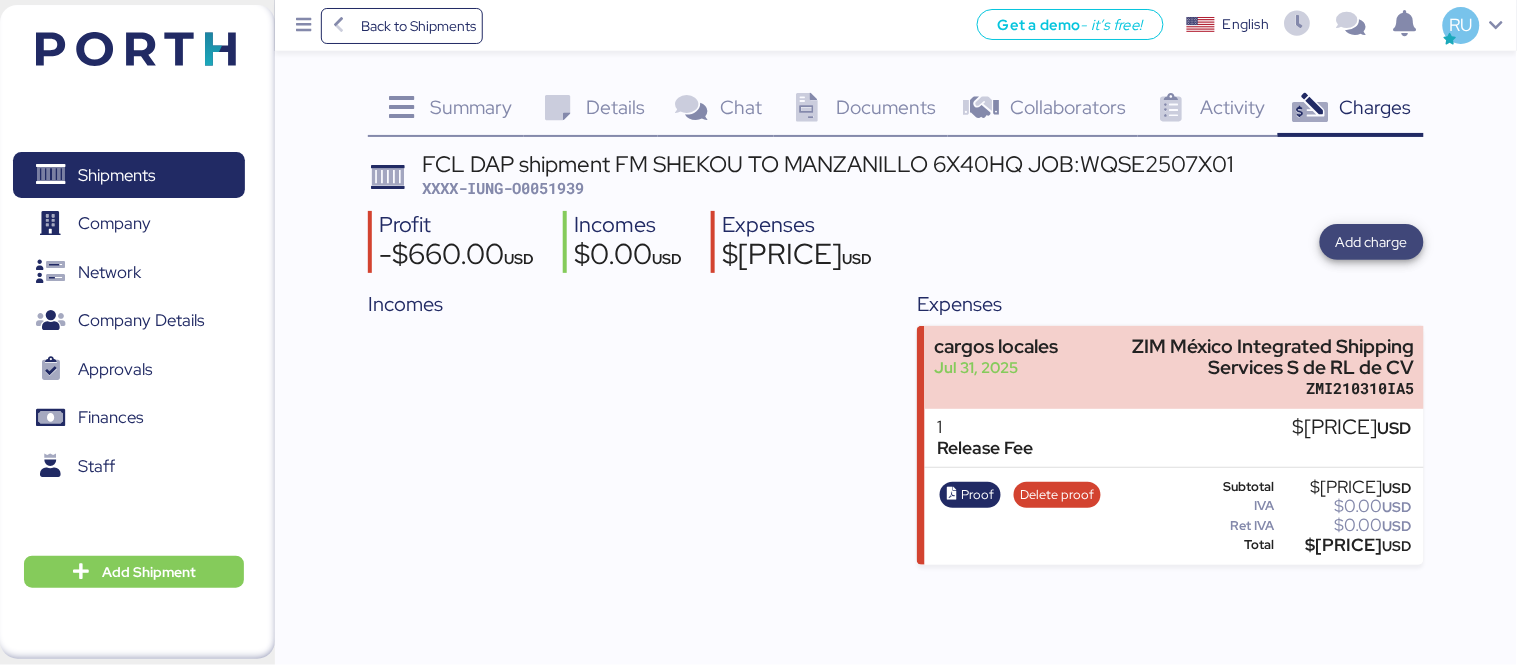 click on "Add charge" at bounding box center [1372, 242] 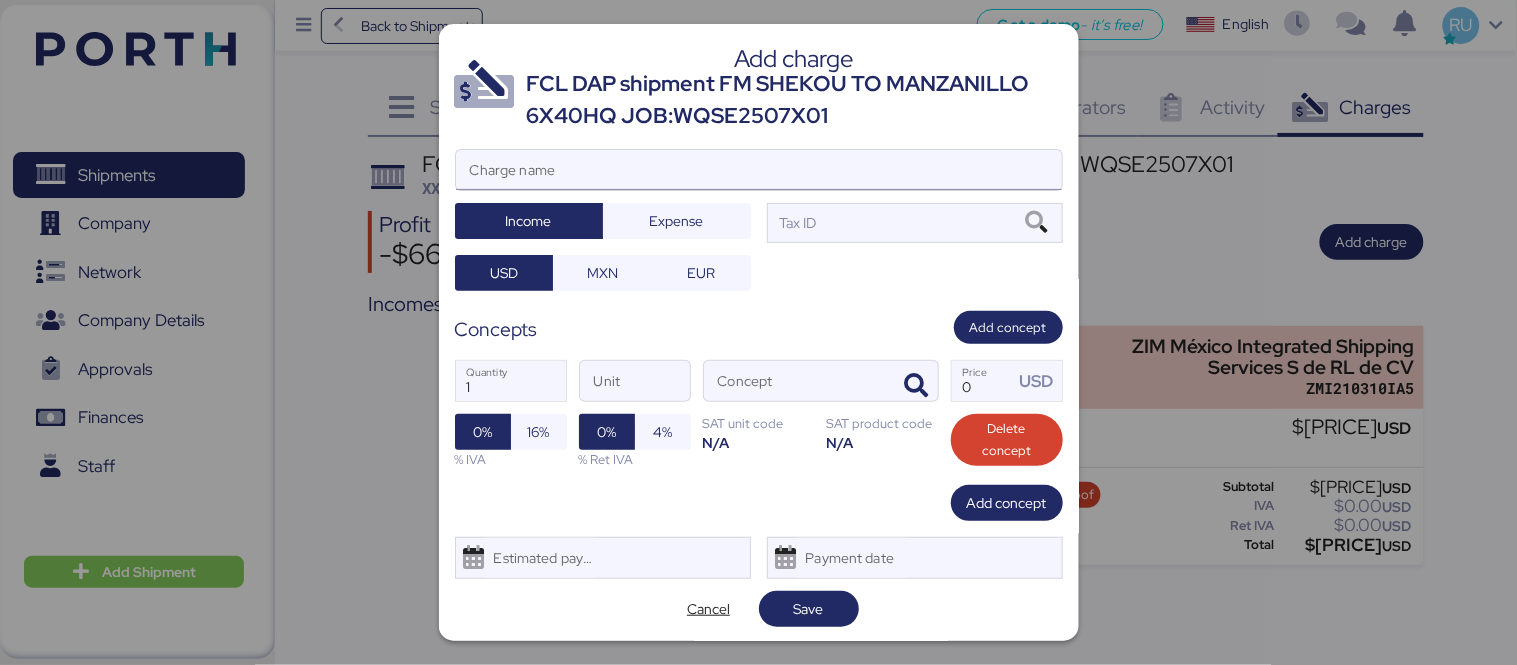 click on "Charge name" at bounding box center (759, 170) 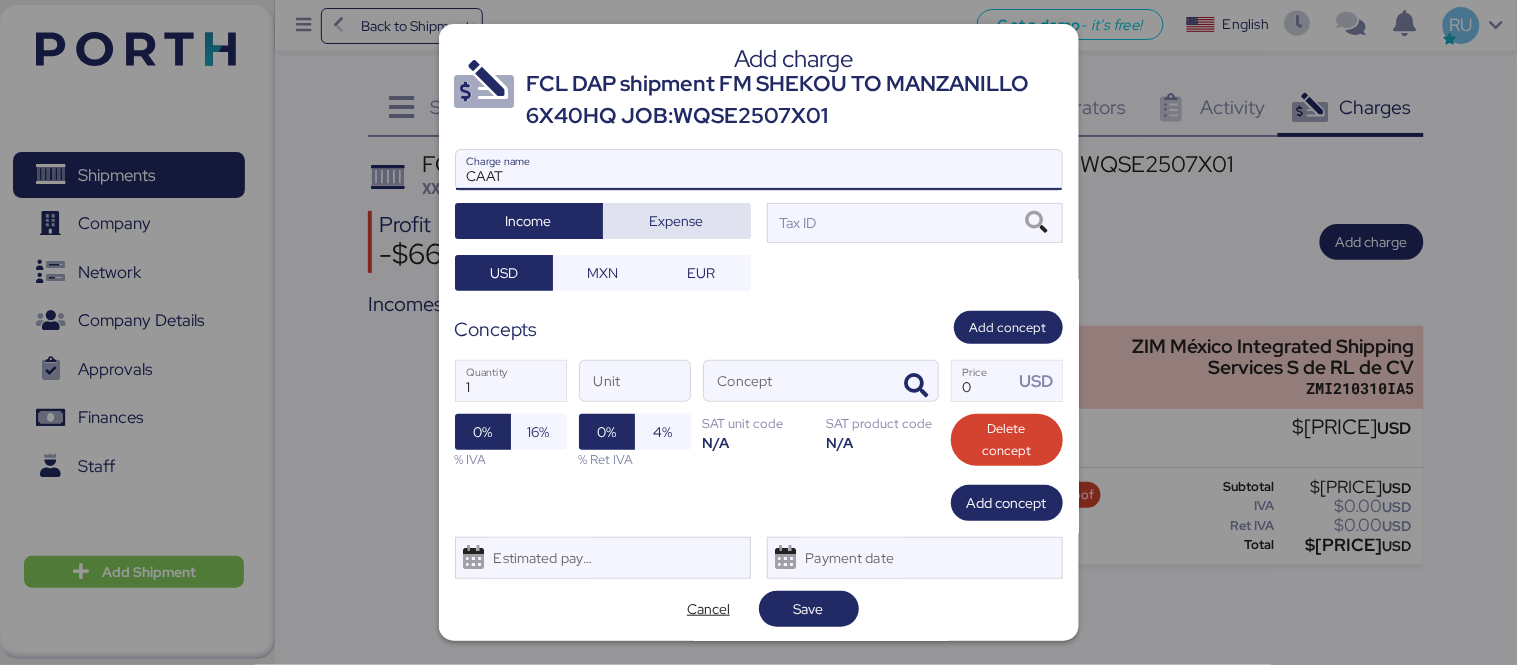 type on "CAAT" 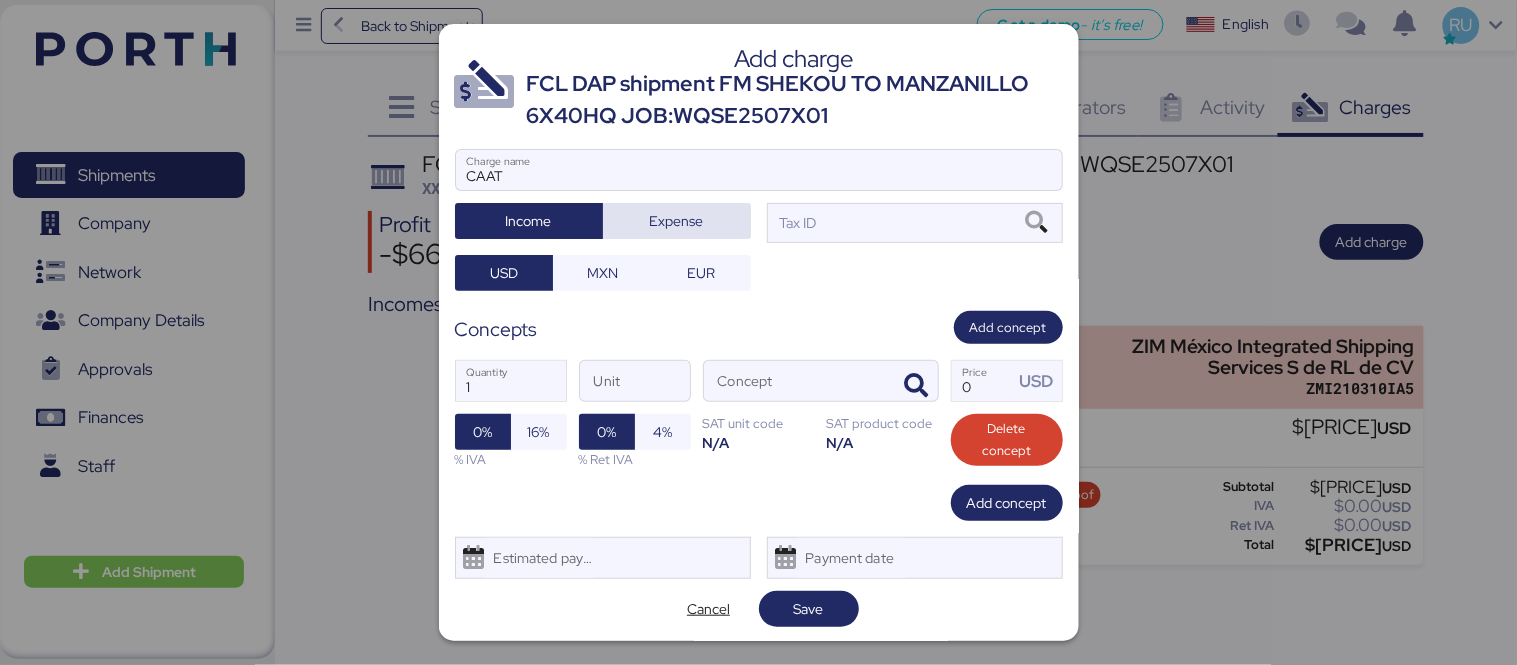 click on "Expense" at bounding box center (677, 221) 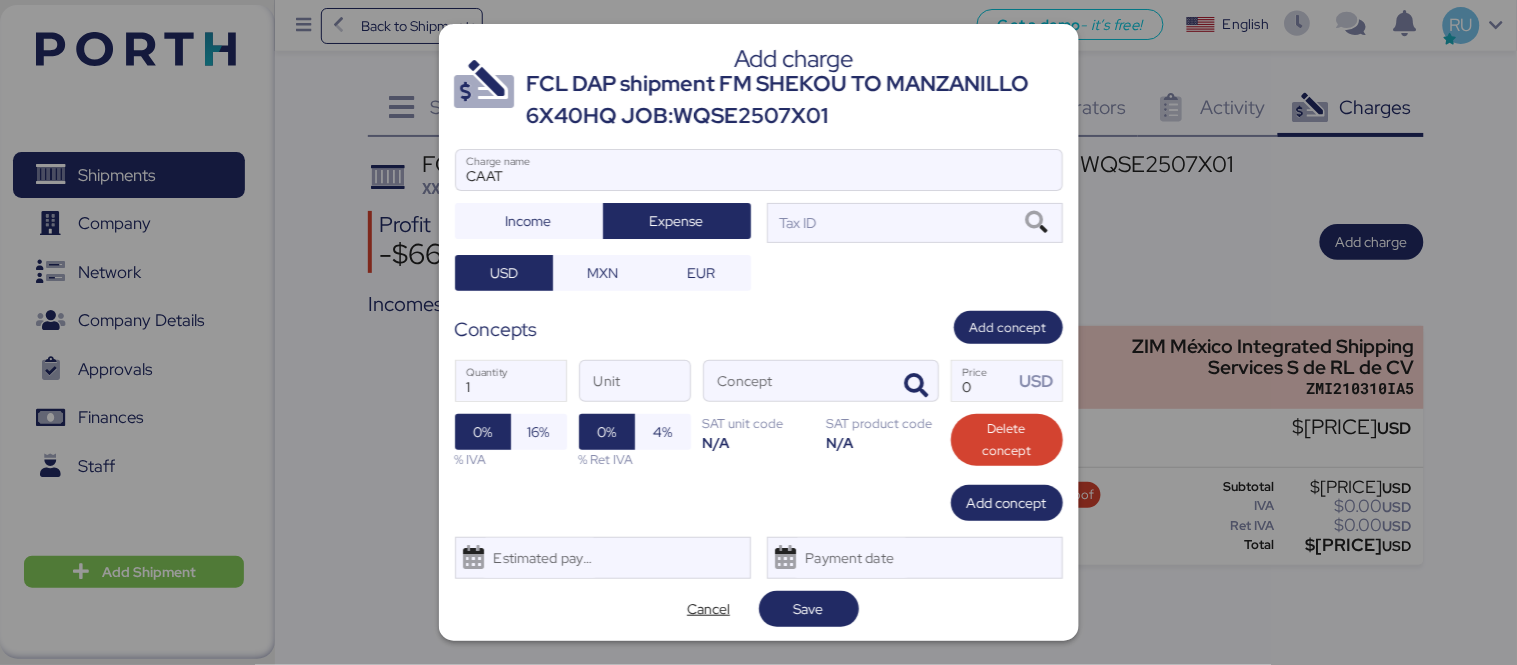 click on "CAAT Charge name Income Expense Tax ID   USD MXN EUR" at bounding box center (759, 220) 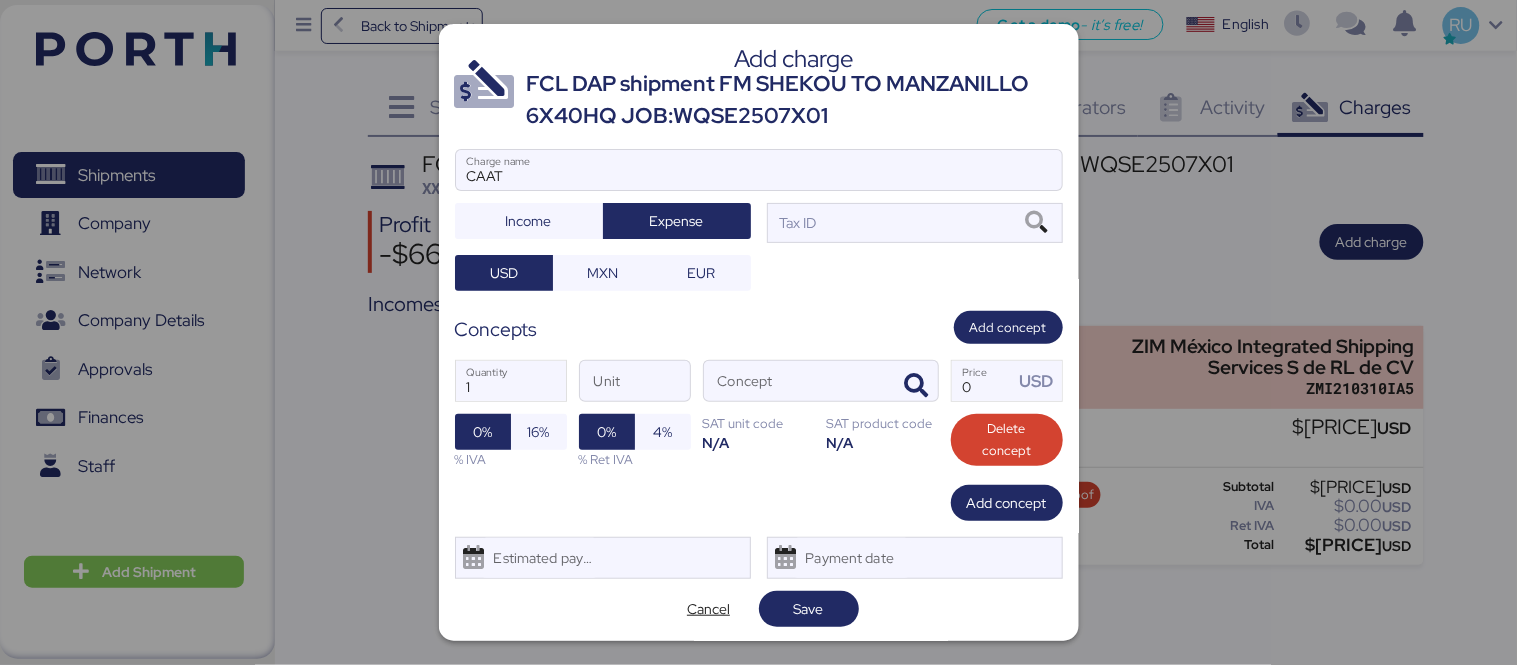 click at bounding box center (759, 200) 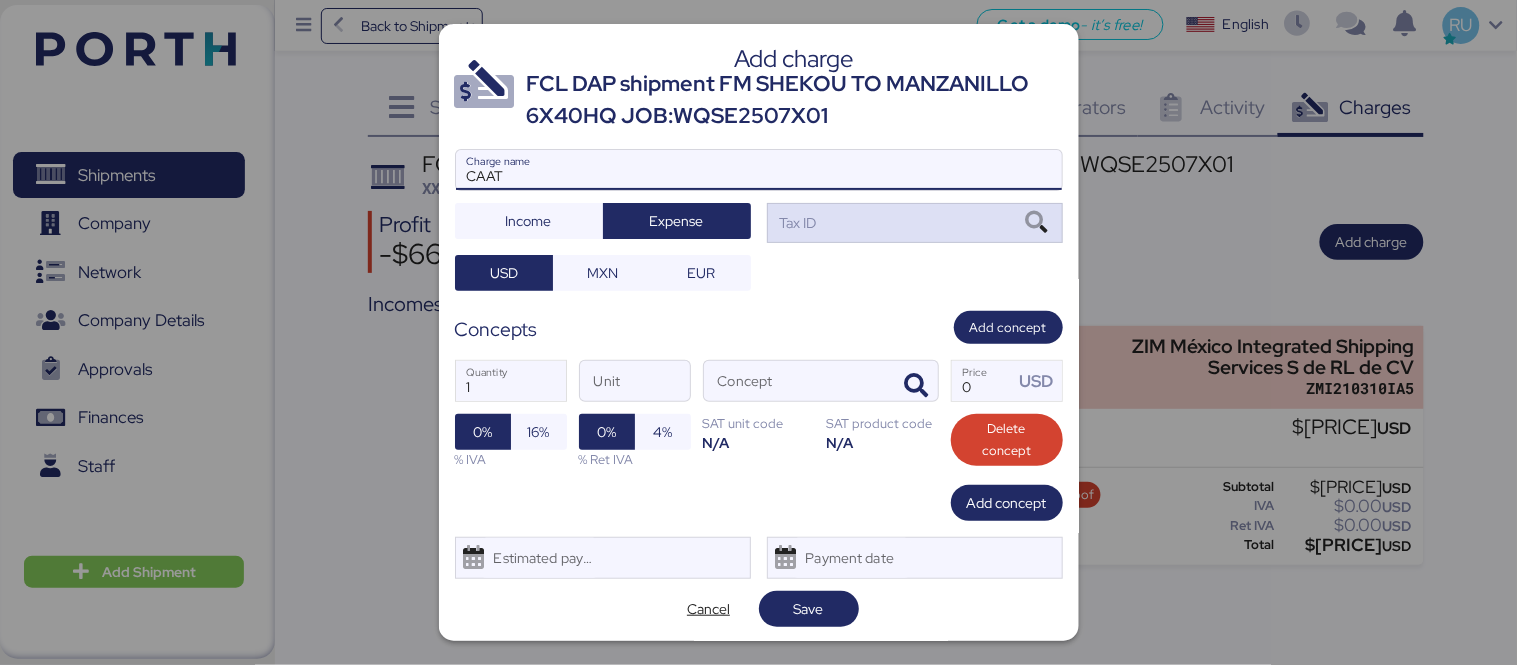 click on "Tax ID" at bounding box center (915, 223) 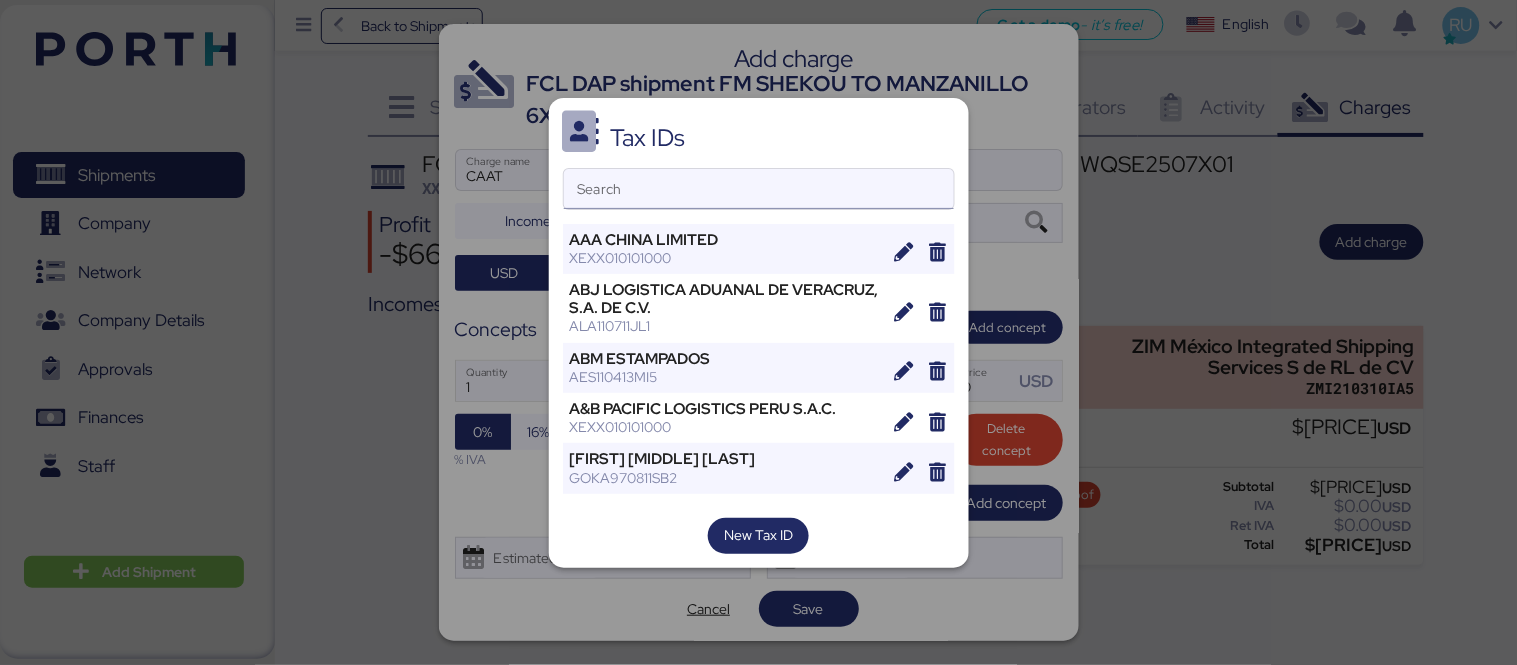 click on "Search" at bounding box center [759, 189] 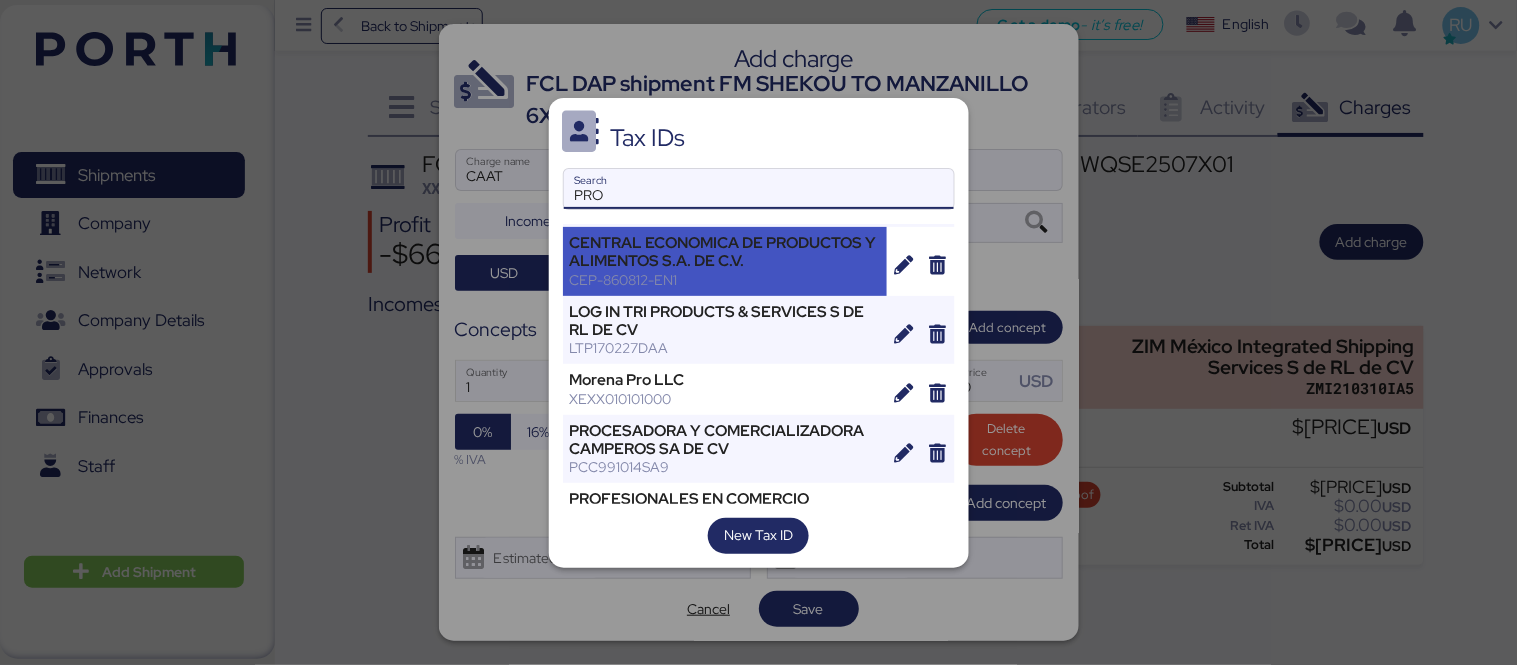 scroll, scrollTop: 0, scrollLeft: 0, axis: both 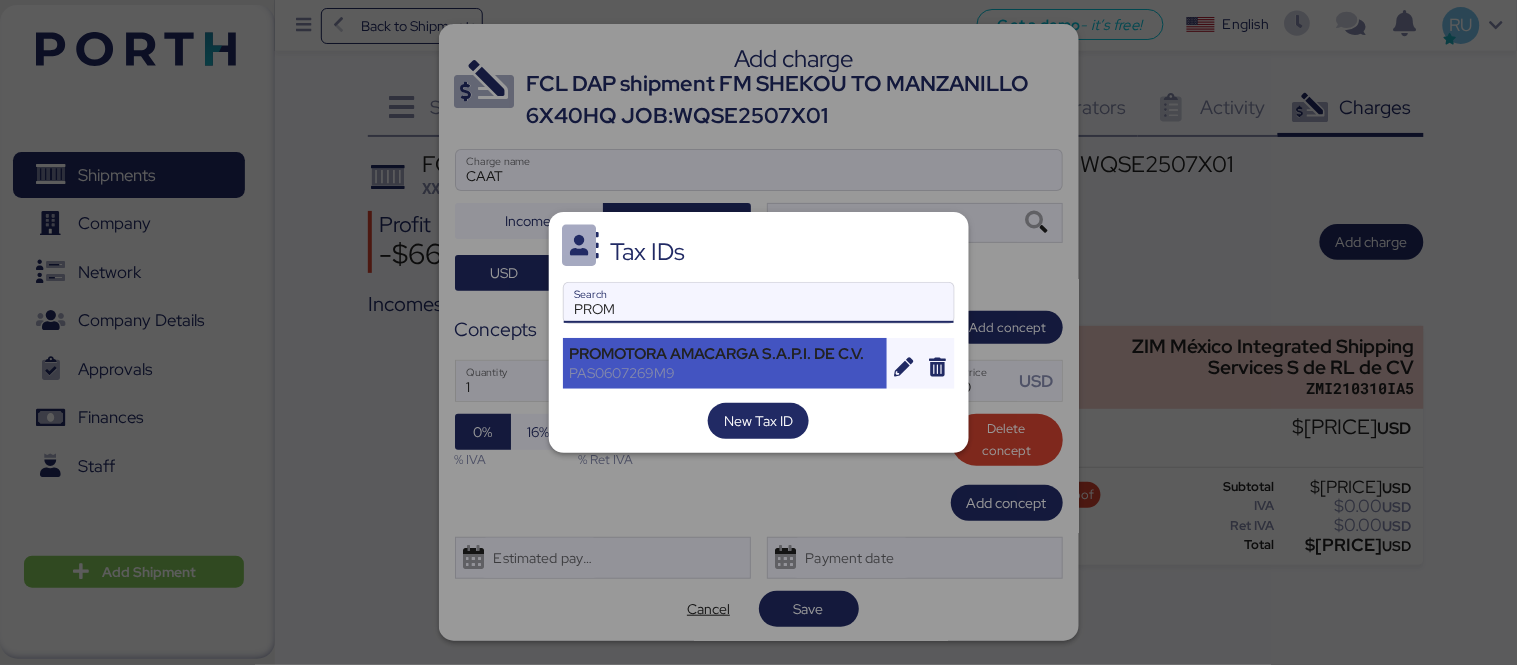 type on "PROM" 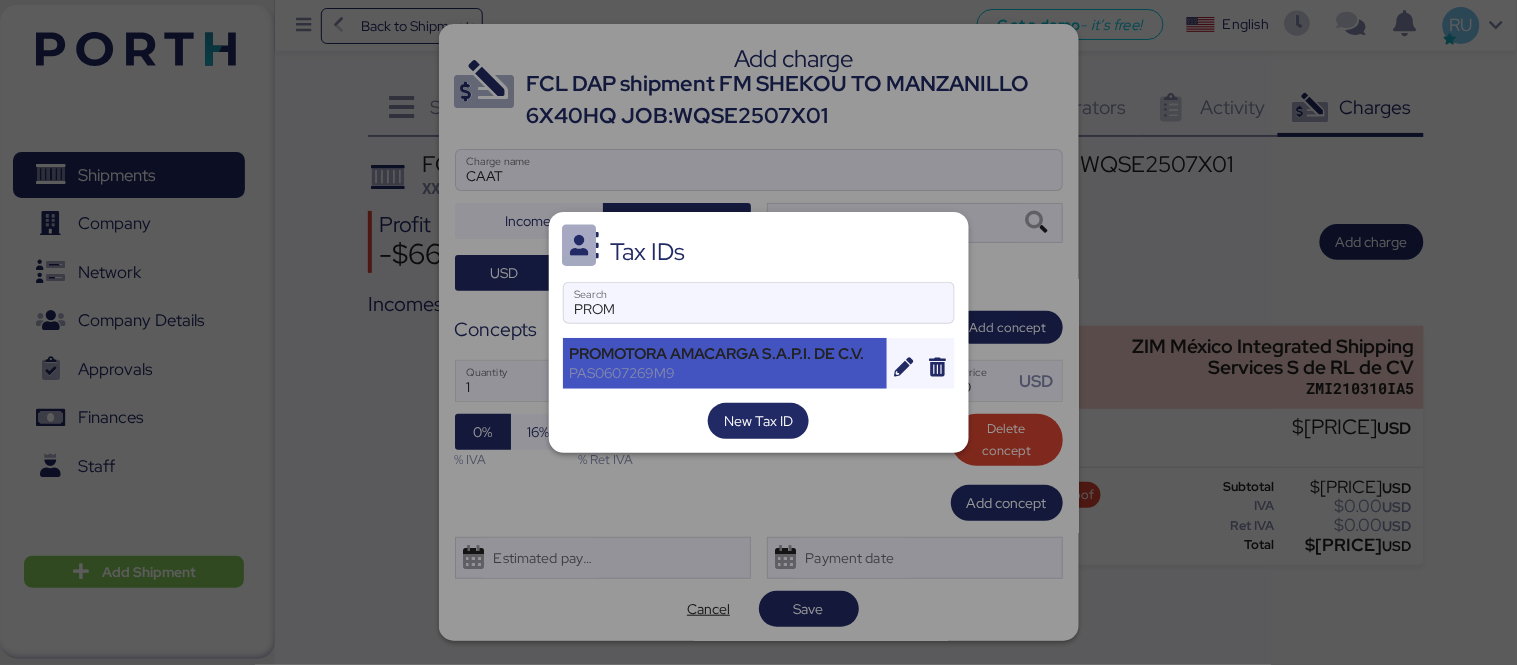click on "PROMOTORA AMACARGA S.A.P.I. DE C.V. PAS0607269M9" at bounding box center [725, 363] 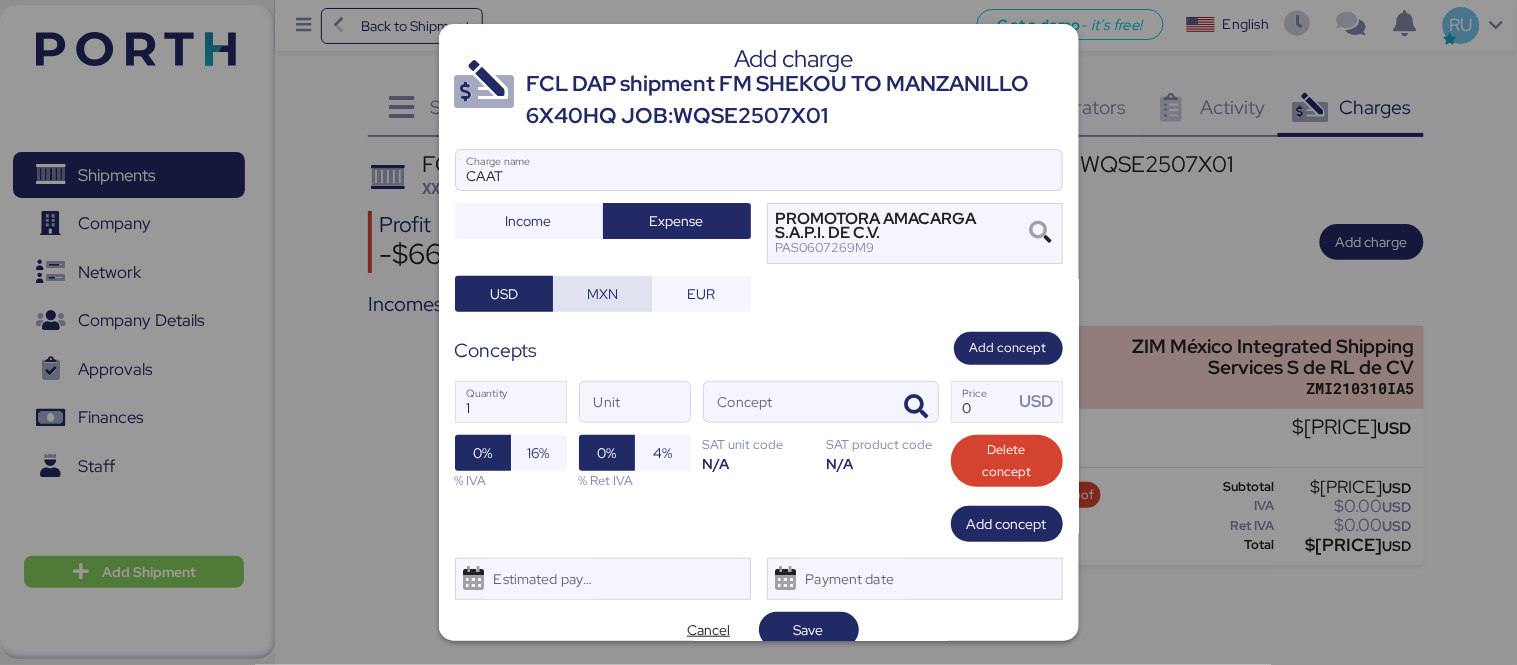 click on "MXN" at bounding box center [602, 294] 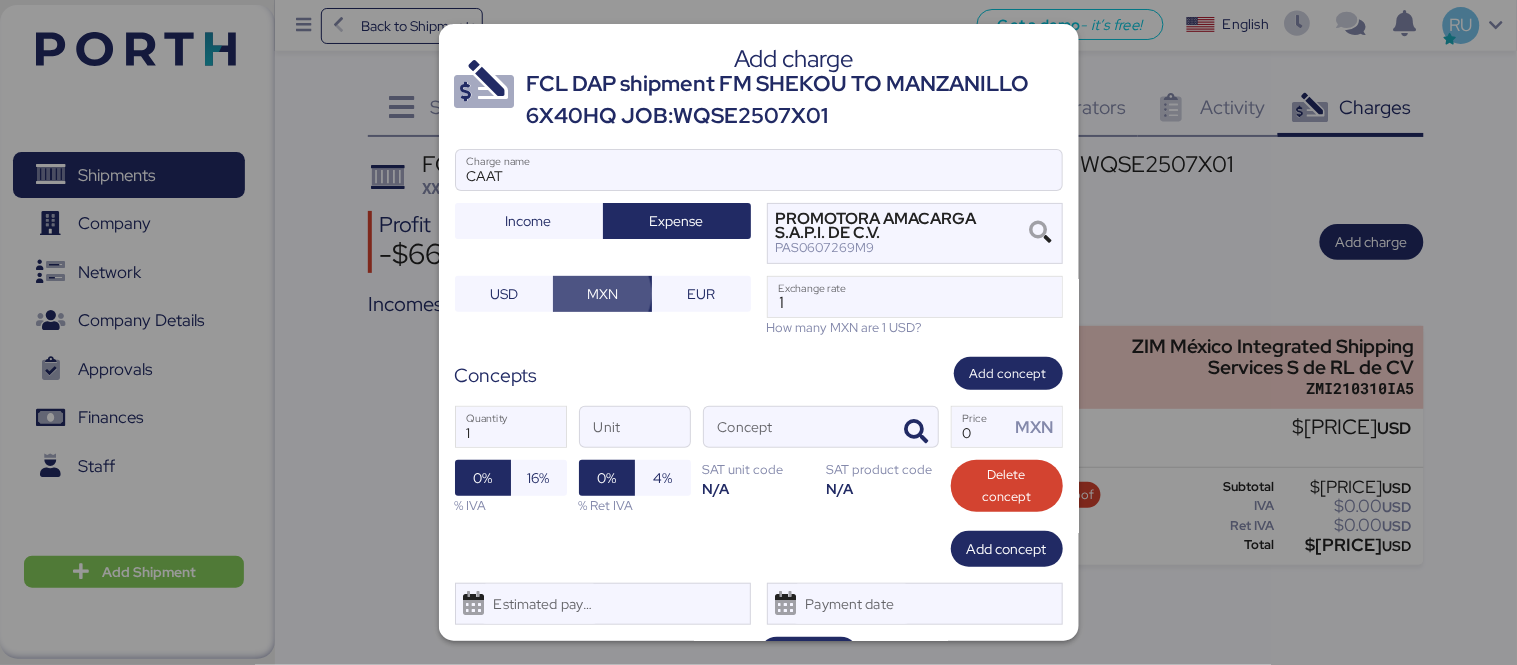 click on "How many
MXN
are 1 USD?" at bounding box center [915, 327] 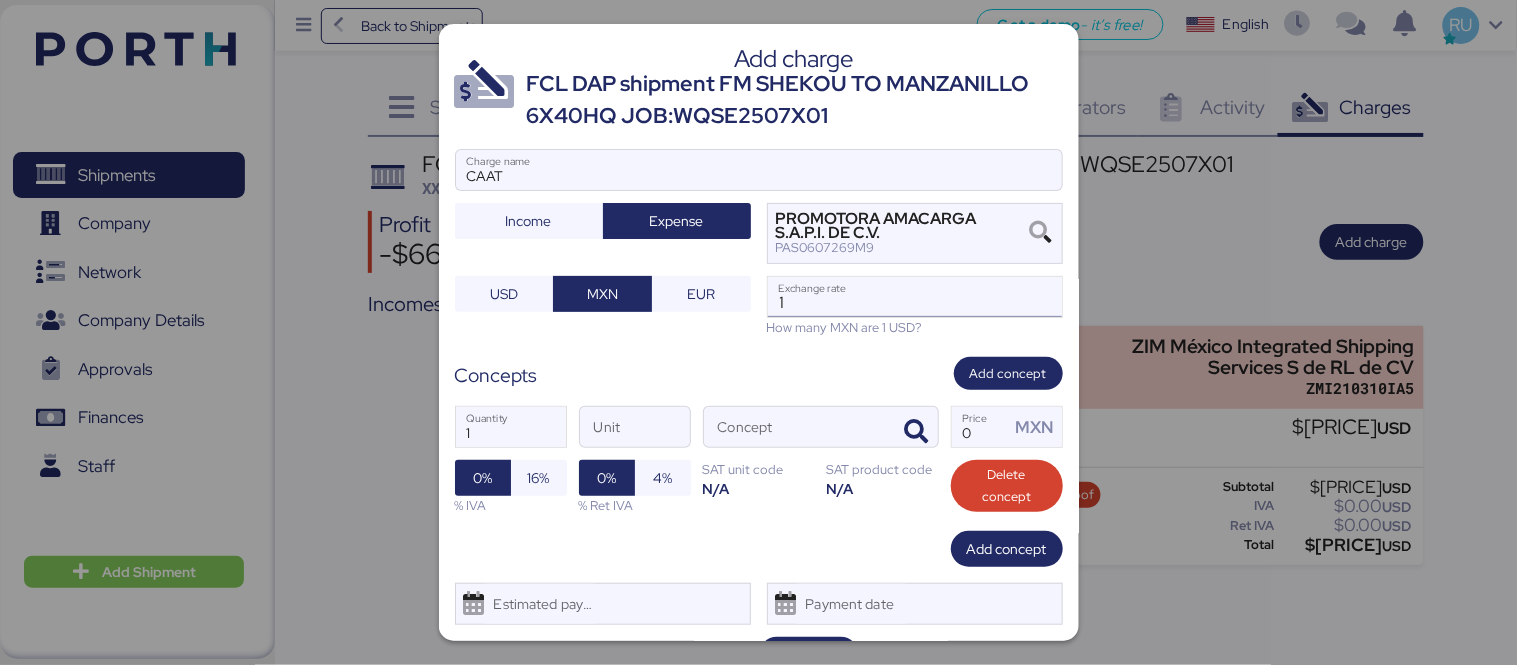 click on "1" at bounding box center (915, 297) 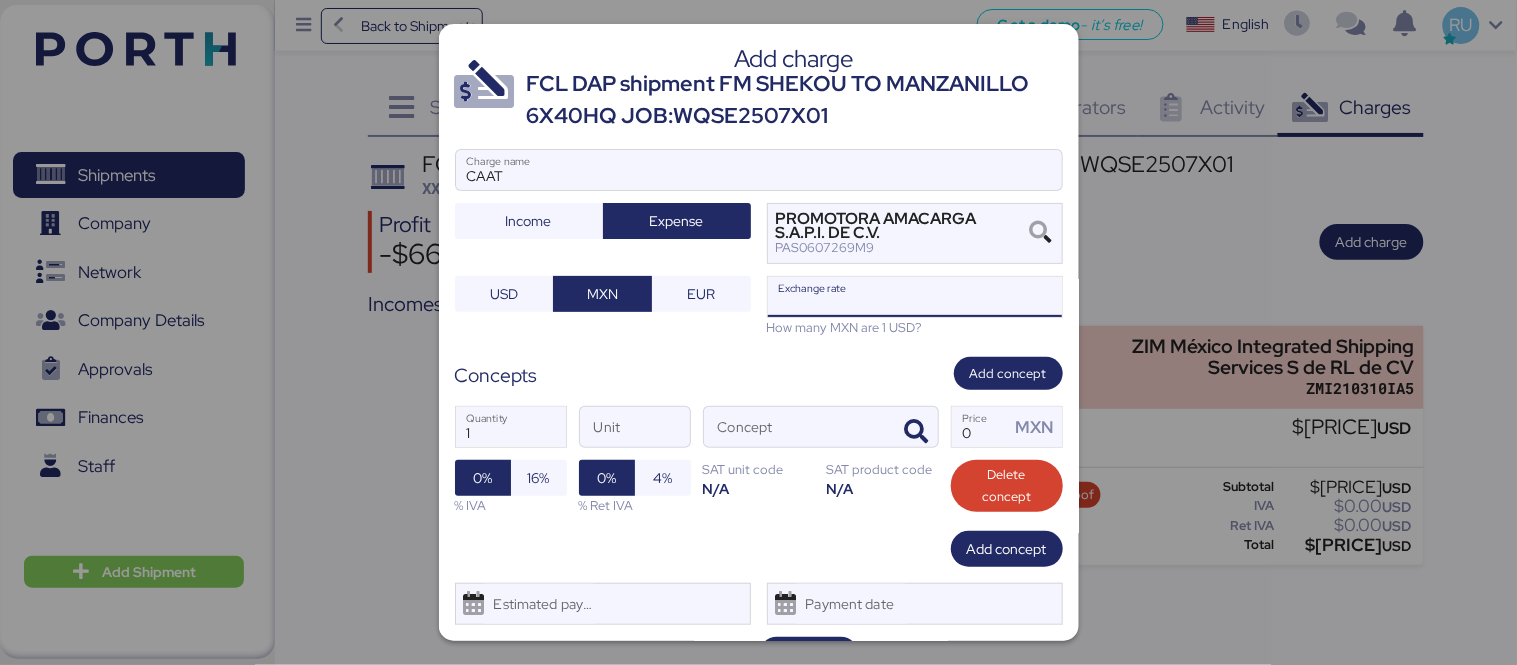 type on "8" 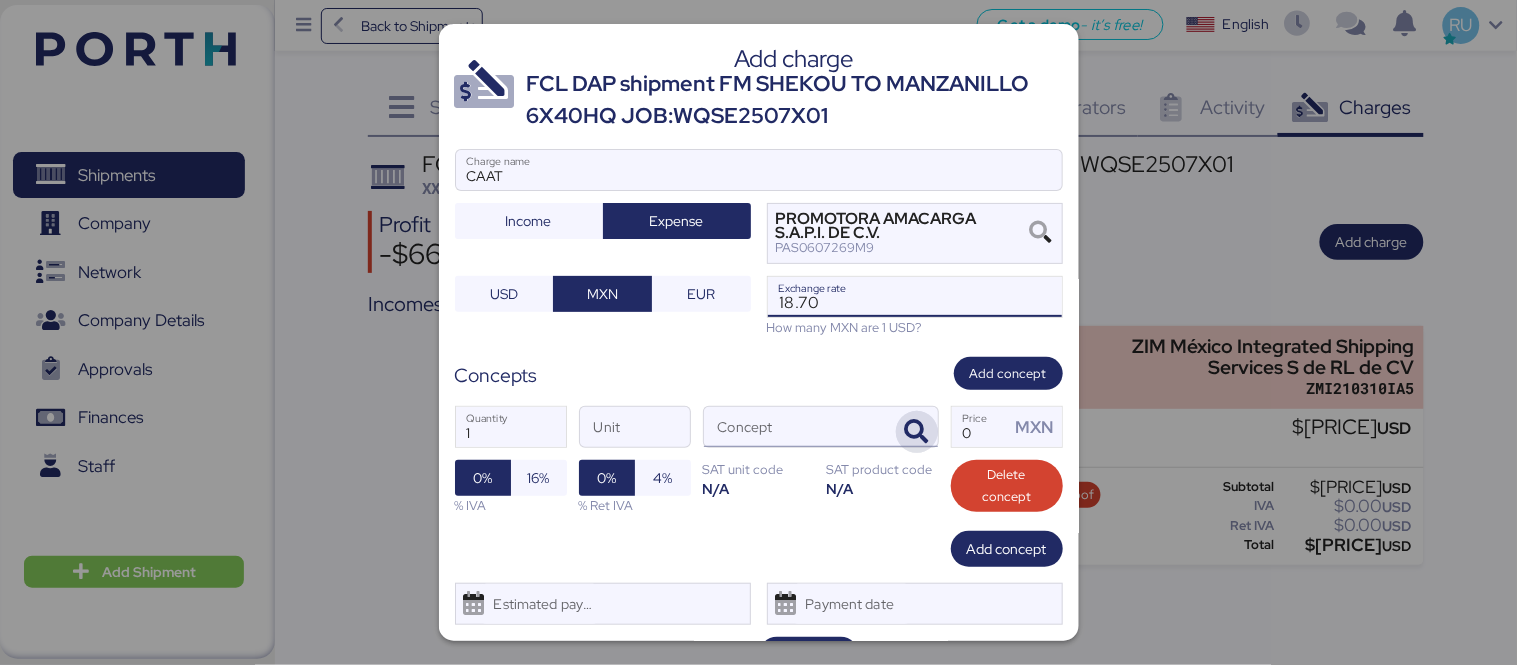 type on "18.7" 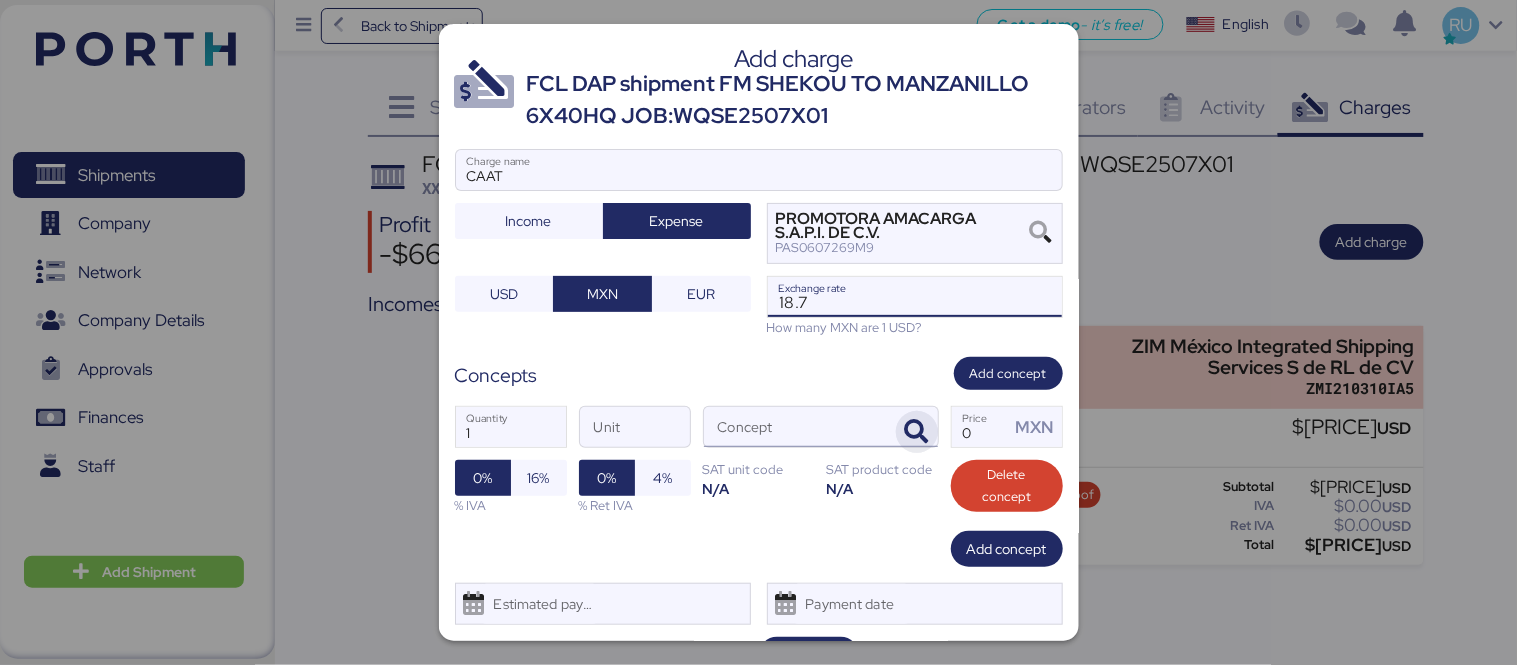 click at bounding box center [917, 432] 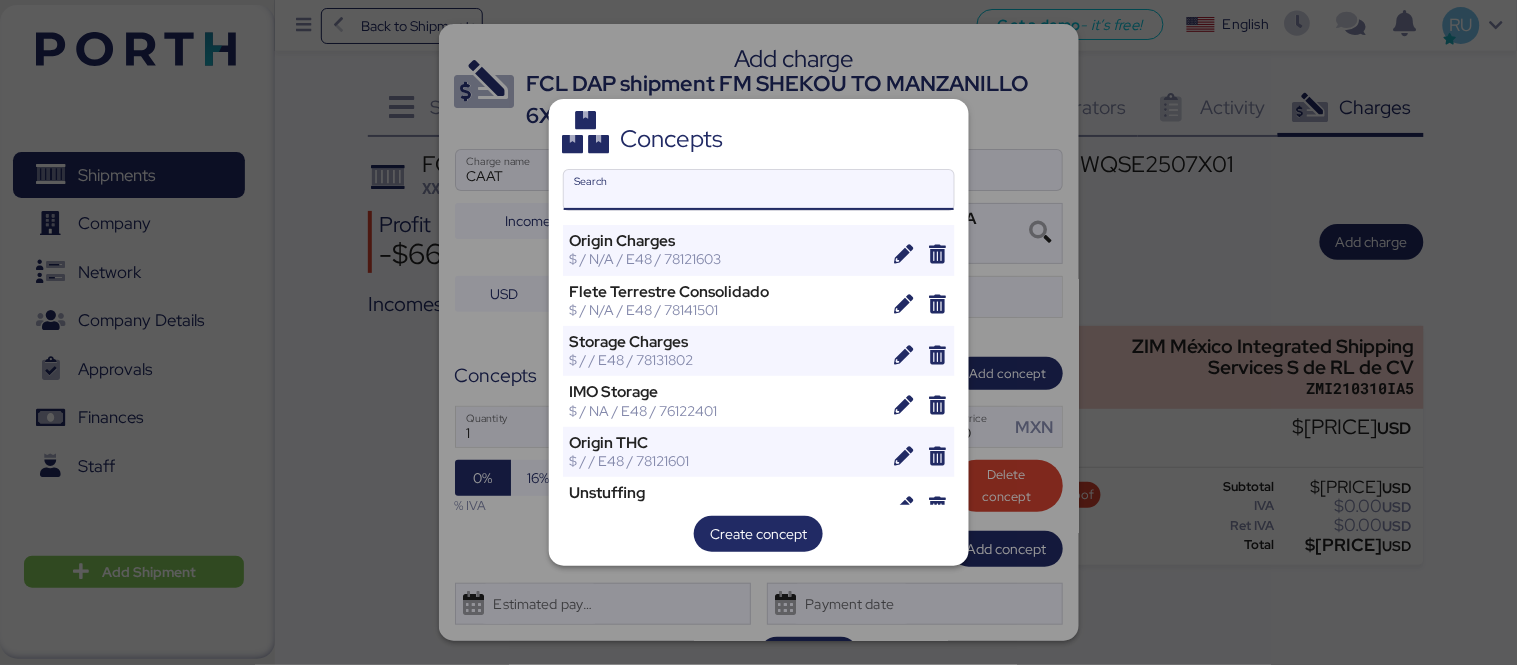 click on "Search" at bounding box center [759, 190] 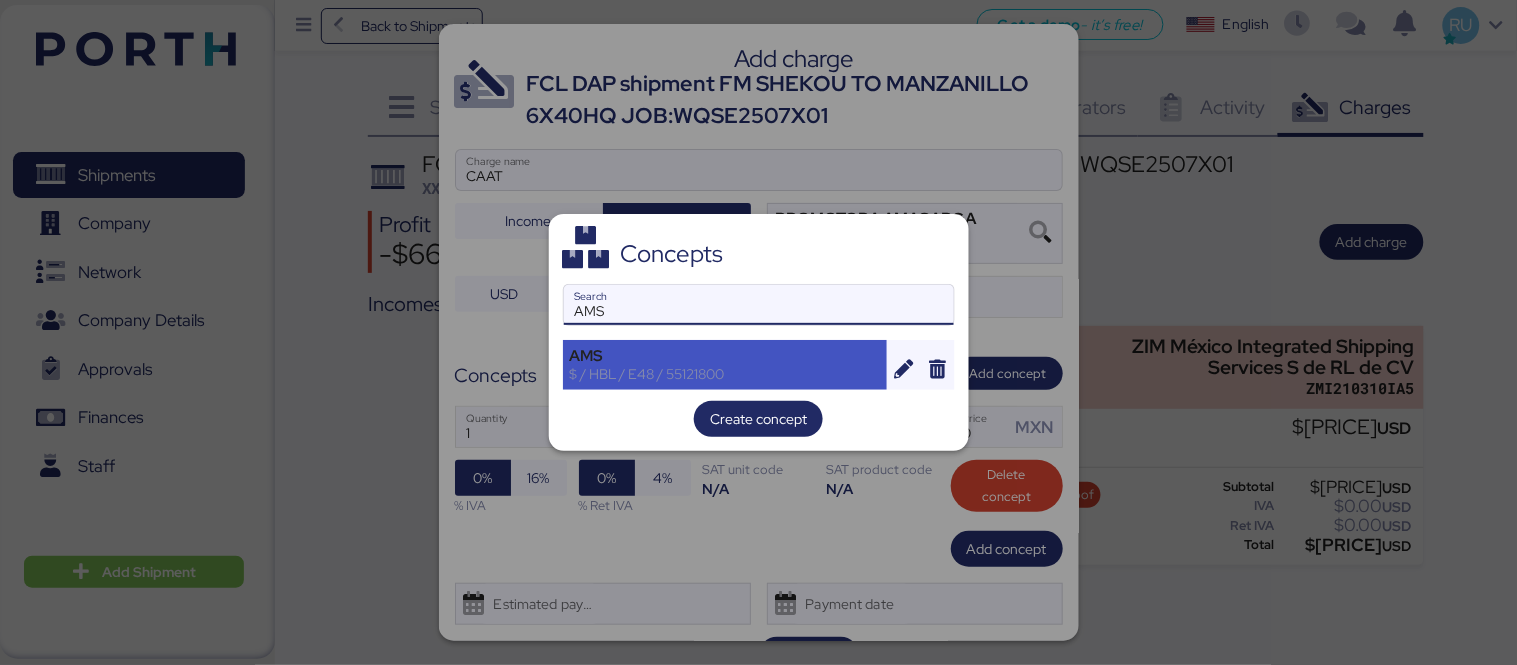 type on "AMS" 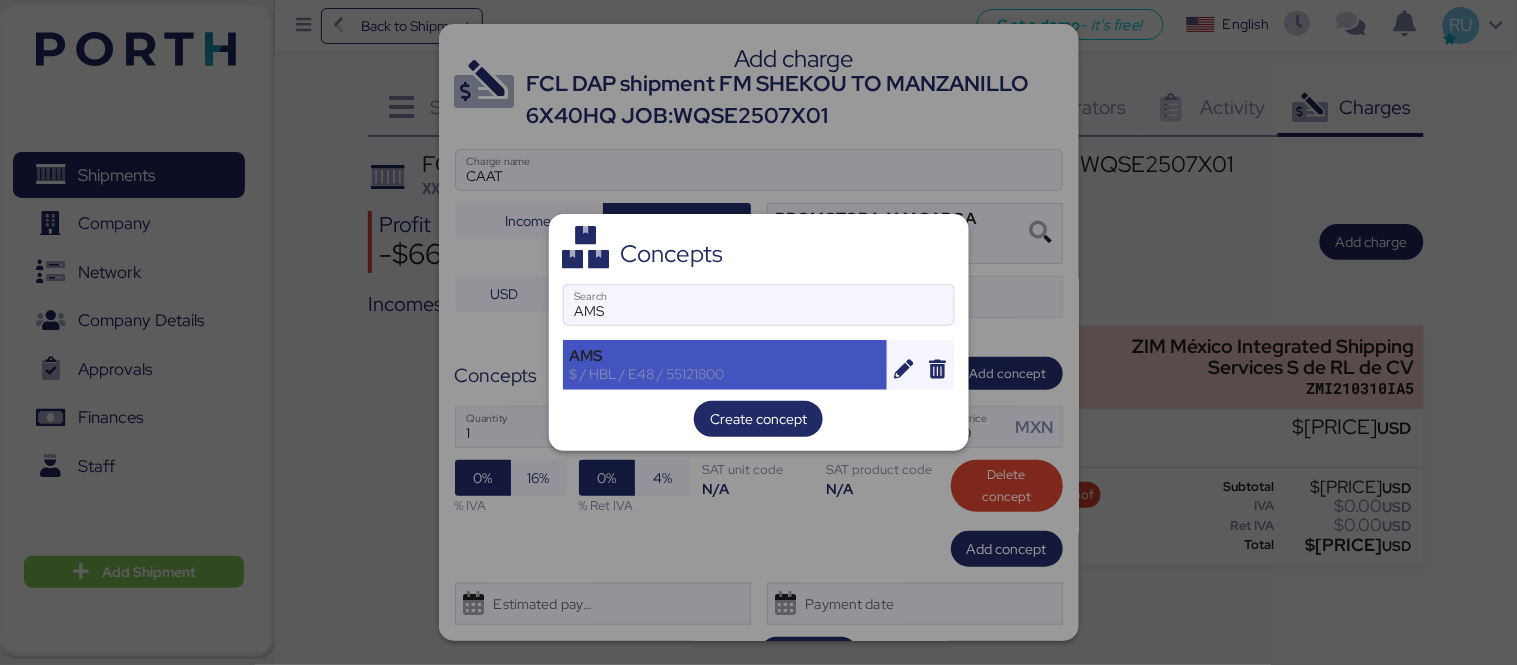 click on "$ / HBL /
E48 / 55121800" at bounding box center (725, 374) 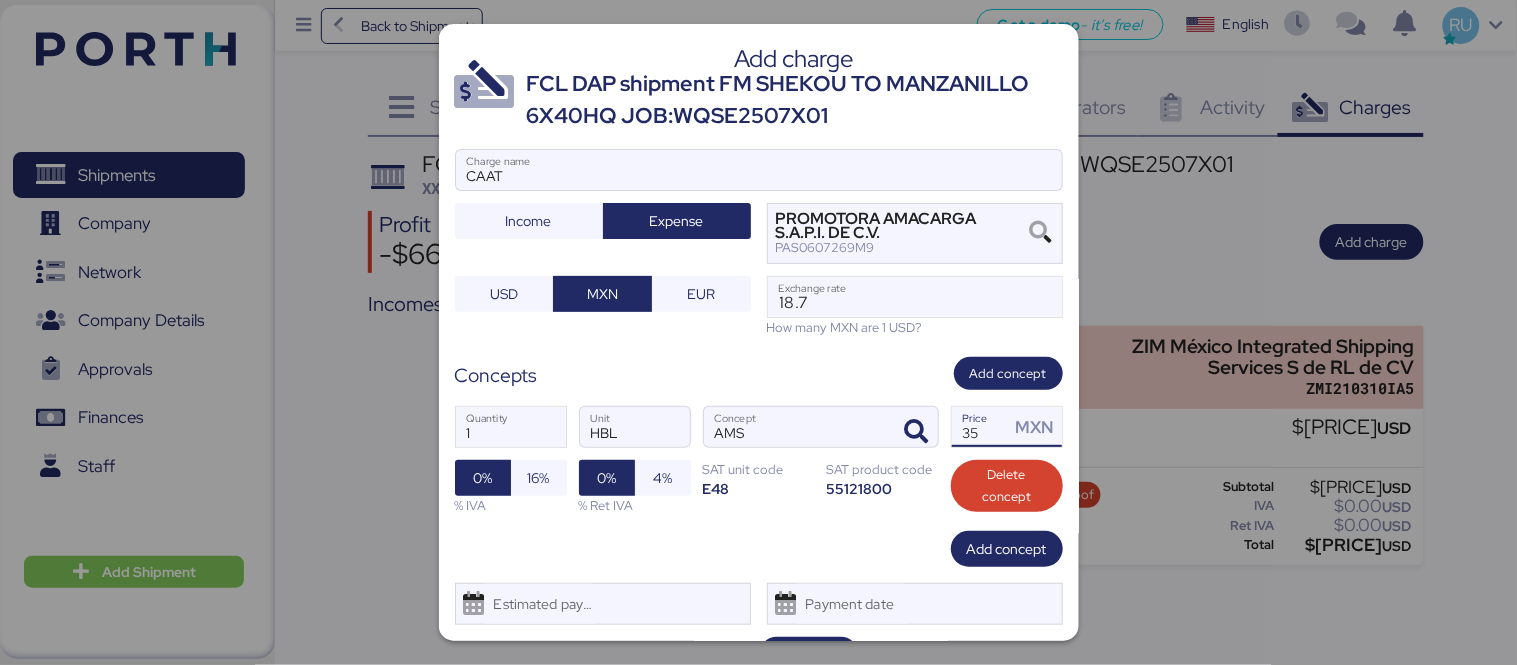 click on "35" at bounding box center (981, 427) 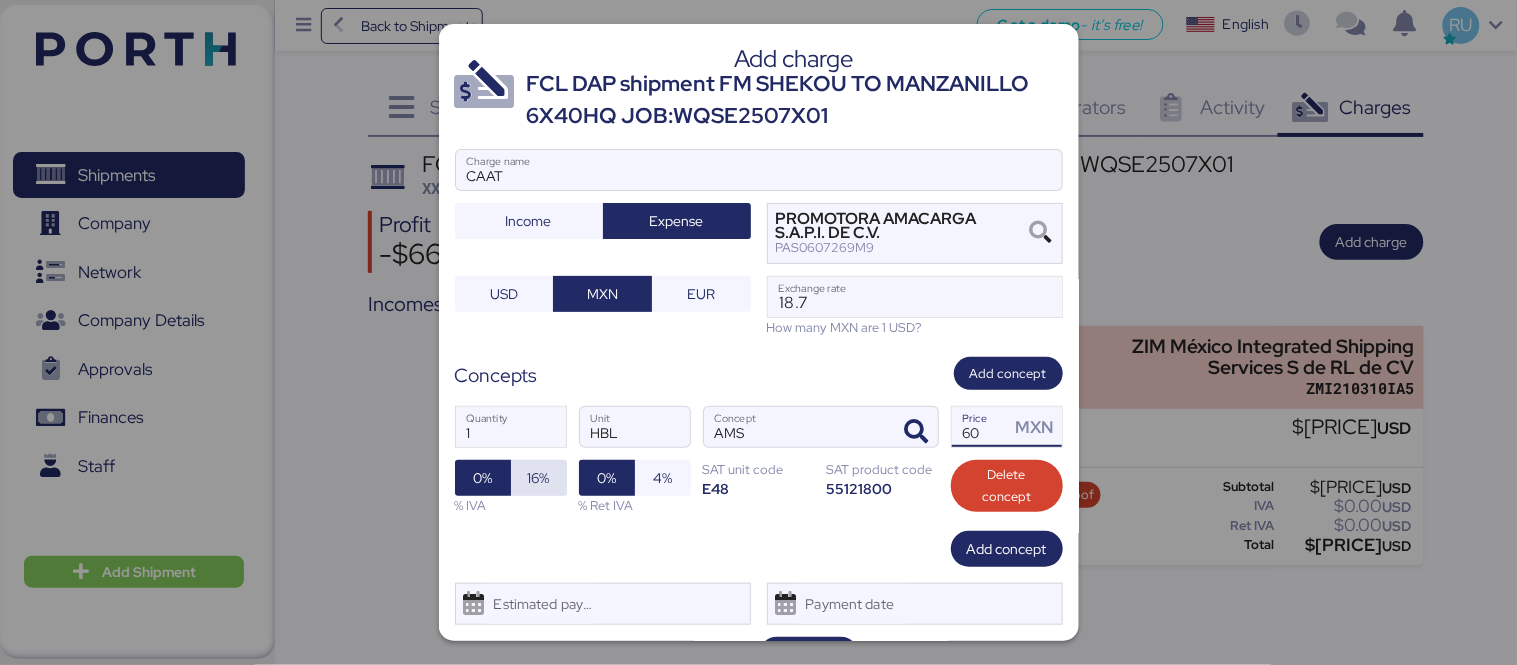type on "60" 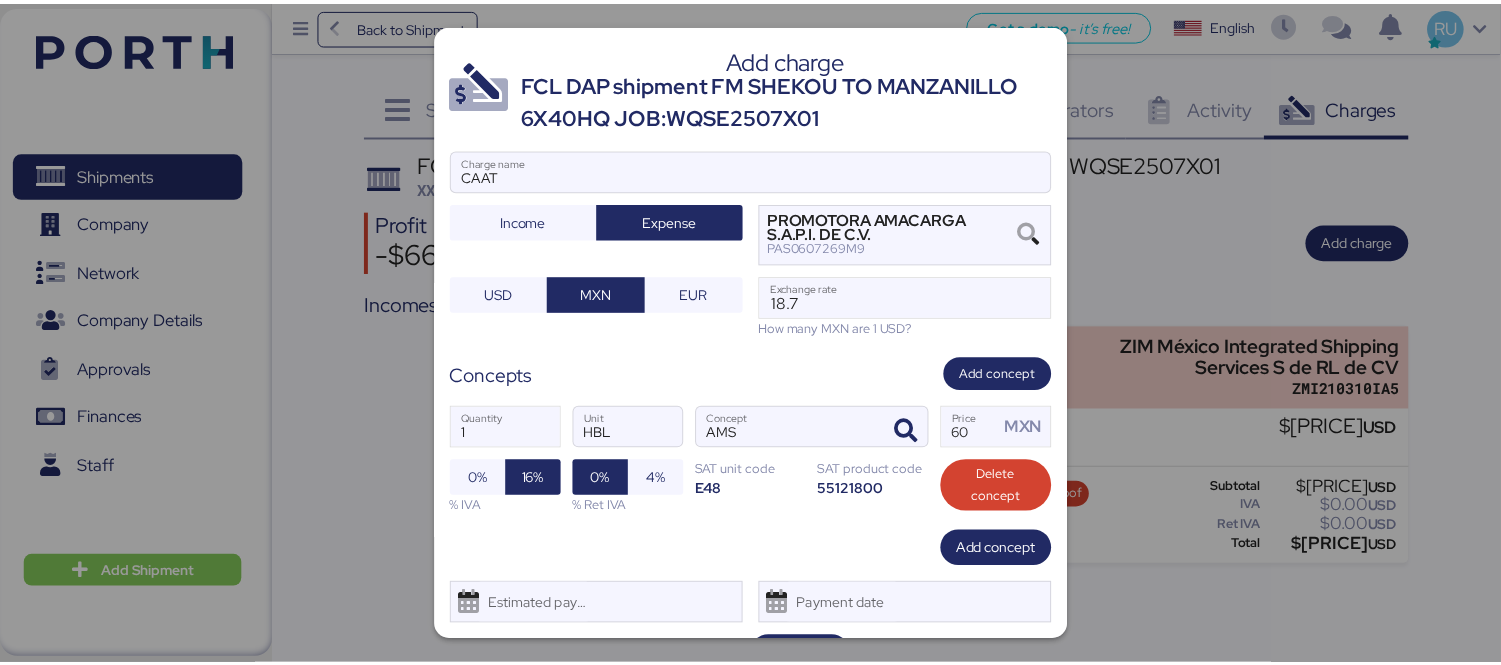 scroll, scrollTop: 48, scrollLeft: 0, axis: vertical 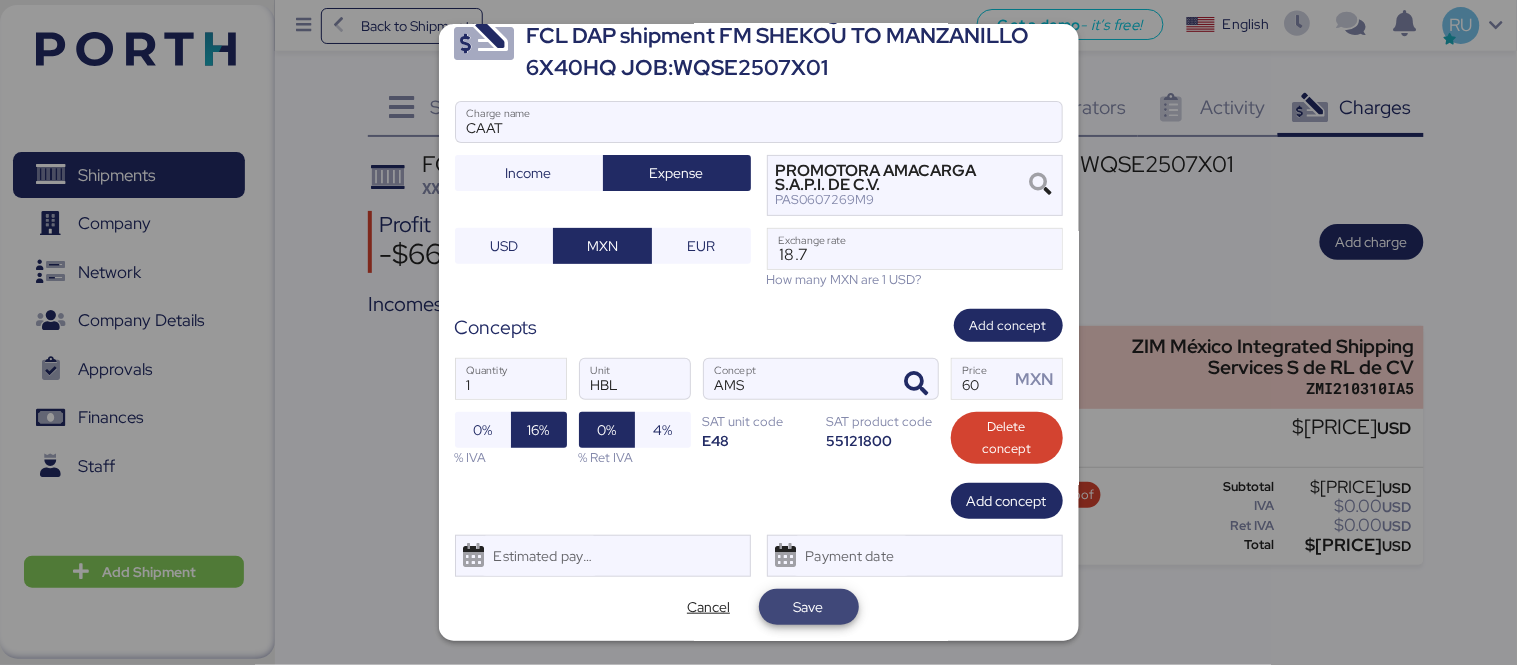 click on "Save" at bounding box center [809, 607] 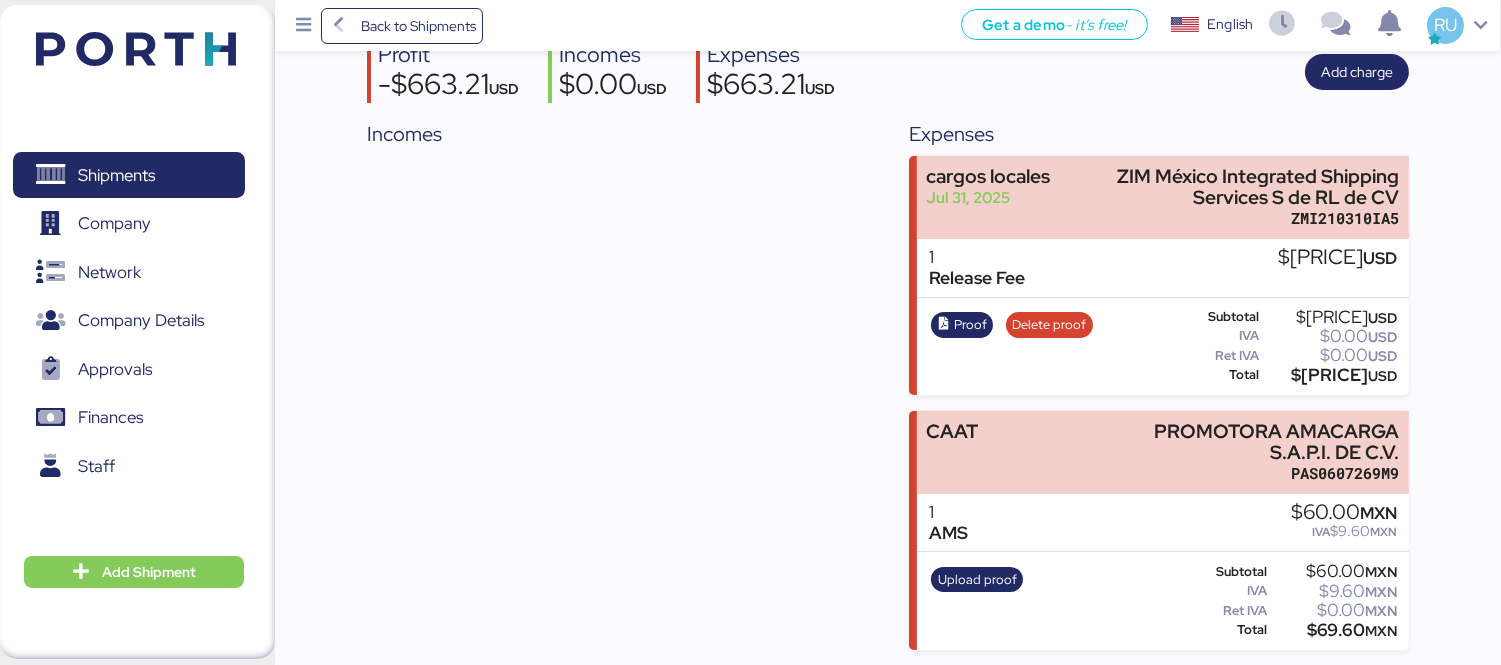 scroll, scrollTop: 168, scrollLeft: 0, axis: vertical 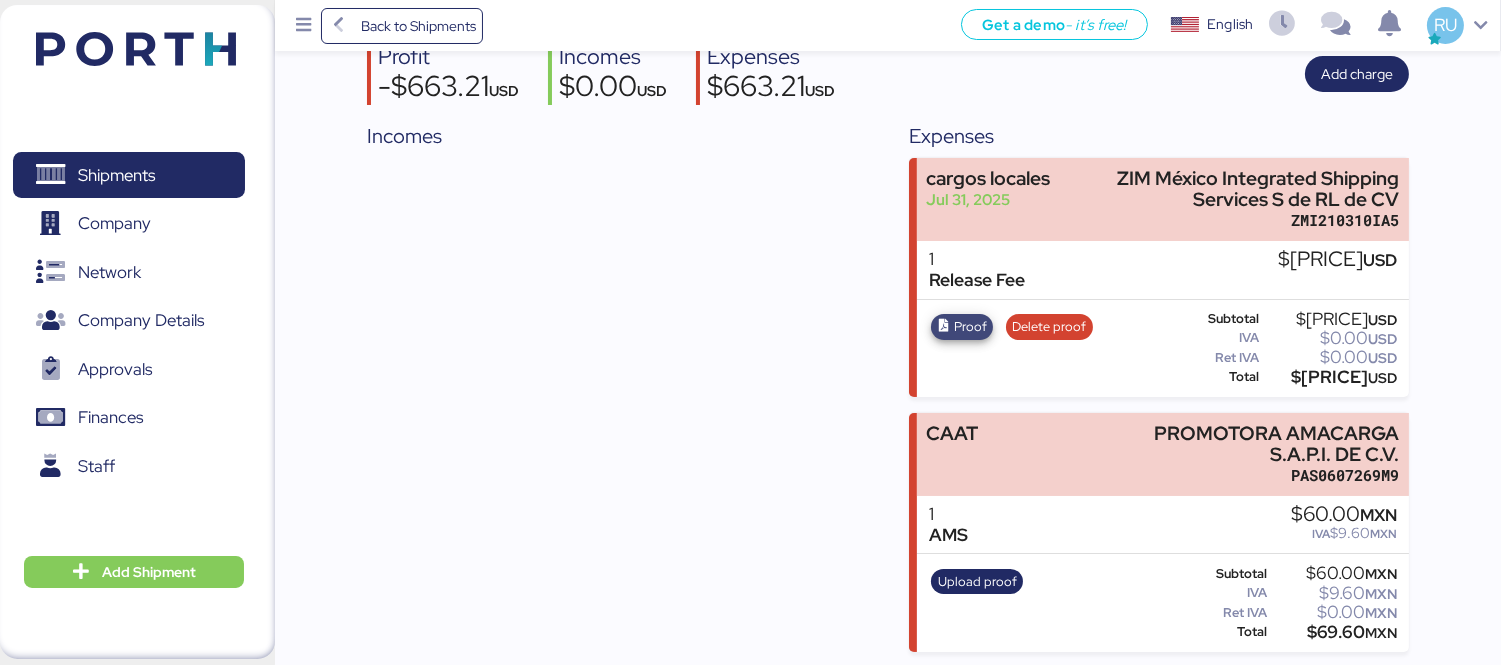 click on "Proof" at bounding box center (962, 327) 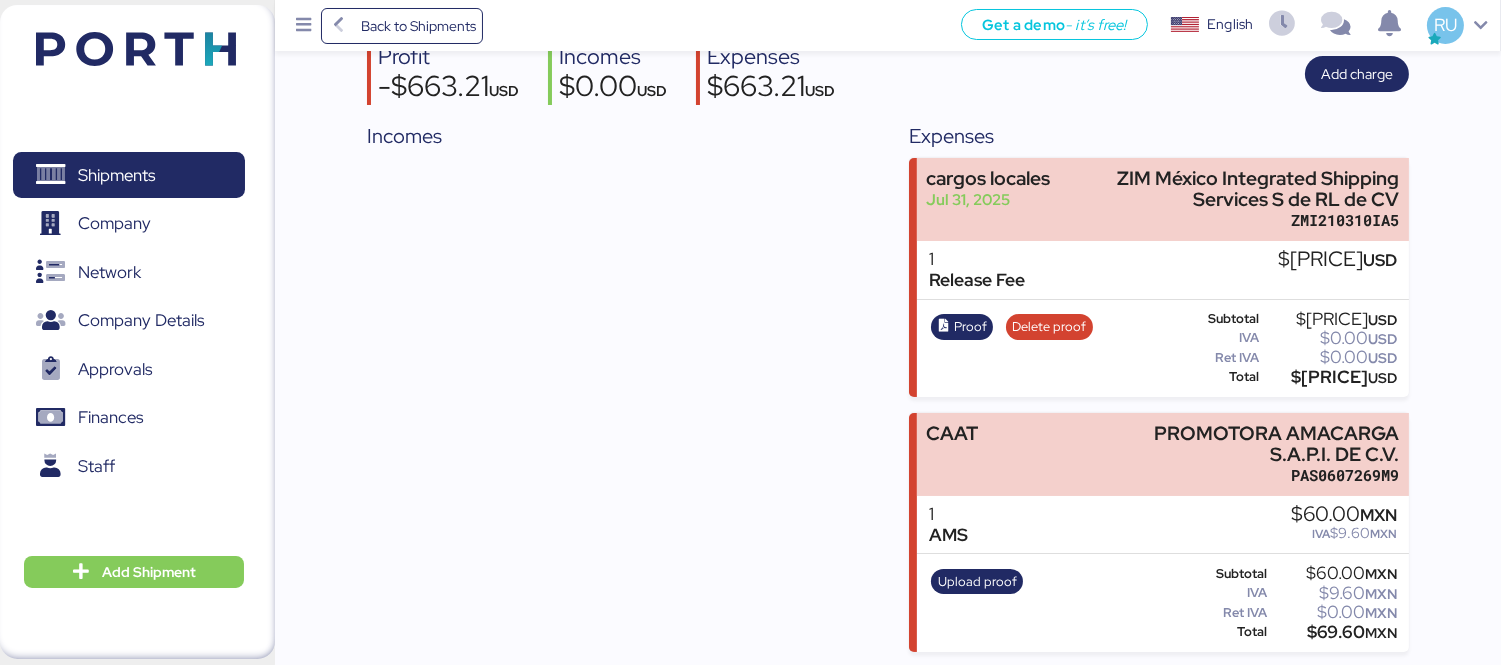 click at bounding box center [136, 49] 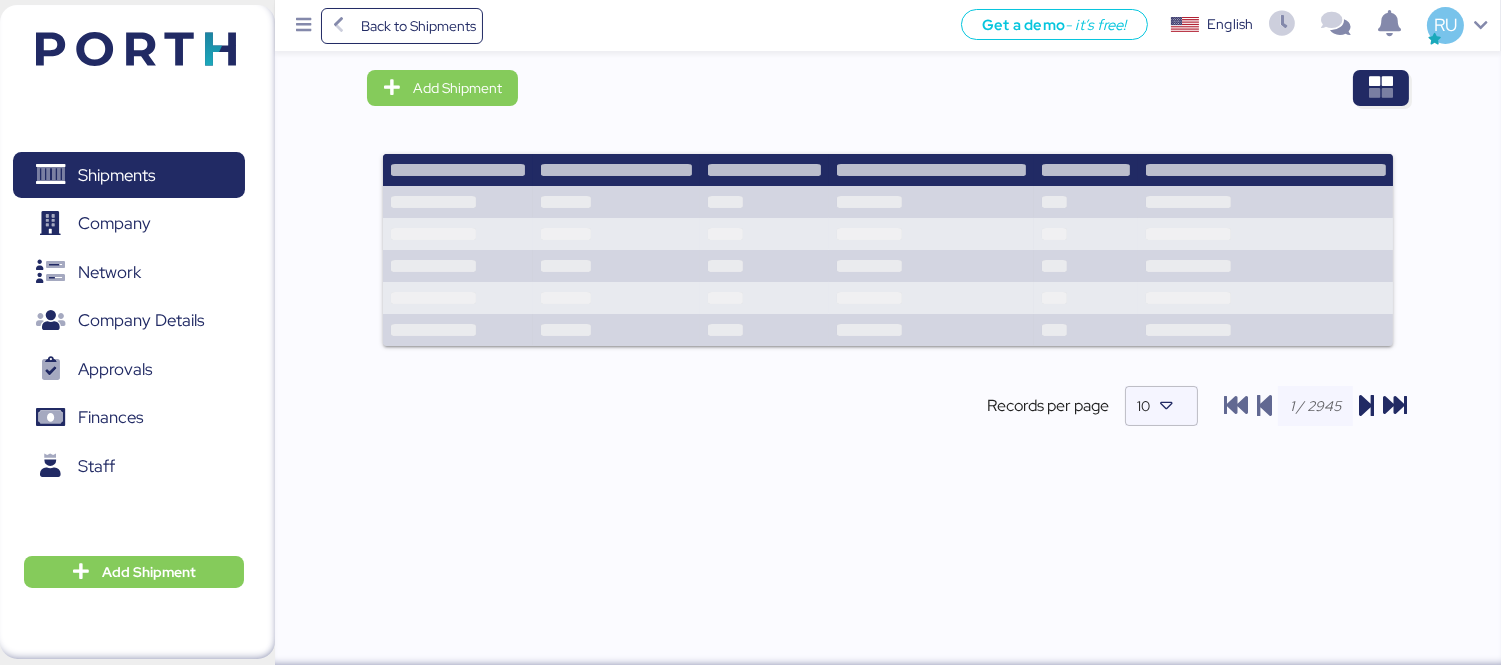 scroll, scrollTop: 0, scrollLeft: 0, axis: both 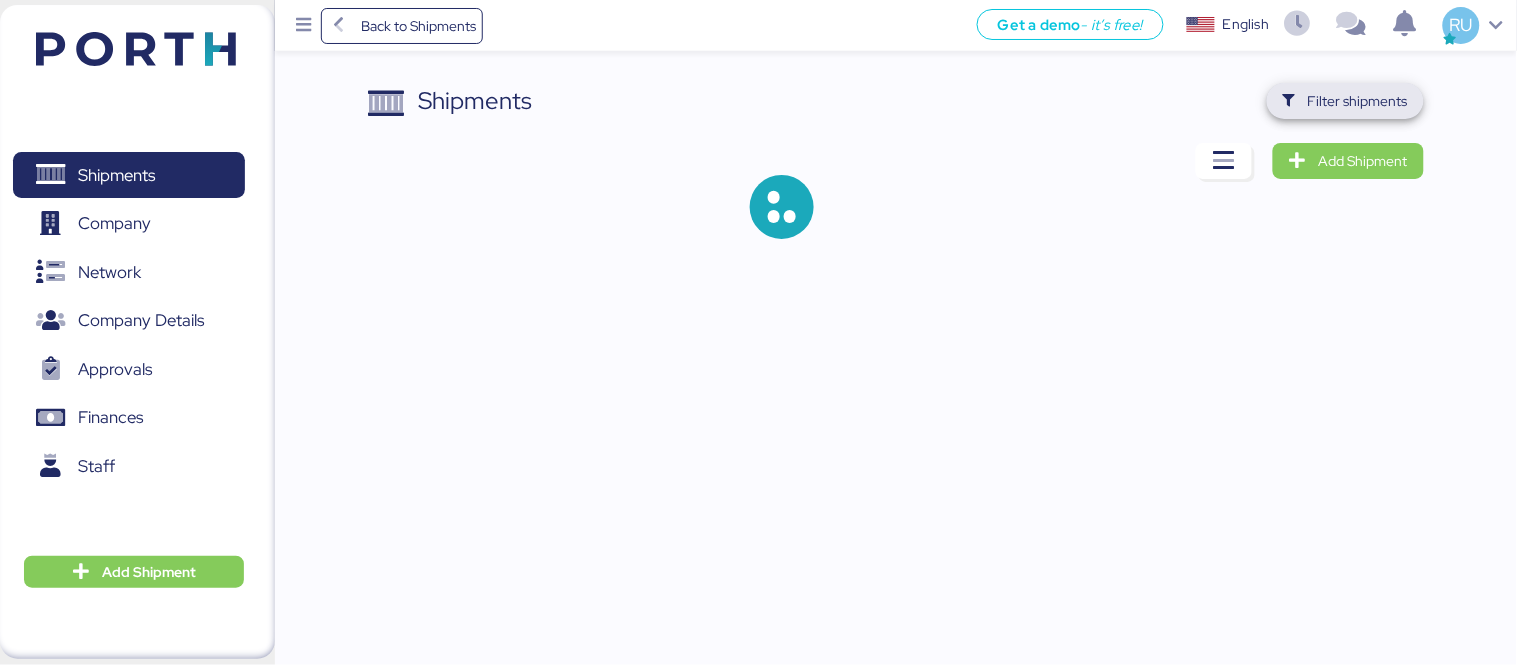 click on "Filter shipments" at bounding box center [1345, 101] 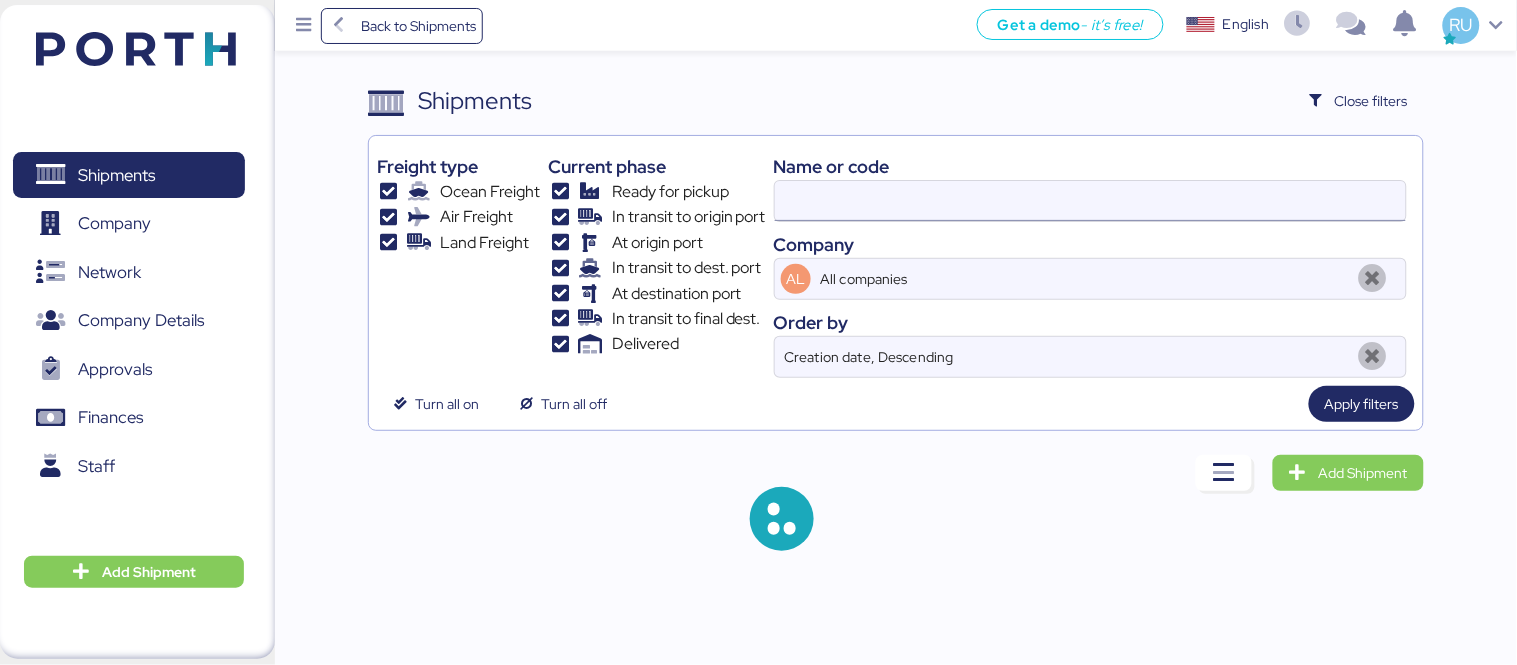 click at bounding box center [1090, 201] 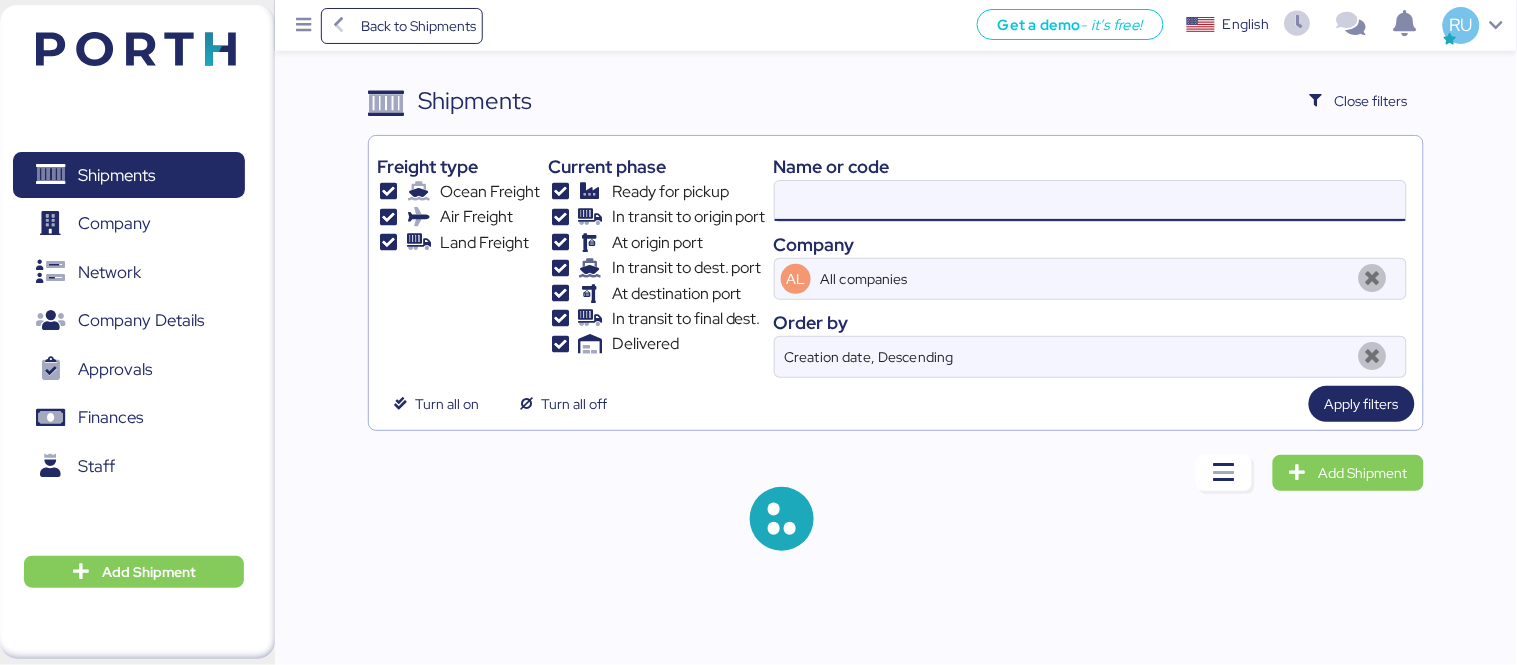 paste on "HLBU9745160" 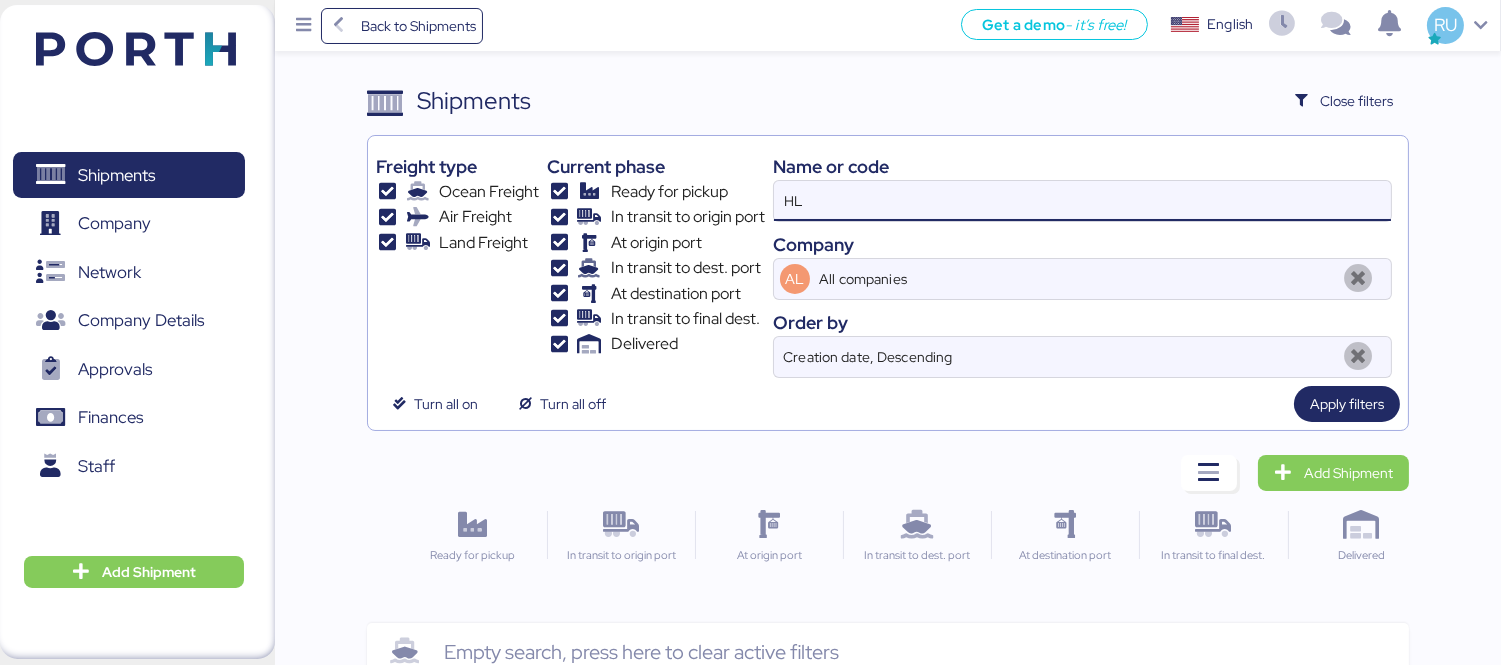 type on "H" 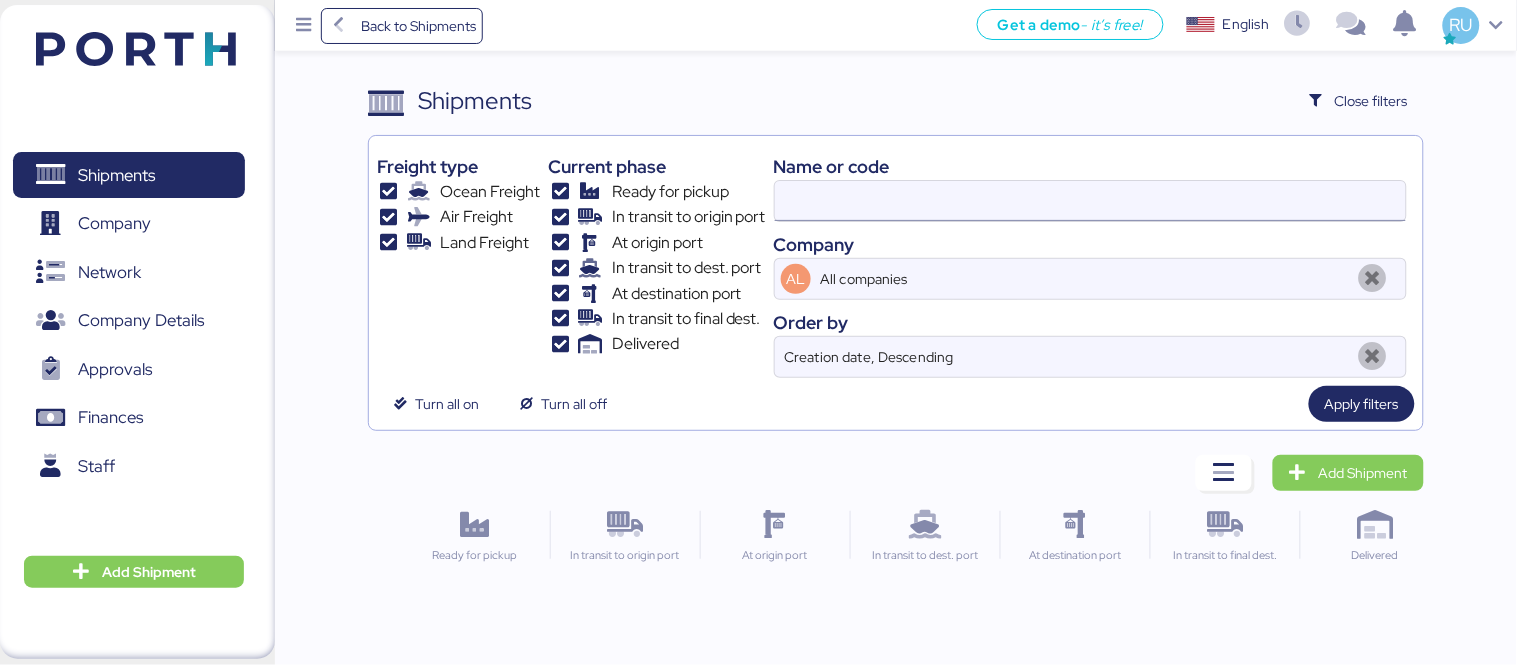 click at bounding box center (1090, 201) 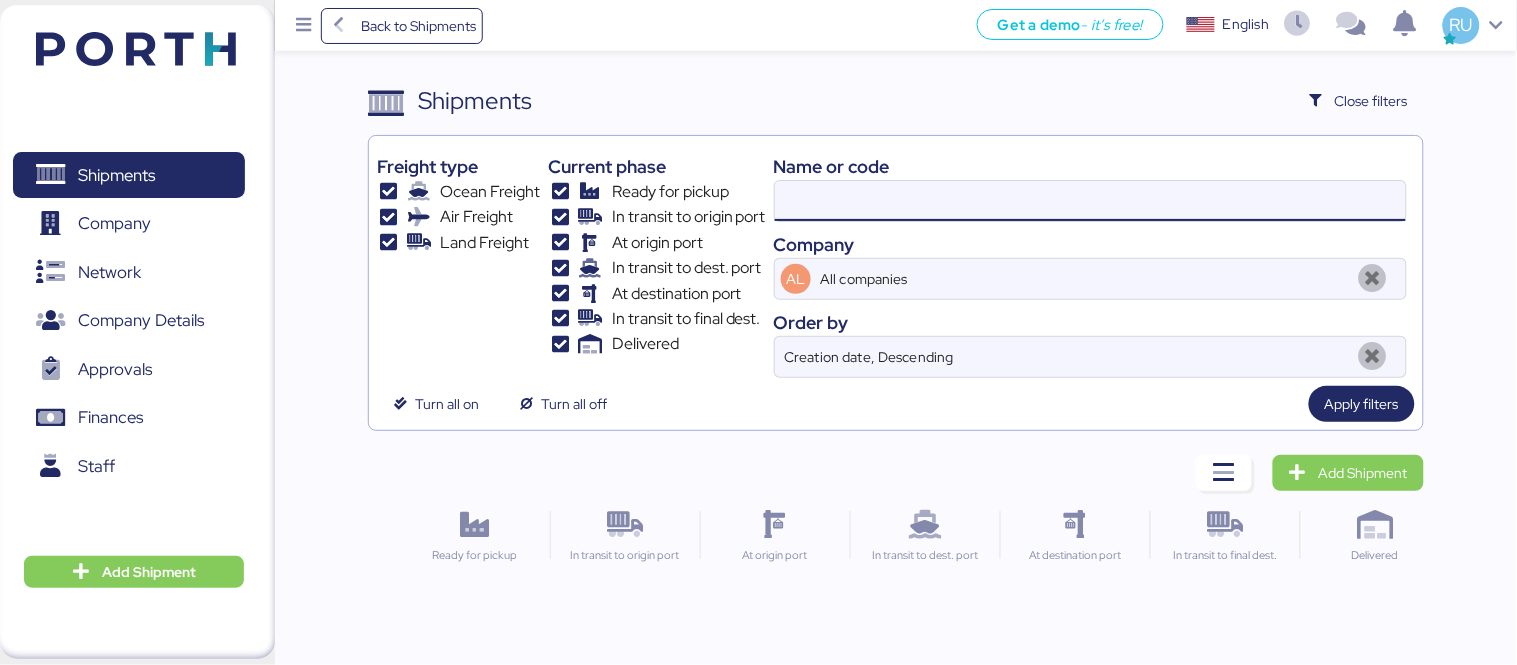 paste on "SZMZL25066800" 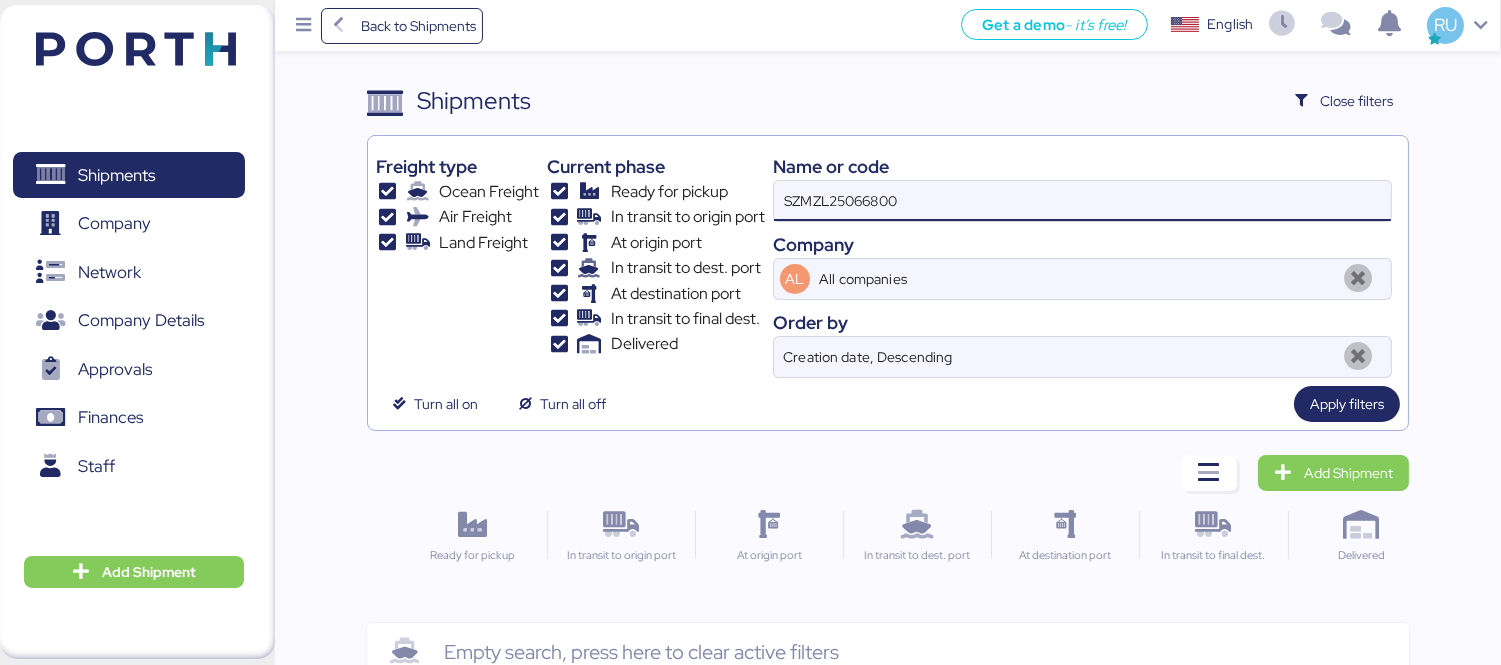 type on "SZMZL25066800" 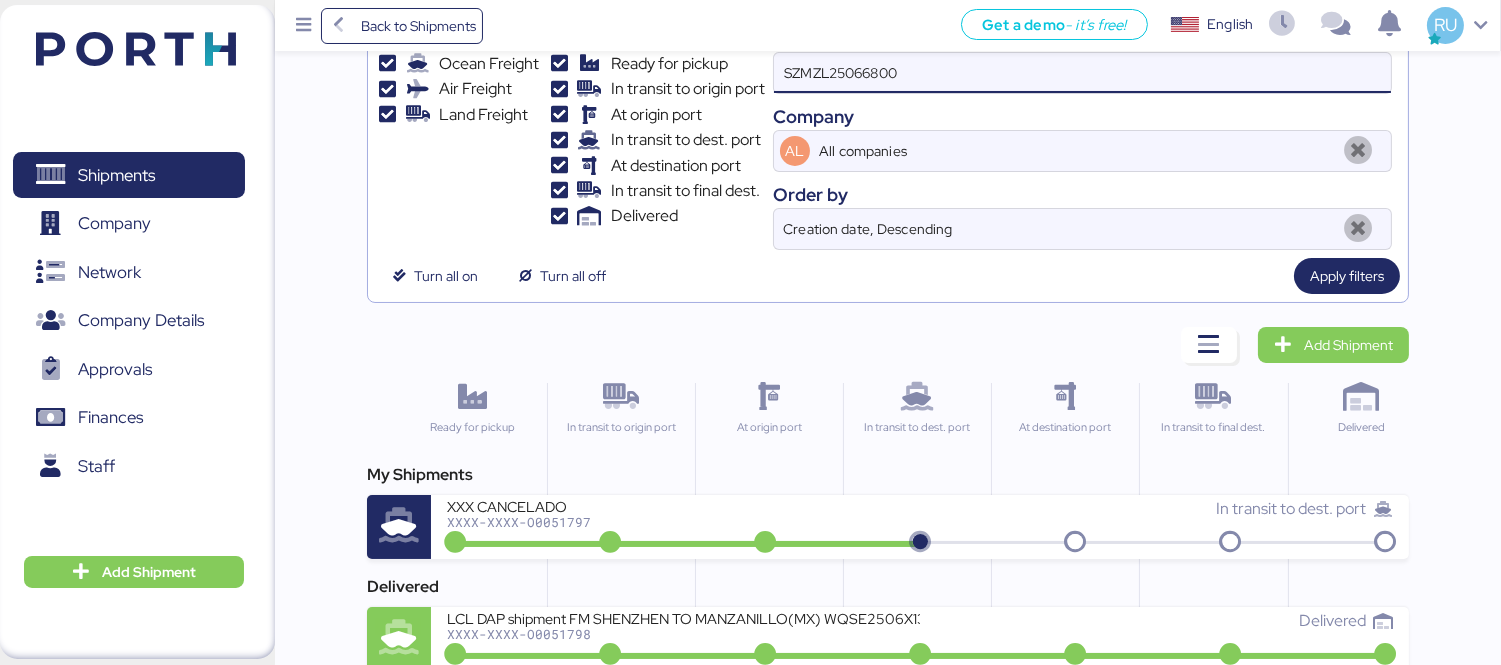 scroll, scrollTop: 150, scrollLeft: 0, axis: vertical 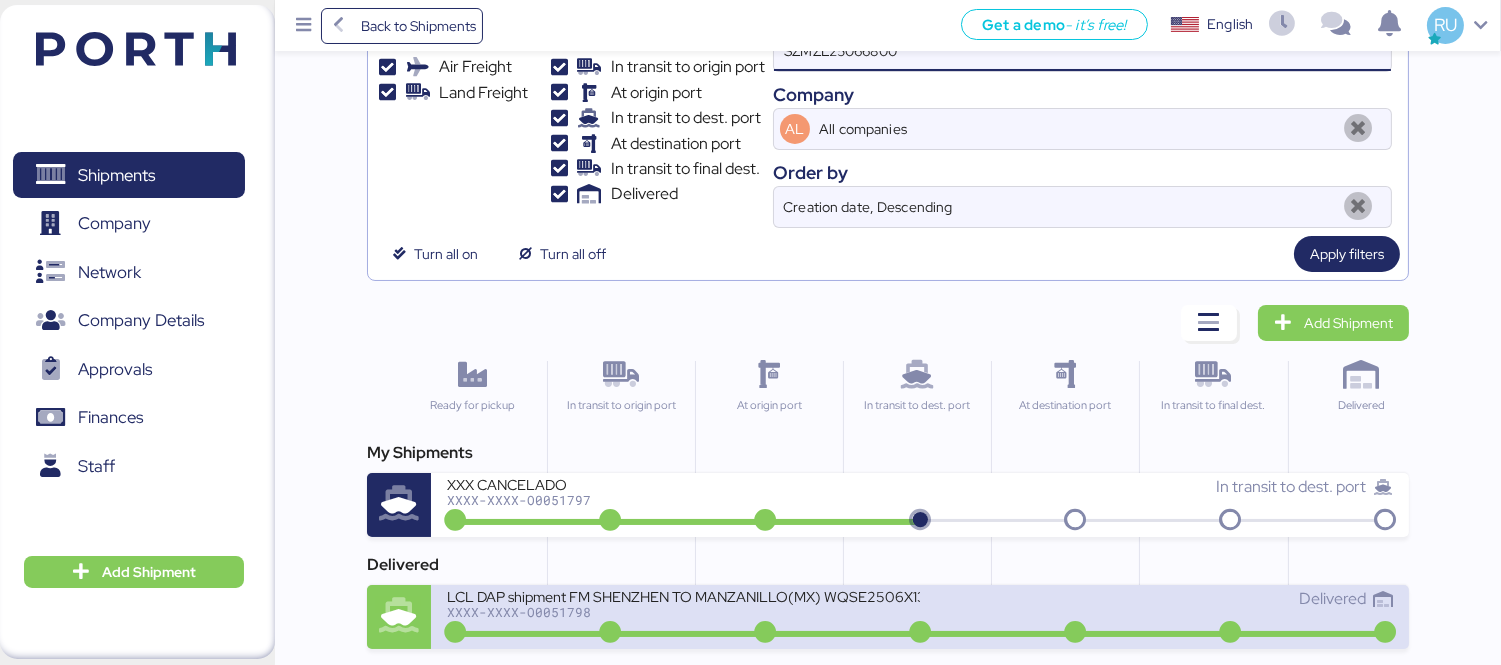 click on "XXXX-XXXX-O0051798" at bounding box center [683, 612] 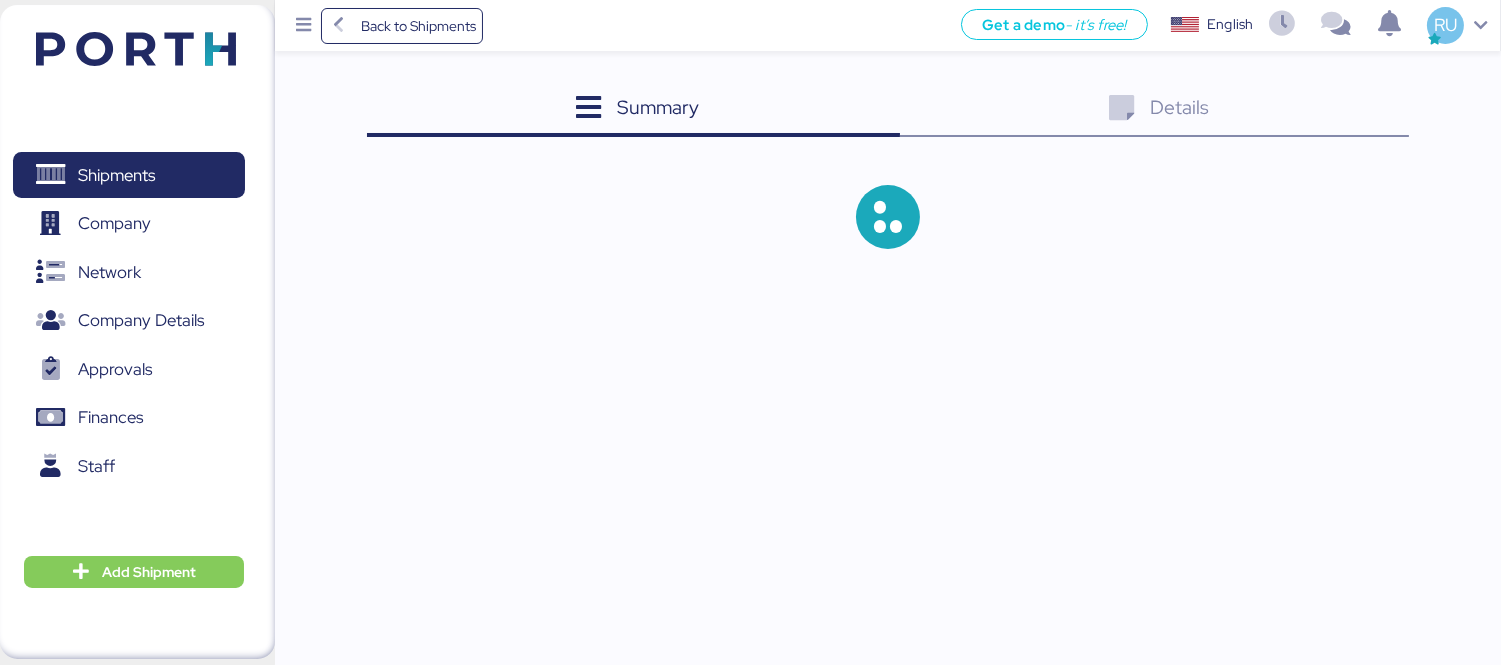 scroll, scrollTop: 0, scrollLeft: 0, axis: both 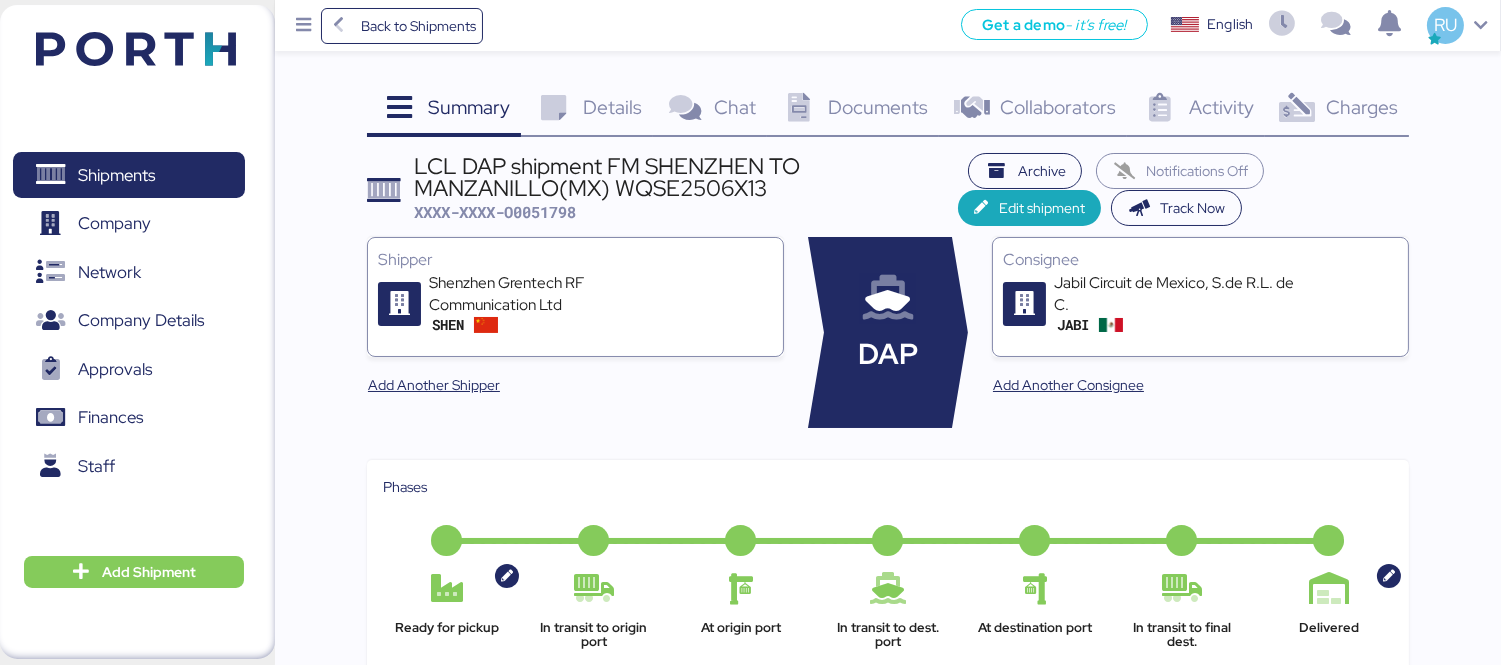 click on "Charges" at bounding box center (1362, 107) 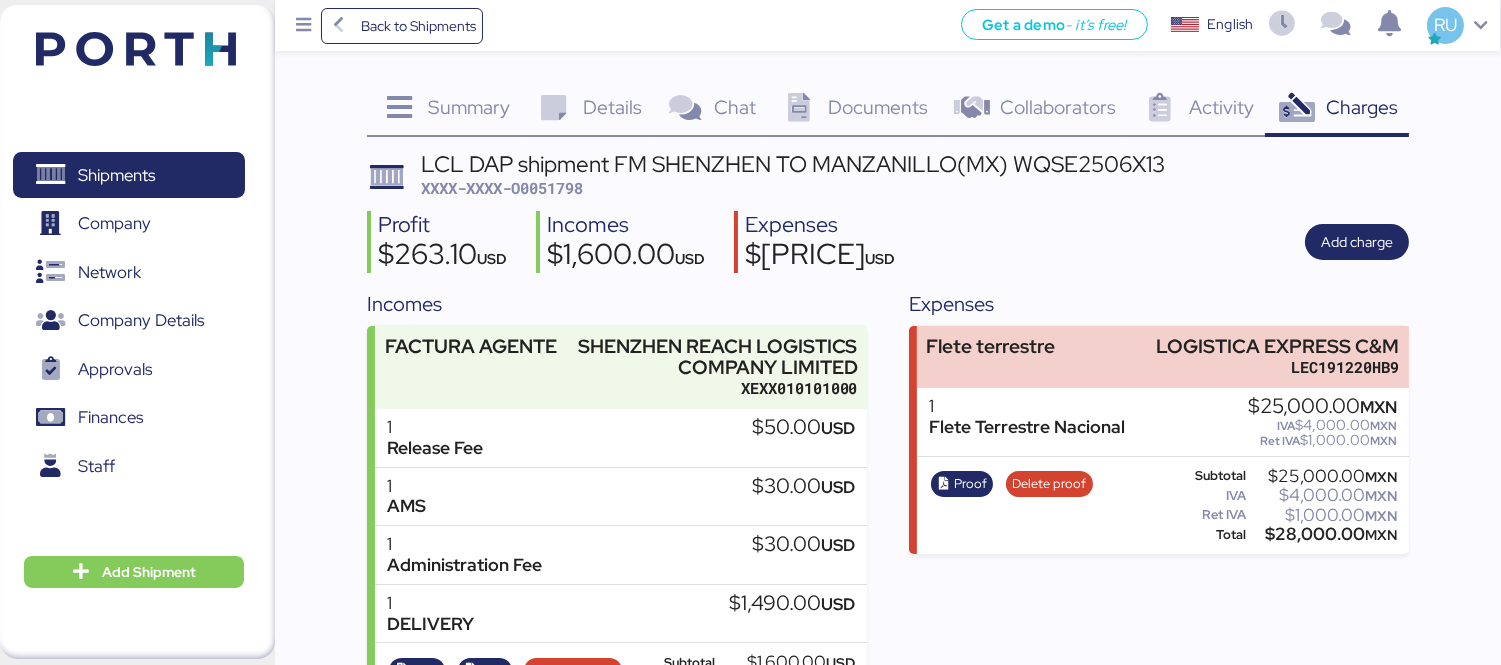 scroll, scrollTop: 91, scrollLeft: 0, axis: vertical 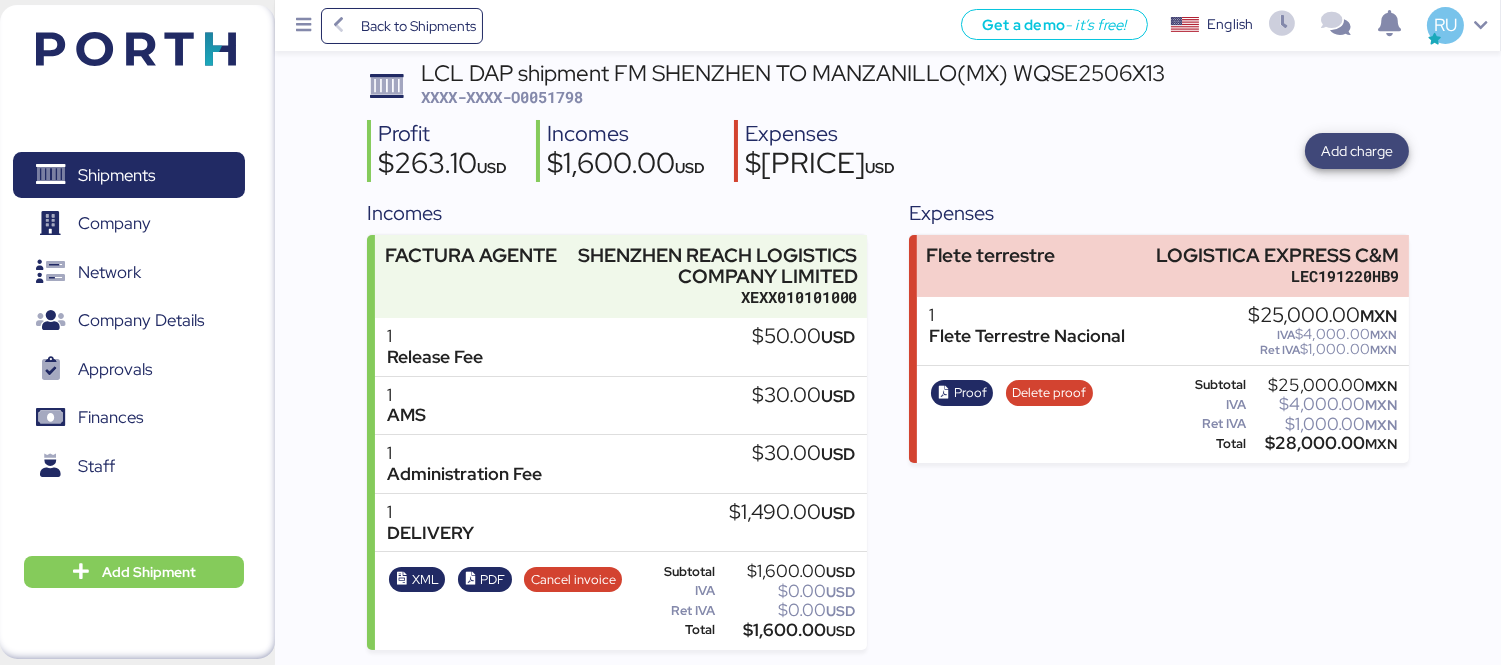 click on "Add charge" at bounding box center (1357, 151) 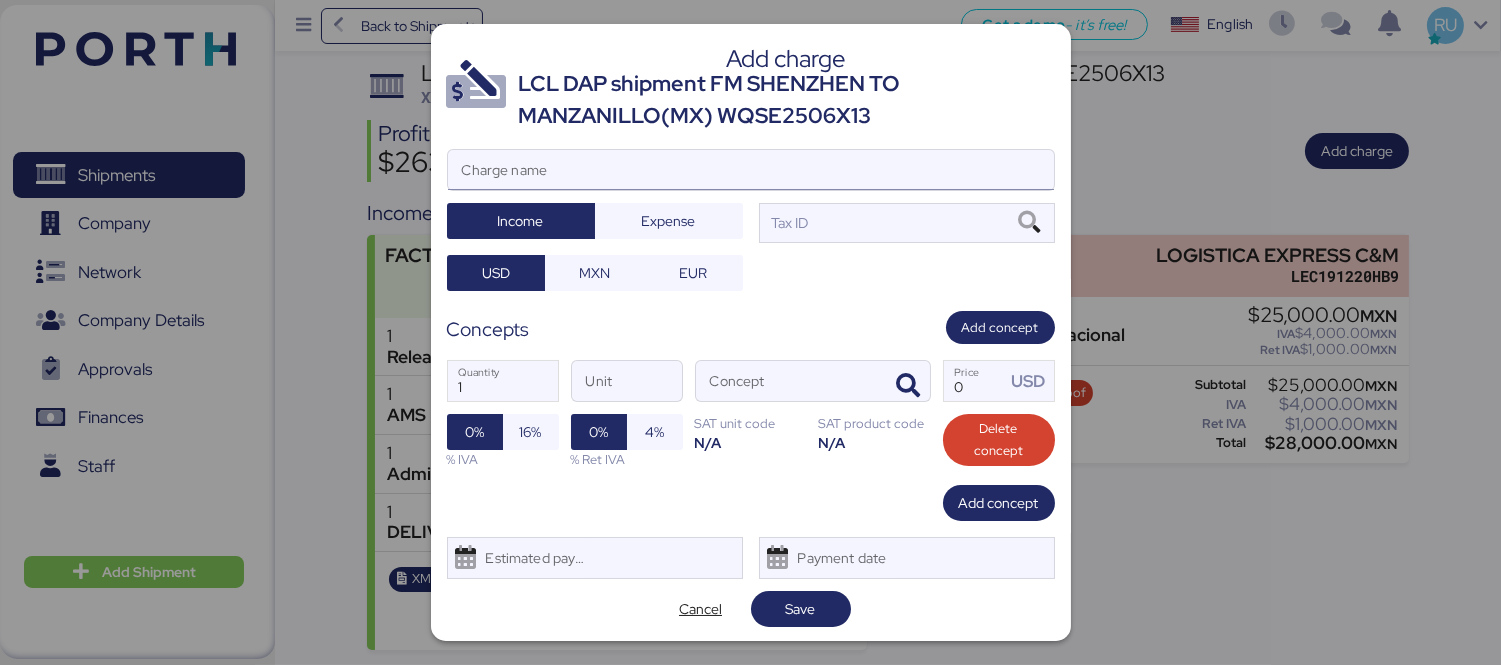 click on "Charge name" at bounding box center [751, 170] 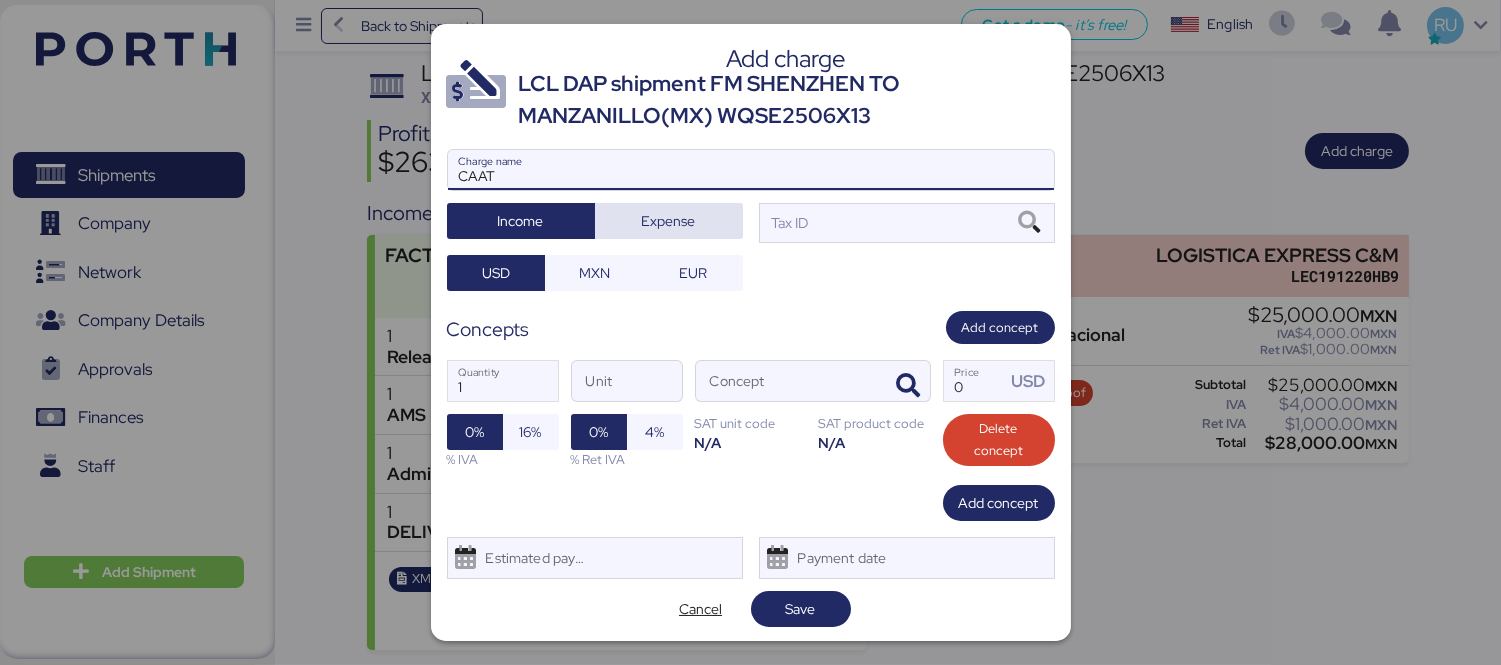 type on "CAAT" 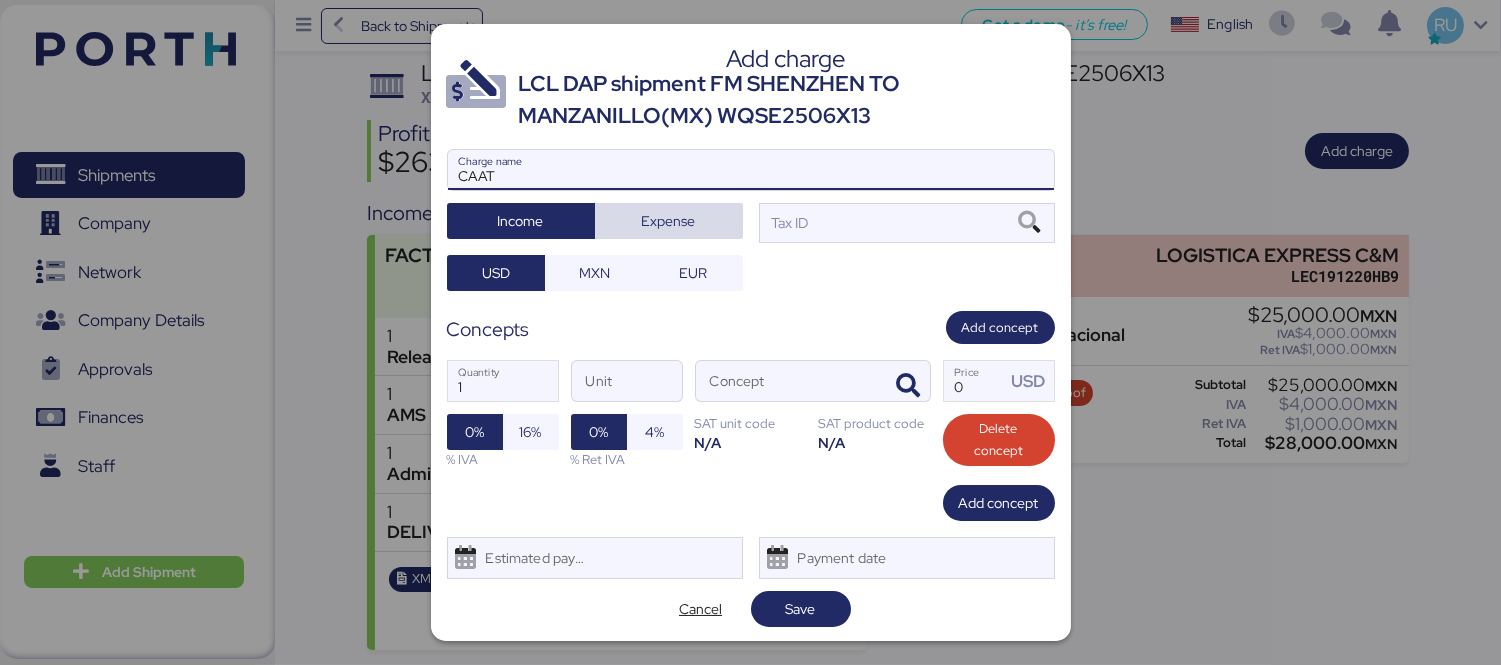 click on "Expense" at bounding box center [669, 221] 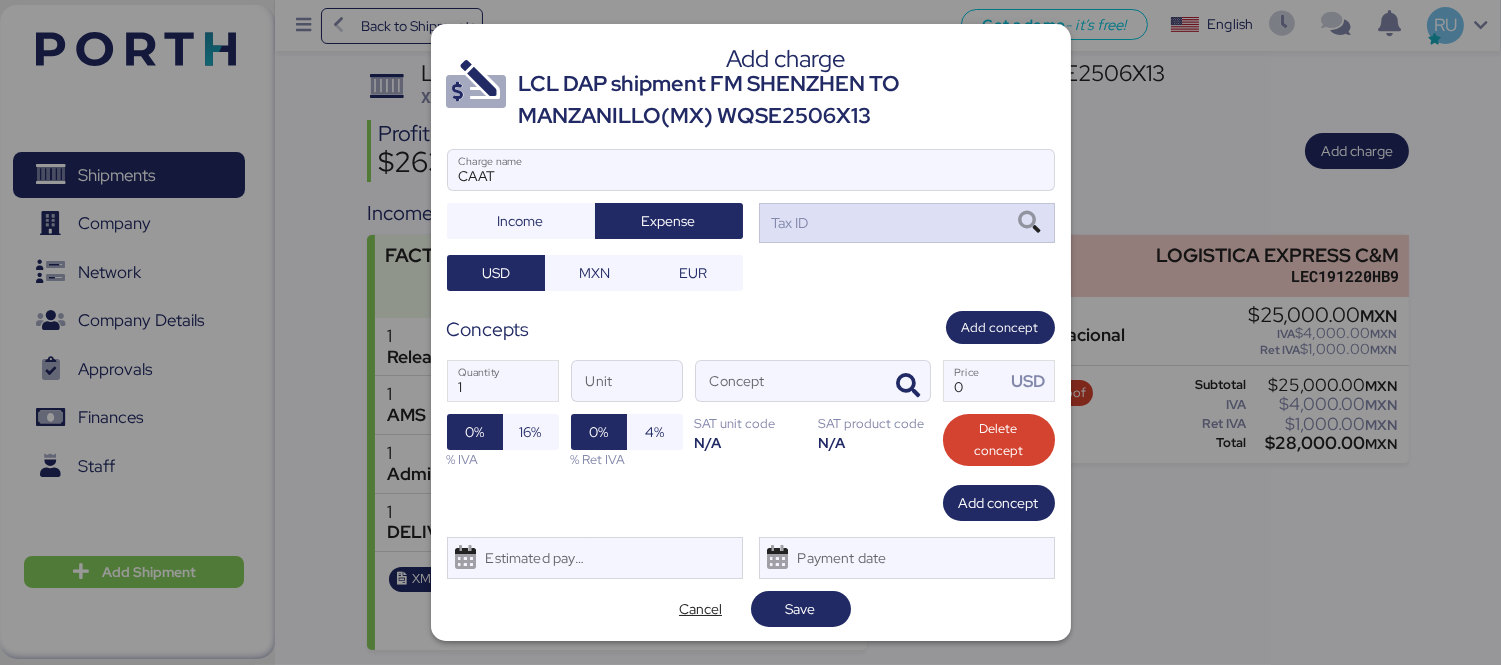 click on "Tax ID" at bounding box center [907, 223] 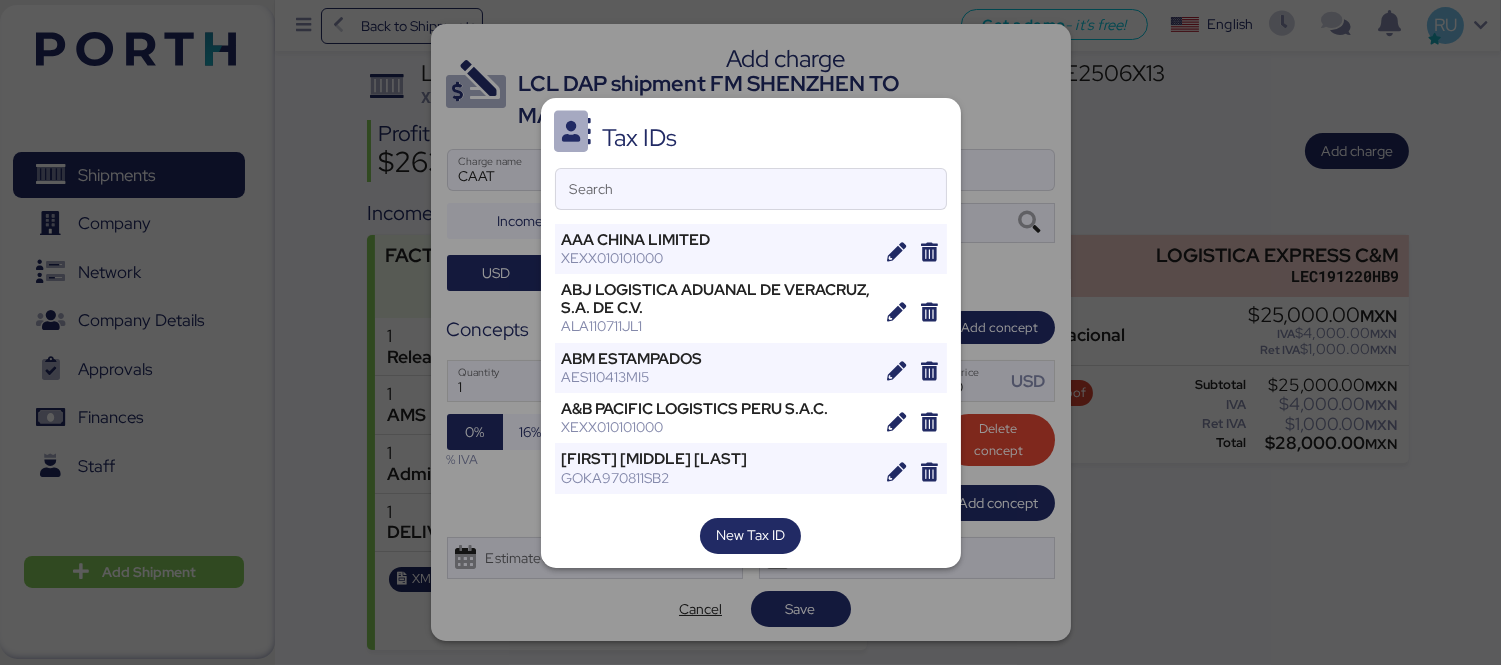 click on "Tax IDs Search AAA CHINA LIMITED [TAX_ID]     ABJ LOGISTICA ADUANAL DE VERACRUZ, S.A. DE C.V. [TAX_ID]     ABM ESTAMPADOS [TAX_ID]     A&B PACIFIC LOGISTICS PERU S.A.C. [TAX_ID]     ABRAHAM FARID GORDILLO KANAN [TAX_ID]     AC IMPORTADORA TURRUCARRES  [TAX_ID]     ADMERCE [TAX_ID]     AD SHIPPING AGENCIAMENTO DE CARGAS [TAX_ID]     Advanced Technology Research SA de CV [TAX_ID]     aerocharter de méxico sa de cv  [TAX_ID]     AERO TRANSPORTE DE CARGA UNIÓN, S.A. DE C.V. [TAX_ID]     AEROTRANSPORTES MAS DE CARGA, S.A. DE C.V. [TAX_ID]      AGENCIA ADUANAL DEL VALLE [TAX_ID]     AGENCIA ADUANAL DOCTOR DE LA FUENTE  [TAX_ID]     AGENCIA ADUANAL FRANCISCO RODRIGUEZ  ESTRADA [TAX_ID]     Agencia Aduanal Zamudio SA de CV [TAX_ID]     Agencia Martima Navegacion del Pacifico, S.A. de C.V. [TAX_ID]     AGENCIA NAVIERA TAILANDIA SA DE CV/MARITIMEX GROUP [TAX_ID]     AGENCIA TECNICA ADUANAL CARLOS NOUEL & ASOC [TAX_ID]" at bounding box center [751, 333] 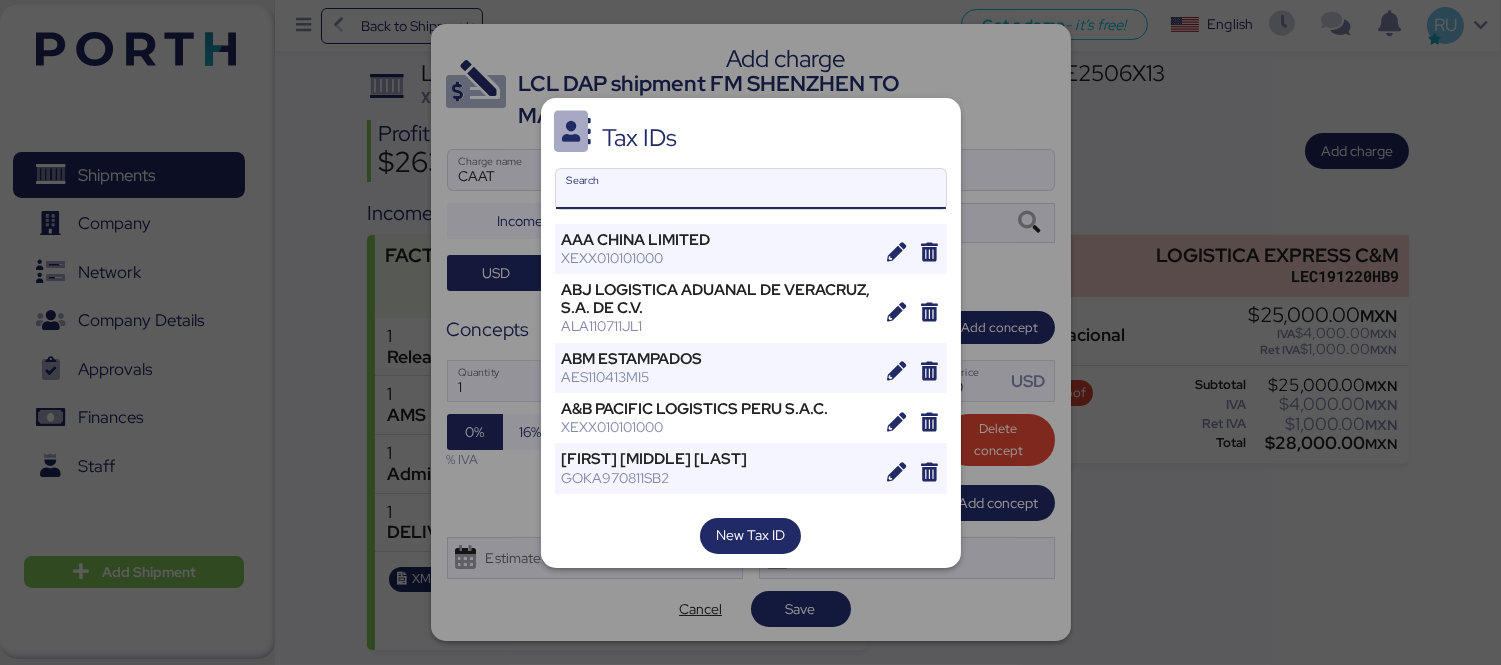 click on "Search" at bounding box center (751, 189) 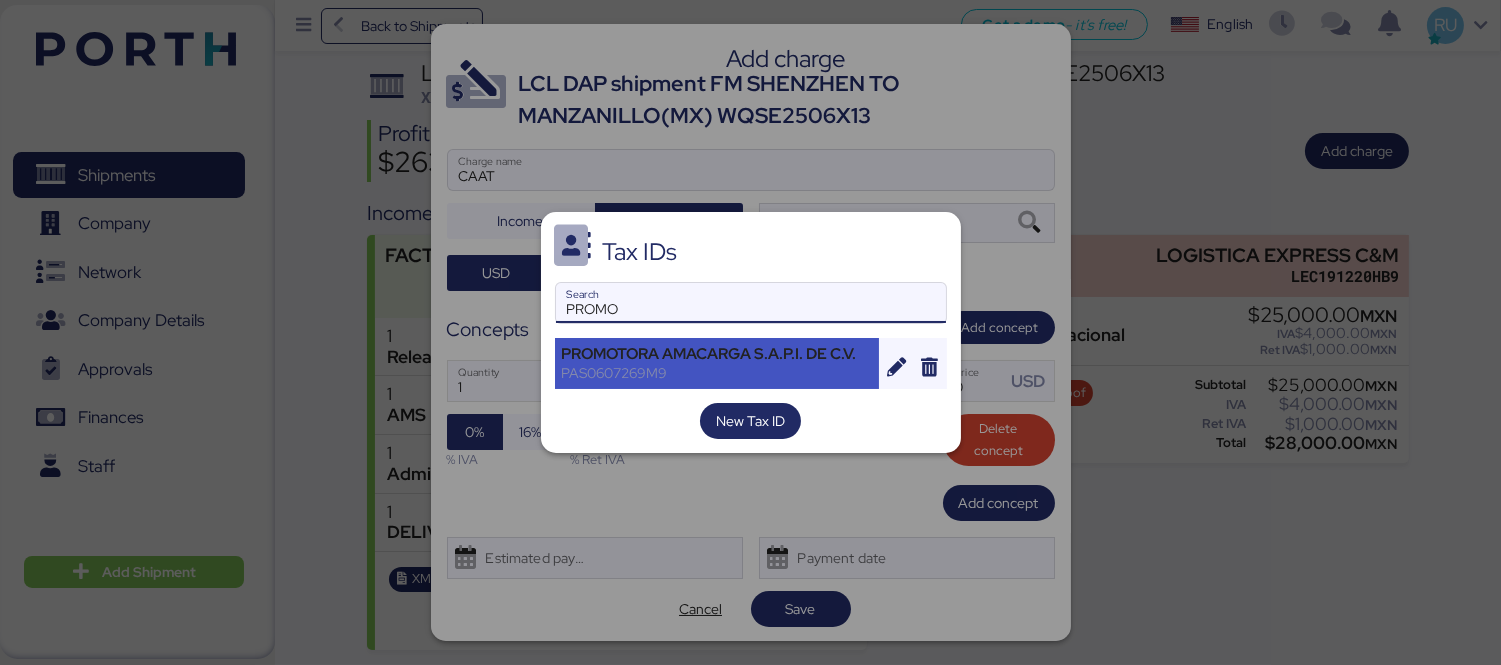 type on "PROMO" 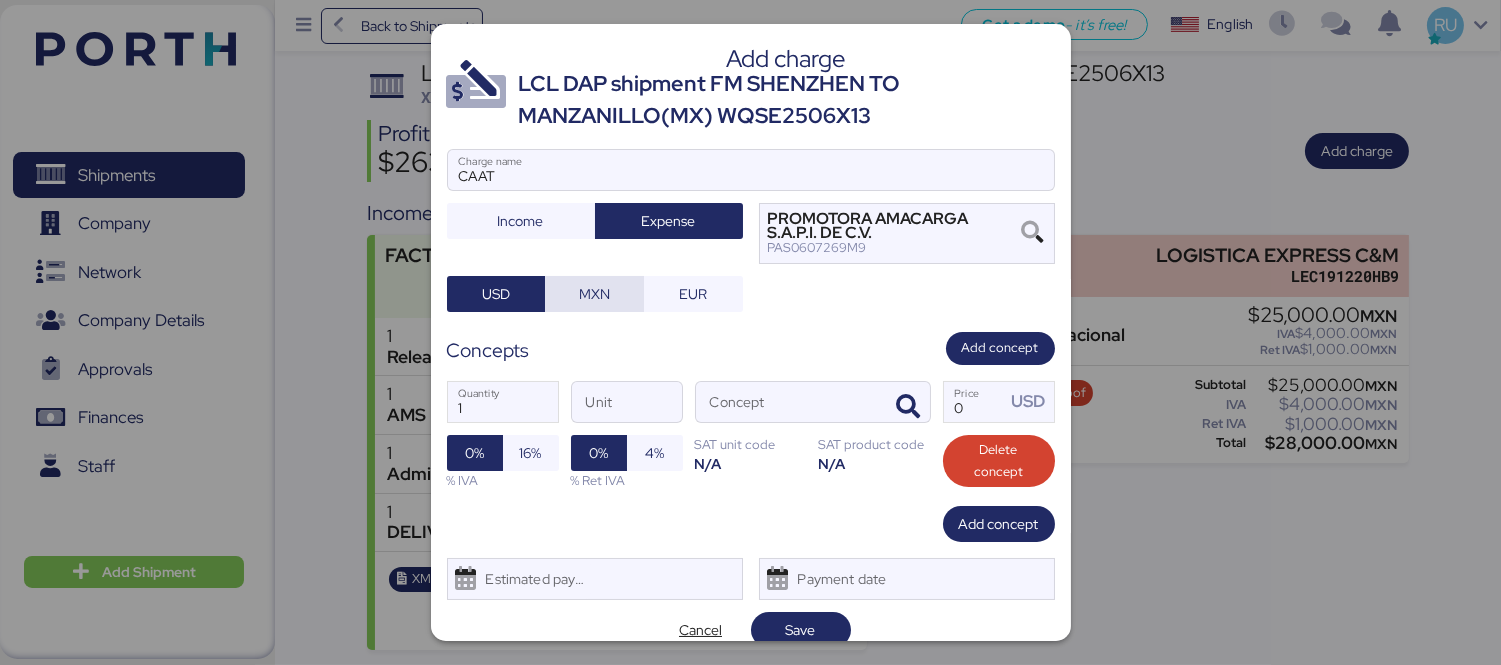 click on "MXN" at bounding box center [594, 294] 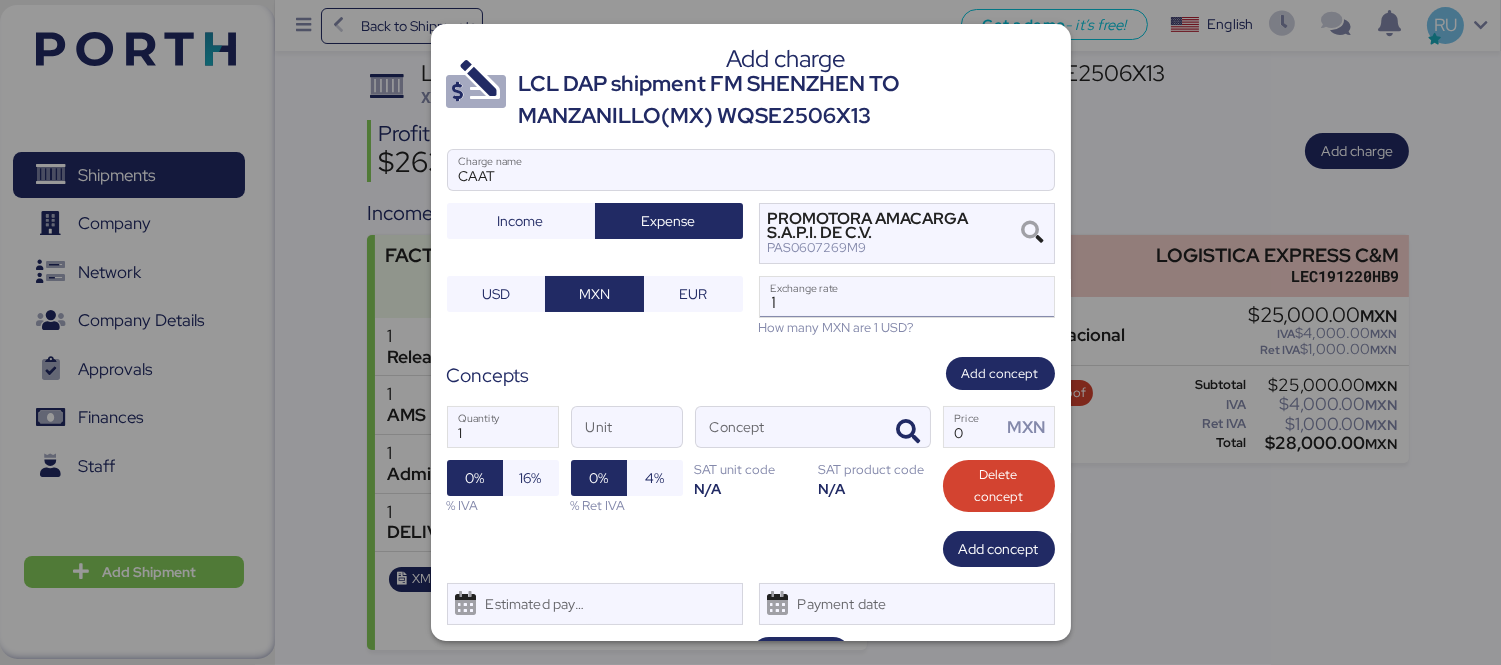 click on "1" at bounding box center (907, 297) 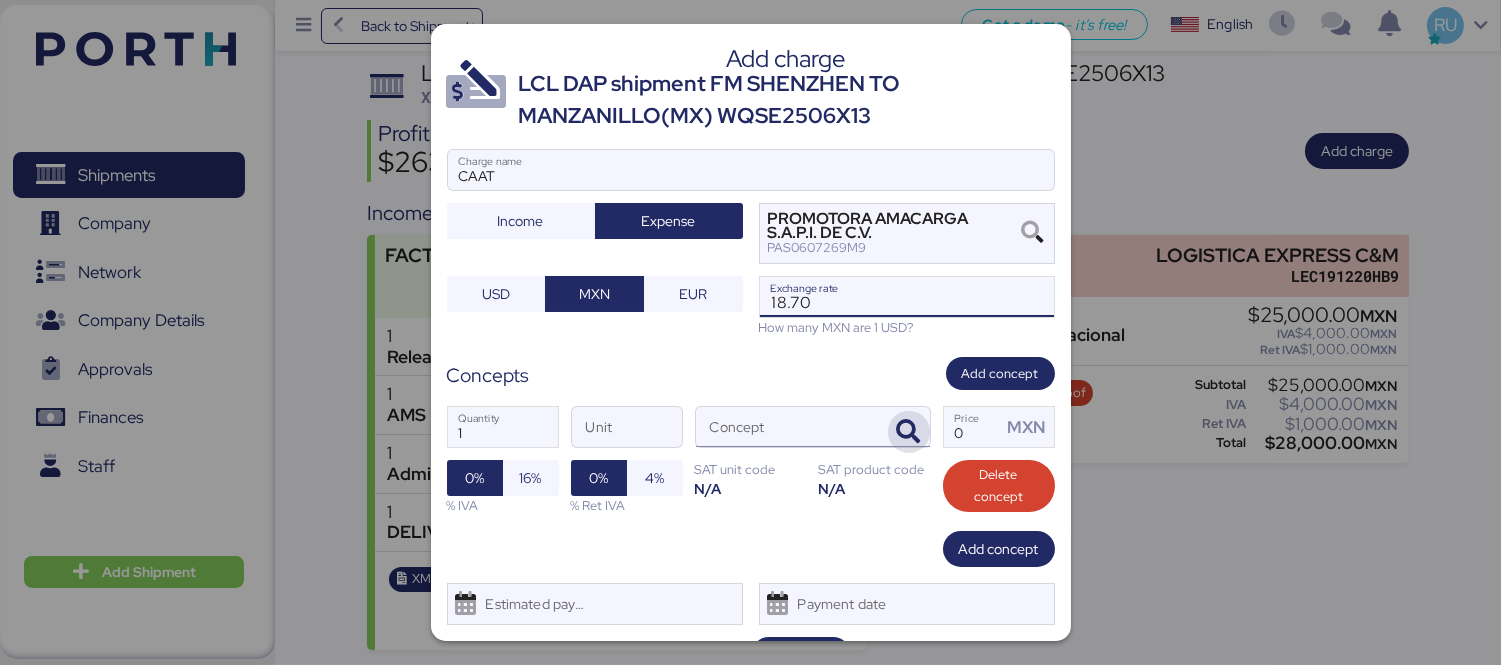 type on "18.7" 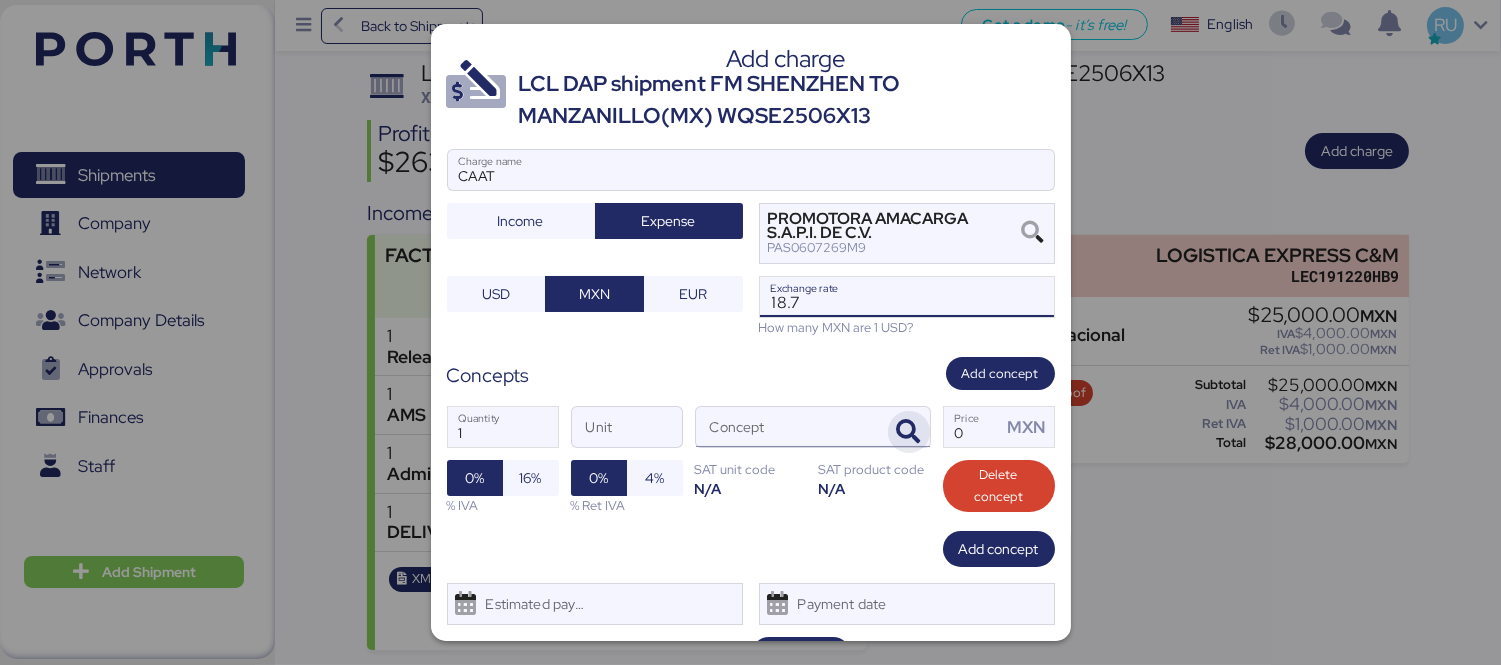click at bounding box center (909, 432) 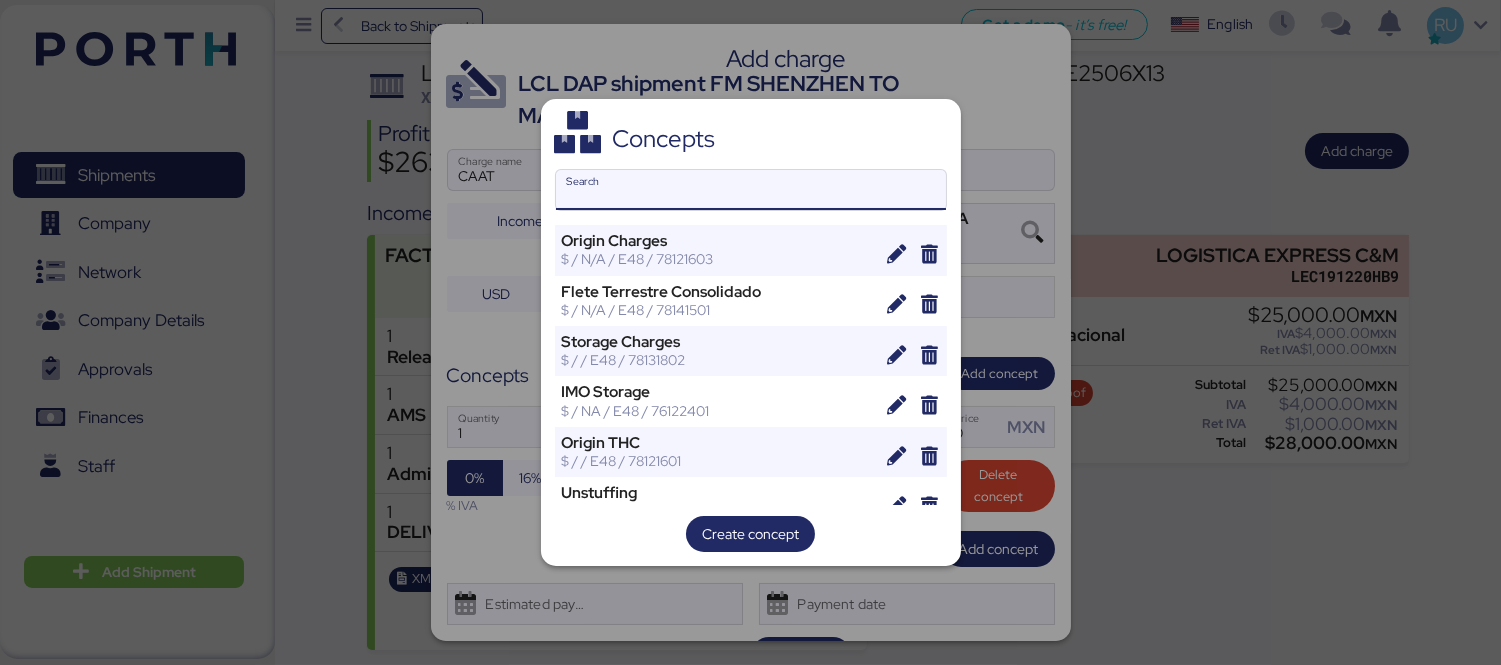 click on "Search" at bounding box center [751, 190] 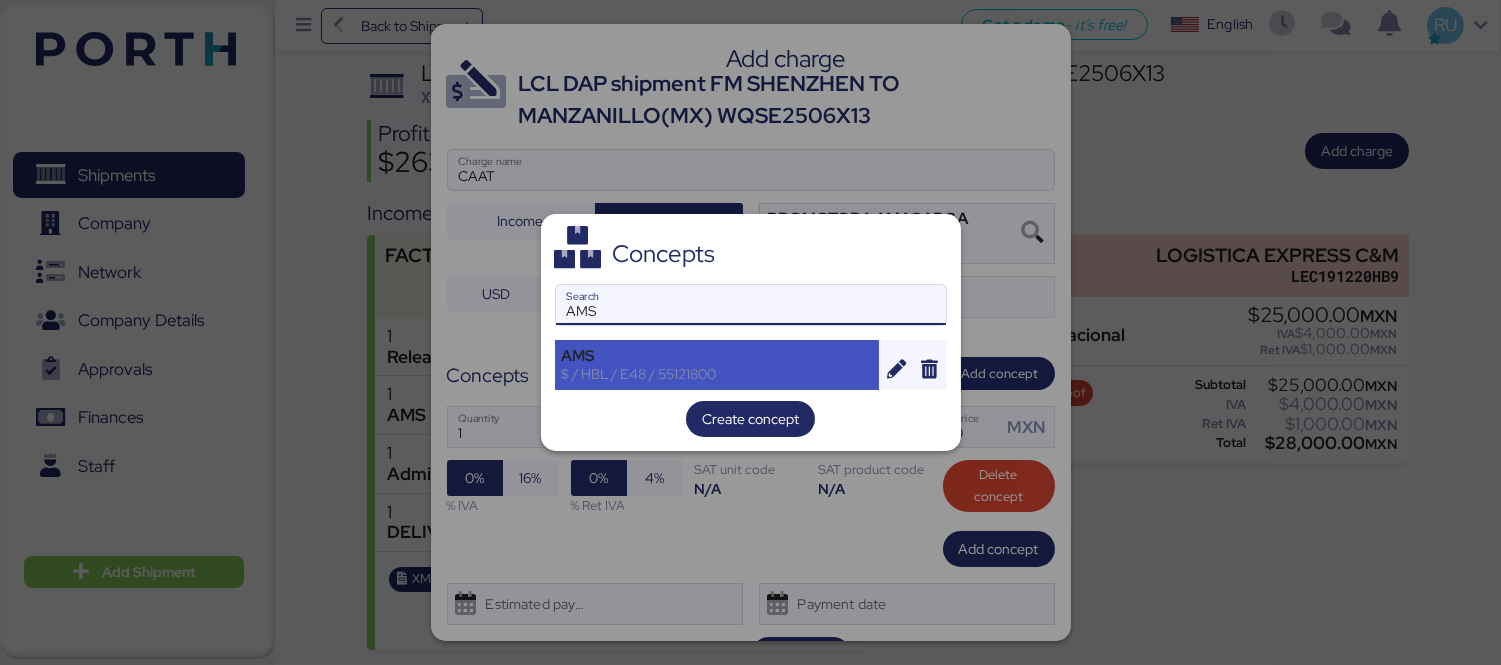 type on "AMS" 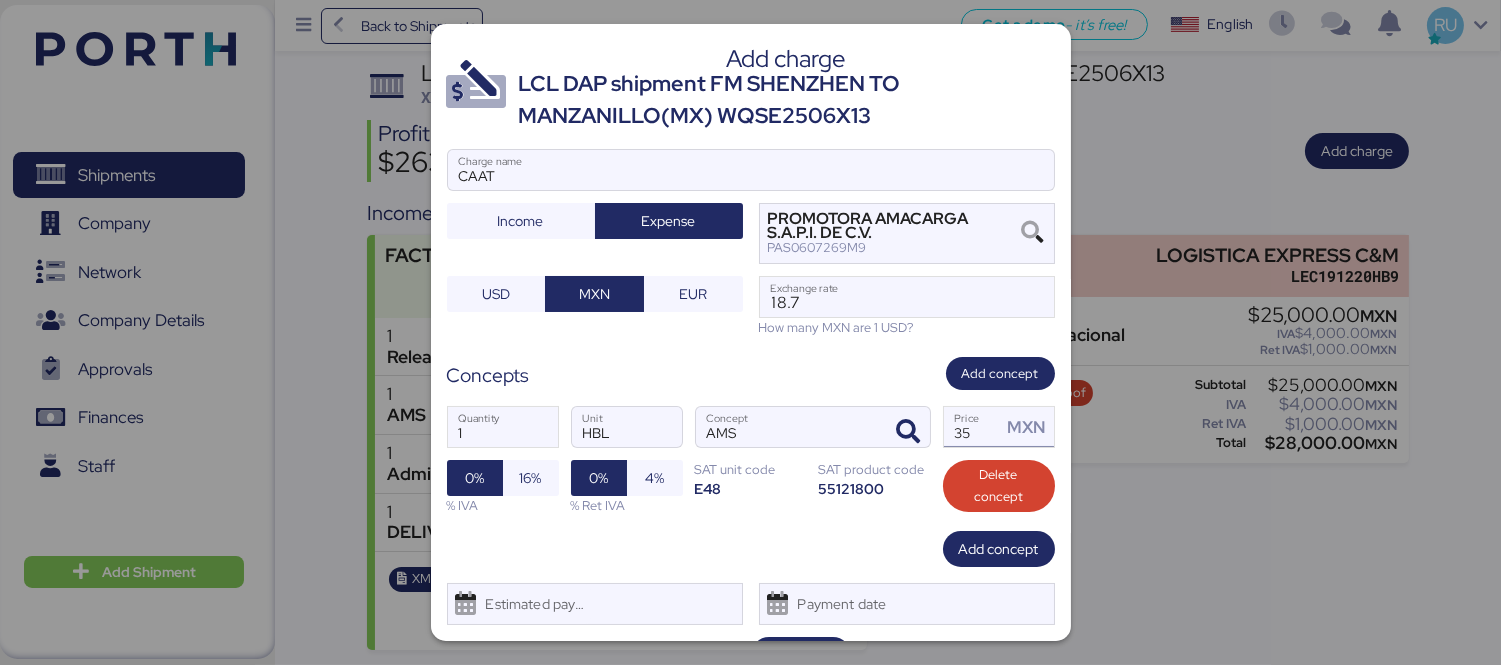 click on "35" at bounding box center [973, 427] 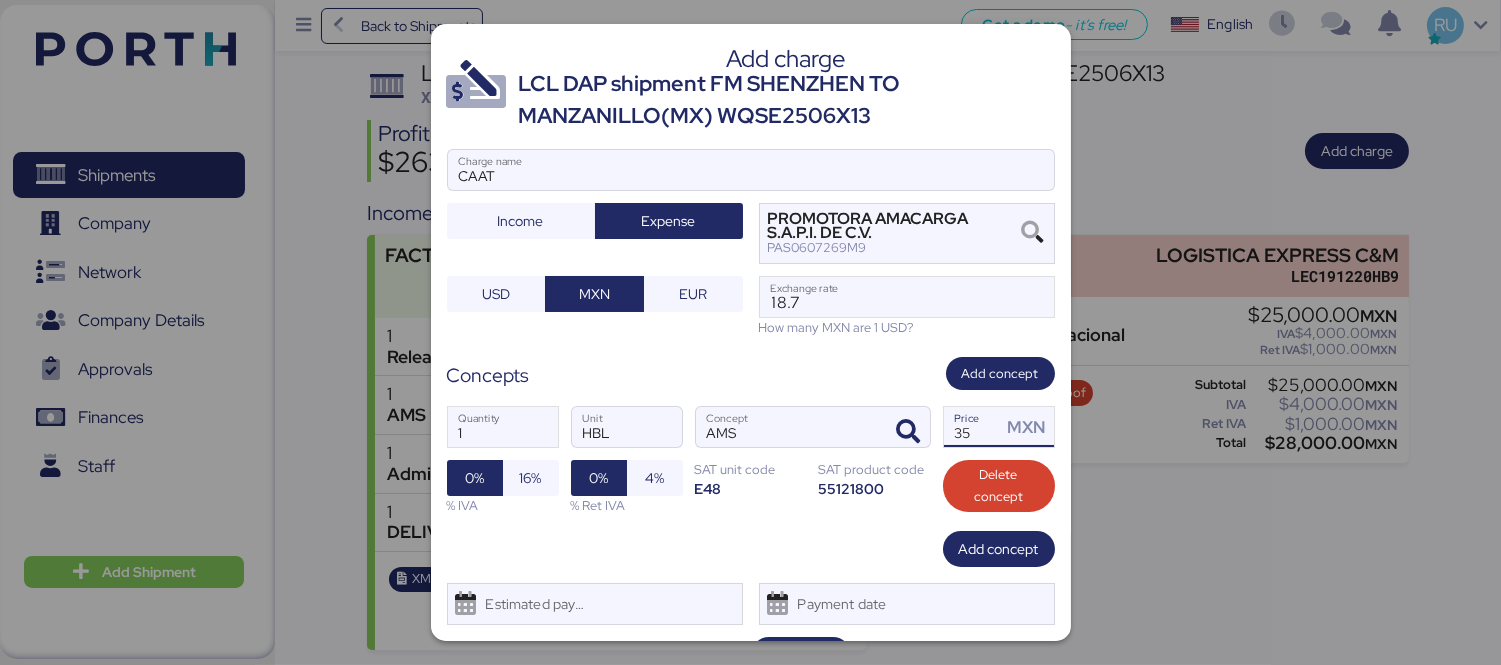 type on "3" 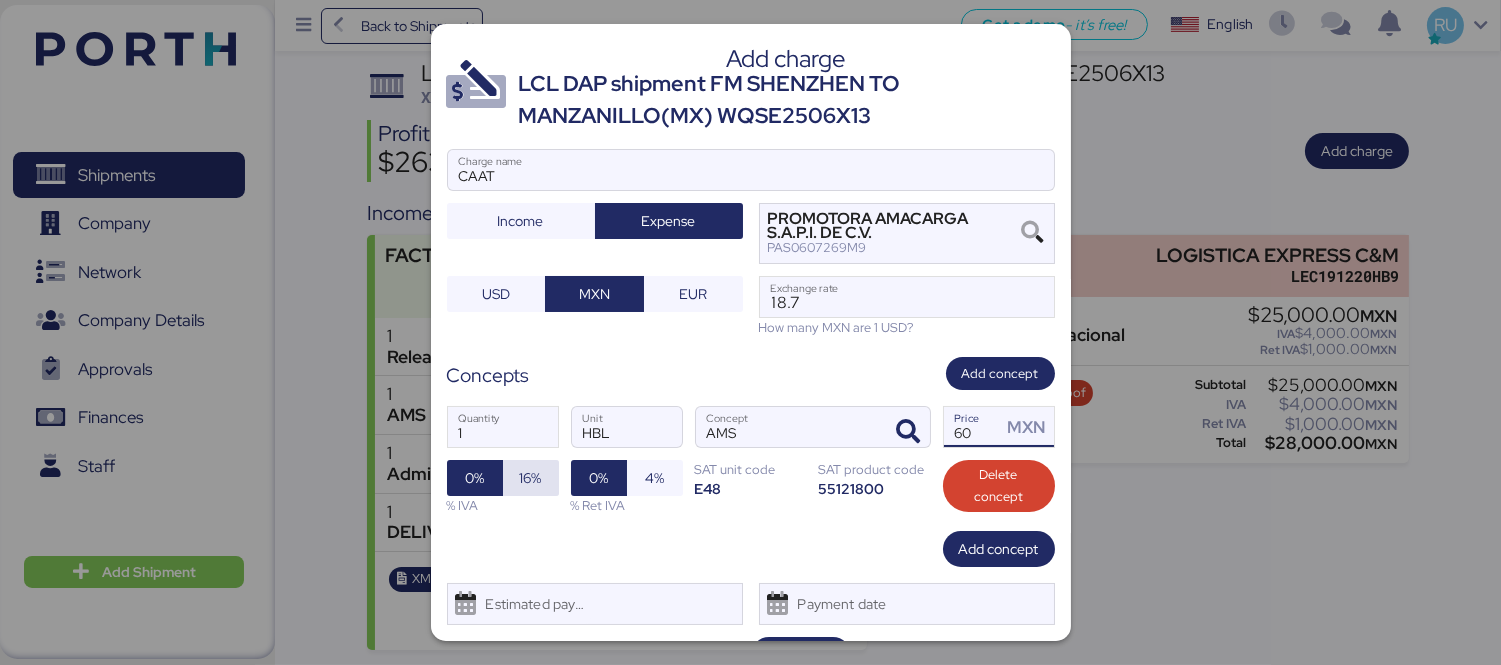 type on "60" 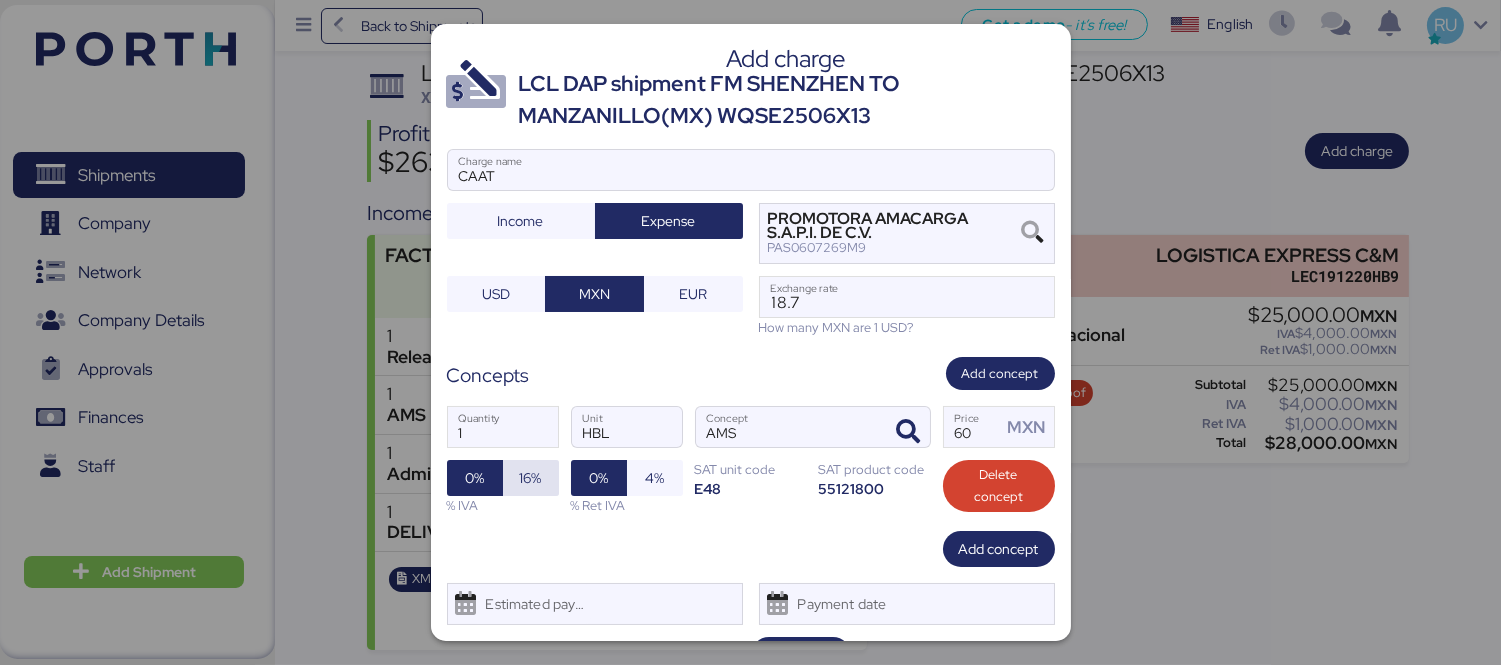 click on "16%" at bounding box center [531, 478] 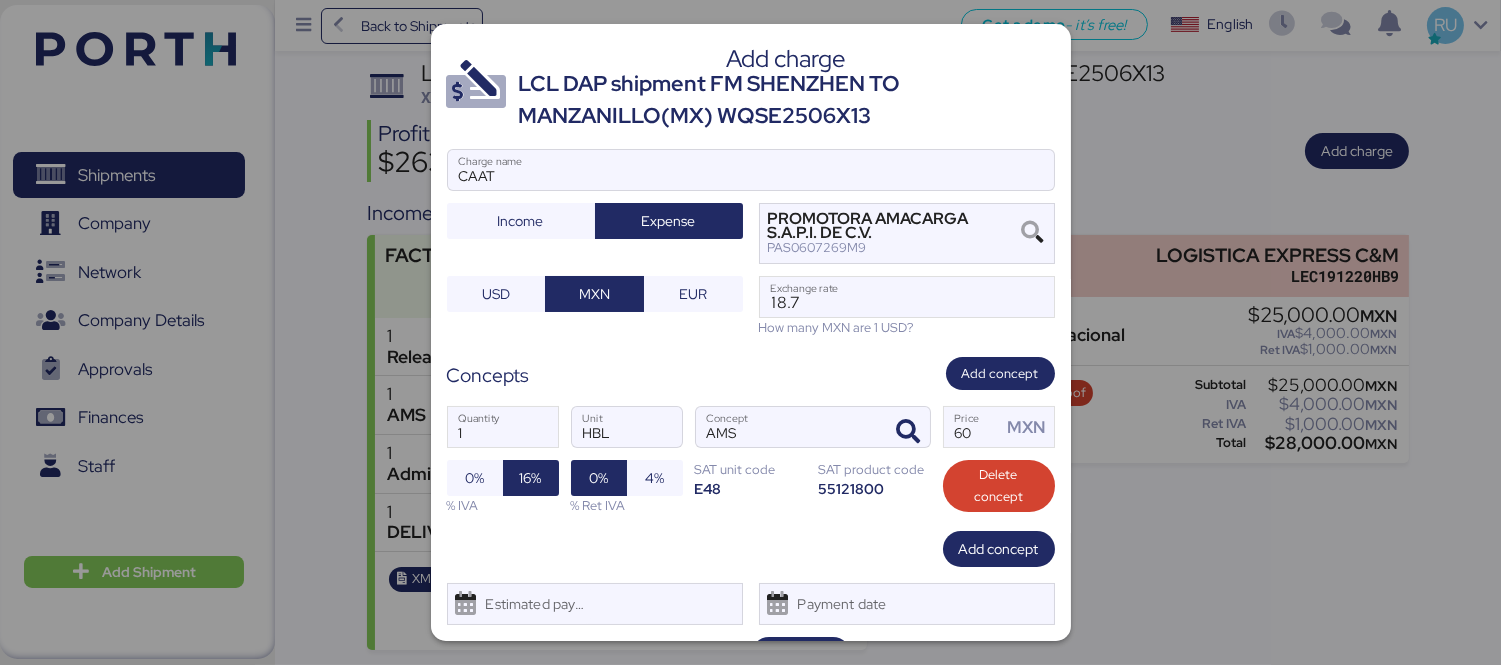 scroll, scrollTop: 48, scrollLeft: 0, axis: vertical 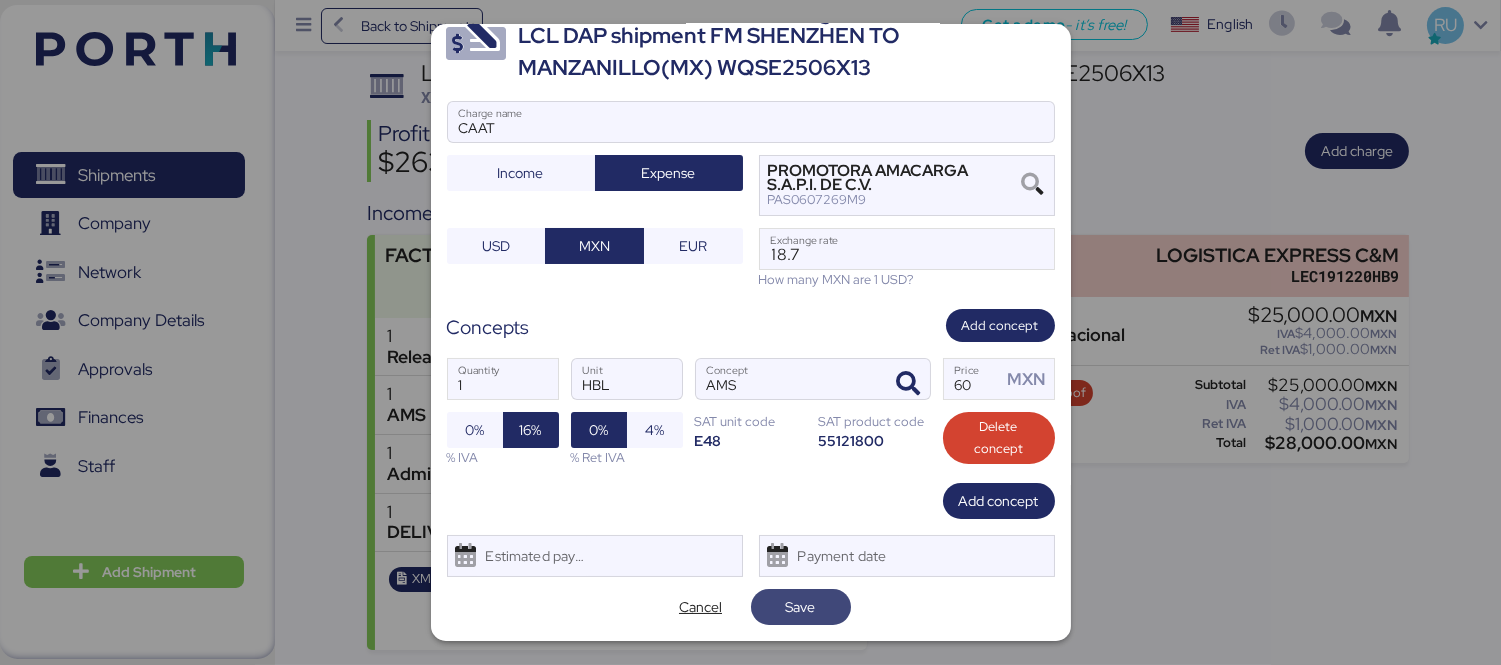click on "Save" at bounding box center [801, 607] 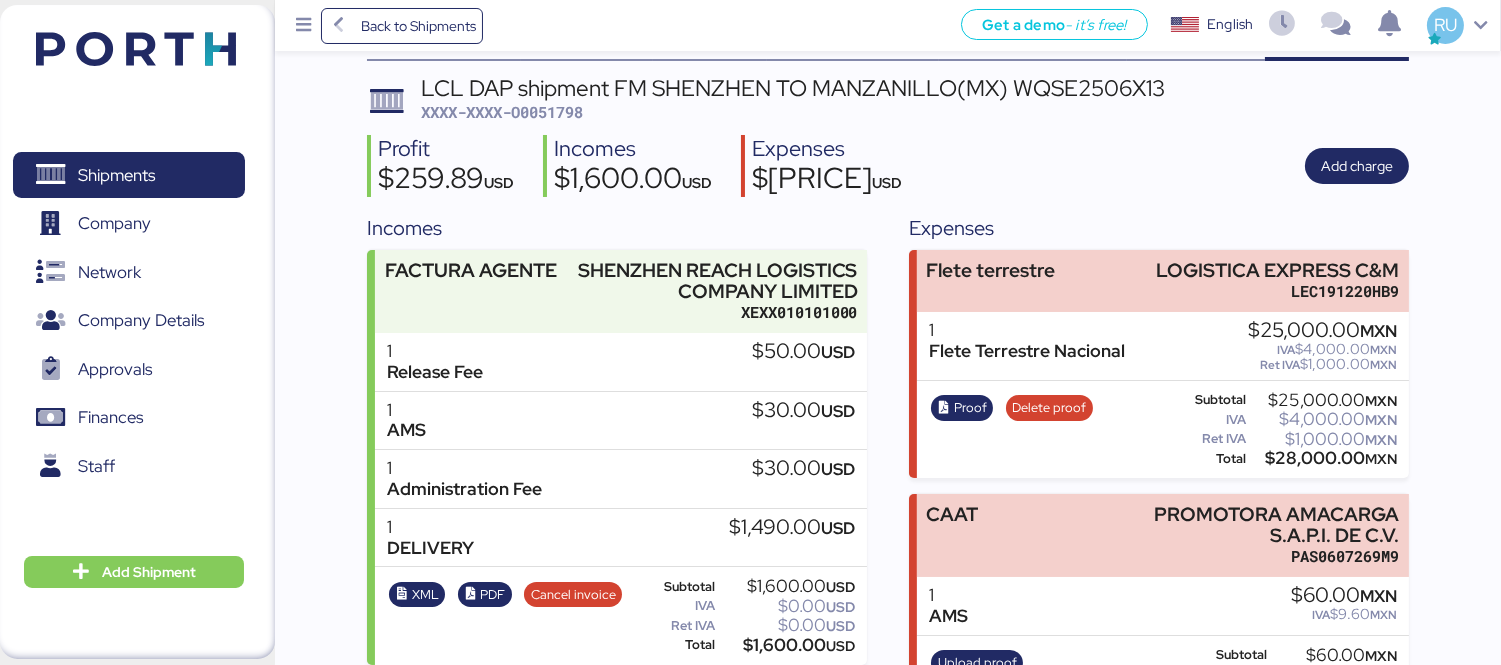 scroll, scrollTop: 0, scrollLeft: 0, axis: both 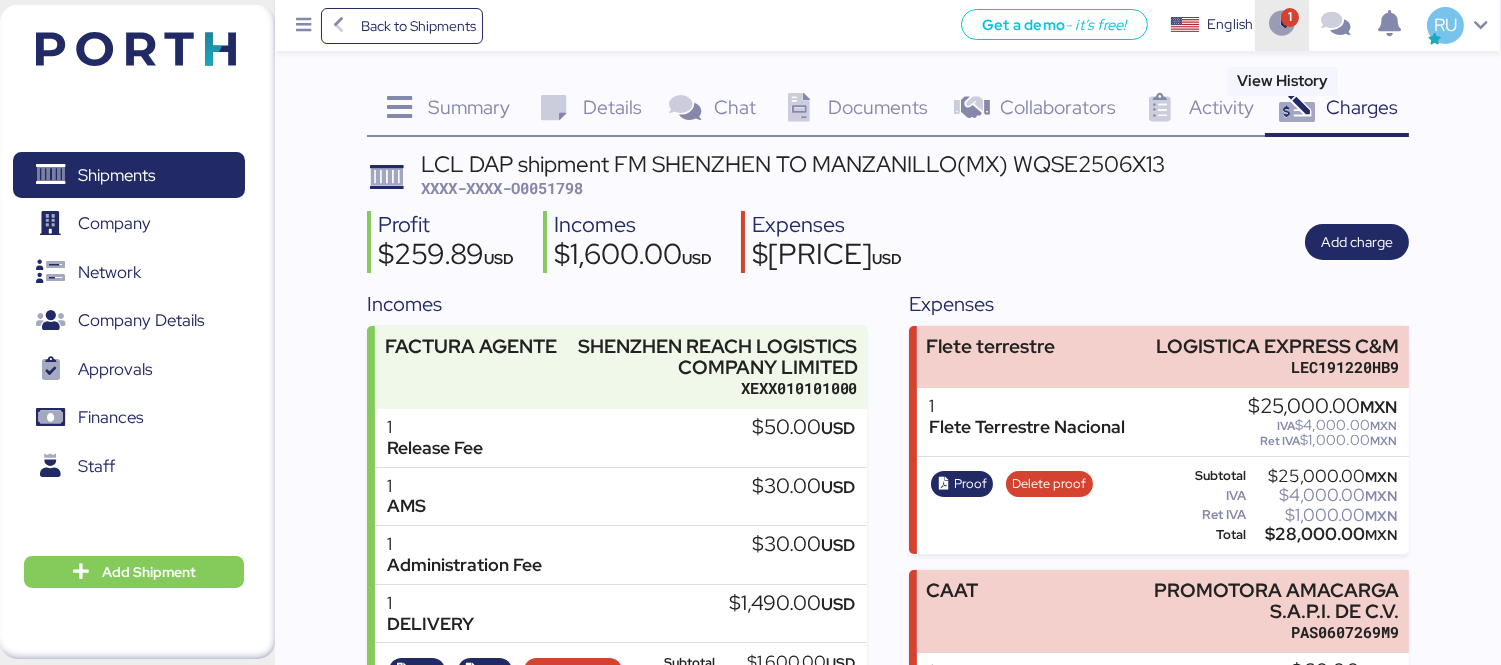 click at bounding box center (1282, 25) 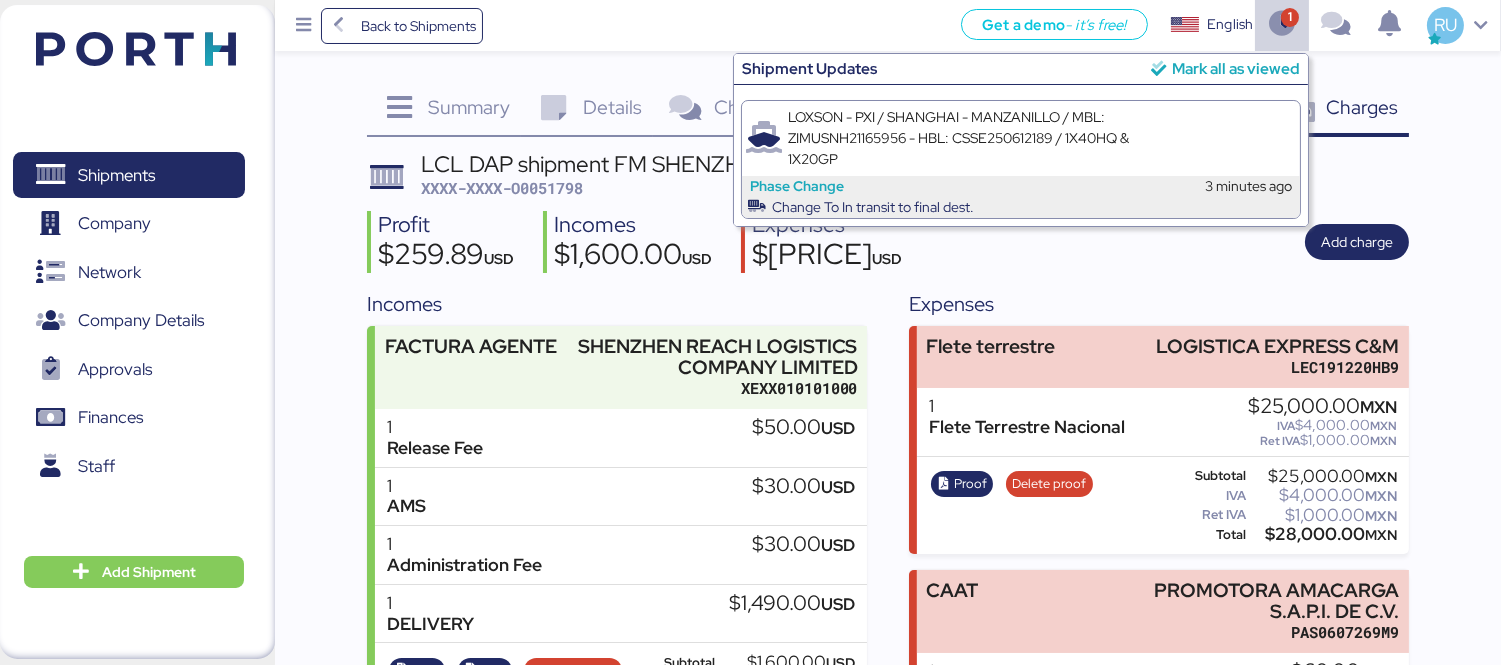 click on "Mark all as viewed" at bounding box center [1236, 68] 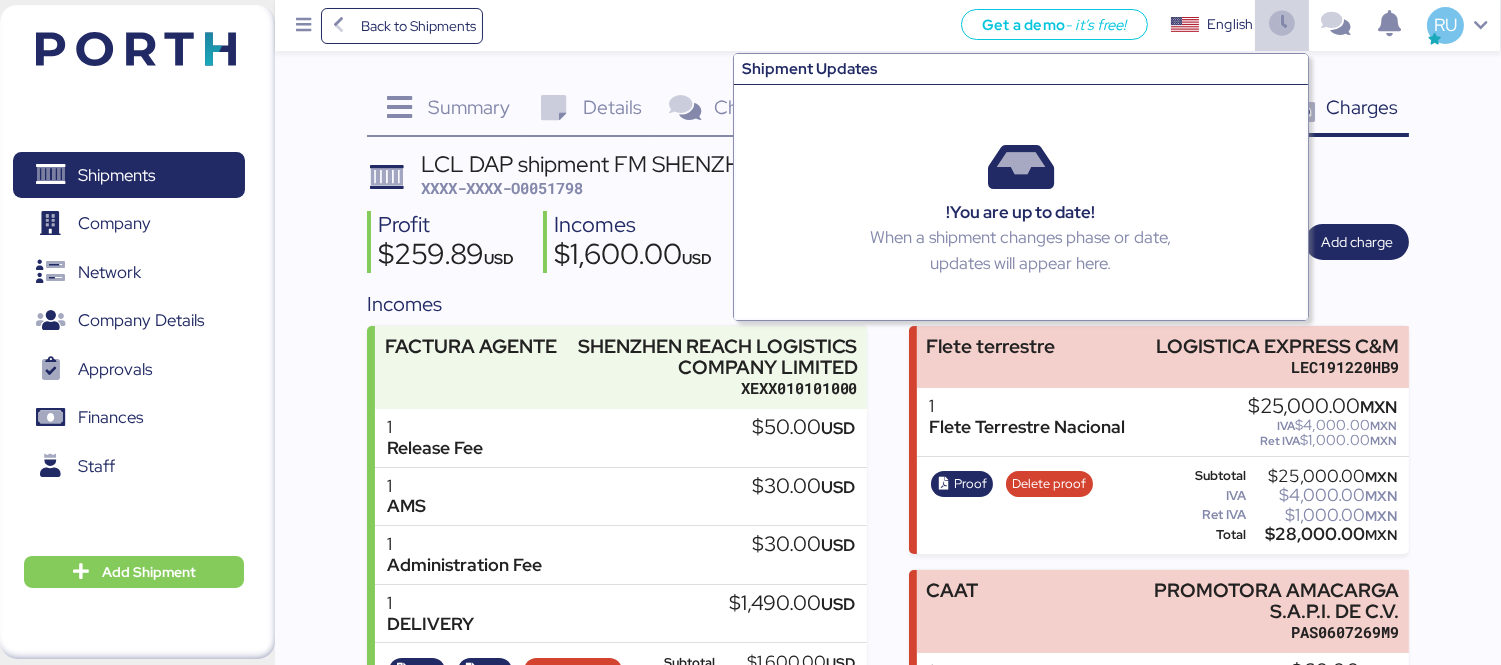 click on "Summary 0   Details 0   Chat 0   Documents 0   Collaborators 0   Activity 0   Charges 0   LCL DAP shipment FM SHENZHEN TO MANZANILLO(MX) WQSE2506X13 XXXX-XXXX-O0051798 Profit $[PRICE]  USD Incomes $[PRICE]  USD Expenses $[PRICE]  USD Add charge Incomes FACTURA AGENTE  SHENZHEN REACH LOGISTICS COMPANY LIMITED [TAX_ID] 1  Release Fee
$[PRICE]  USD 1  AMS
$[PRICE]  USD 1  Administration Fee
$[PRICE]  USD 1  DELIVERY
$[PRICE]  USD   XML   PDF Cancel invoice Subtotal
$[PRICE]  USD IVA
$[PRICE]  USD Ret IVA
$[PRICE]  USD Total
$[PRICE]  USD Expenses Flete terrestre  LOGISTICA EXPRESS C&M [TAX_ID] 1  Flete Terrestre Nacional
$[PRICE]  MXN IVA
$[PRICE]
MXN Ret IVA
$[PRICE]
MXN   Proof Delete proof Subtotal
$[PRICE]  MXN IVA
$[PRICE]  MXN Ret IVA
$[PRICE]  MXN Total
$[PRICE]  MXN CAAT  PROMOTORA AMACARGA S.A.P.I. DE C.V. [TAX_ID] 1  AMS MXN IVA MXN" at bounding box center [750, 404] 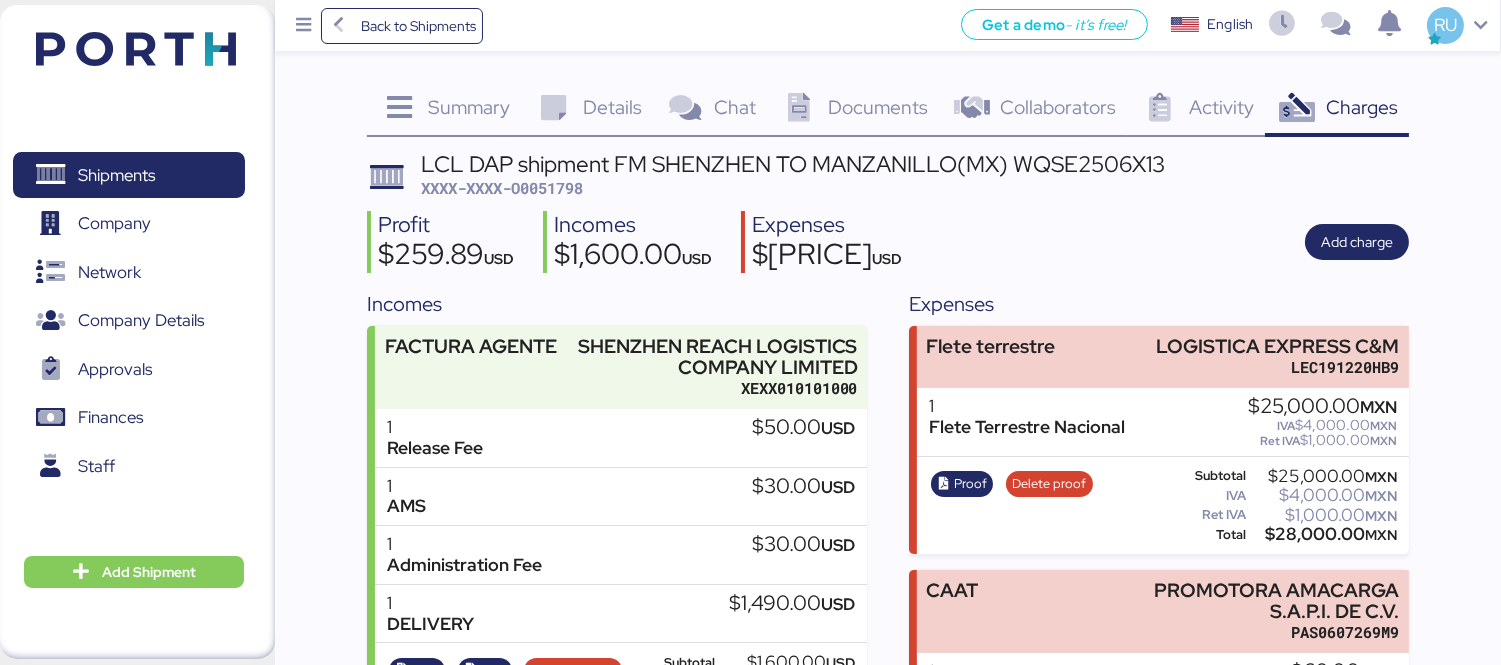 scroll, scrollTop: 157, scrollLeft: 0, axis: vertical 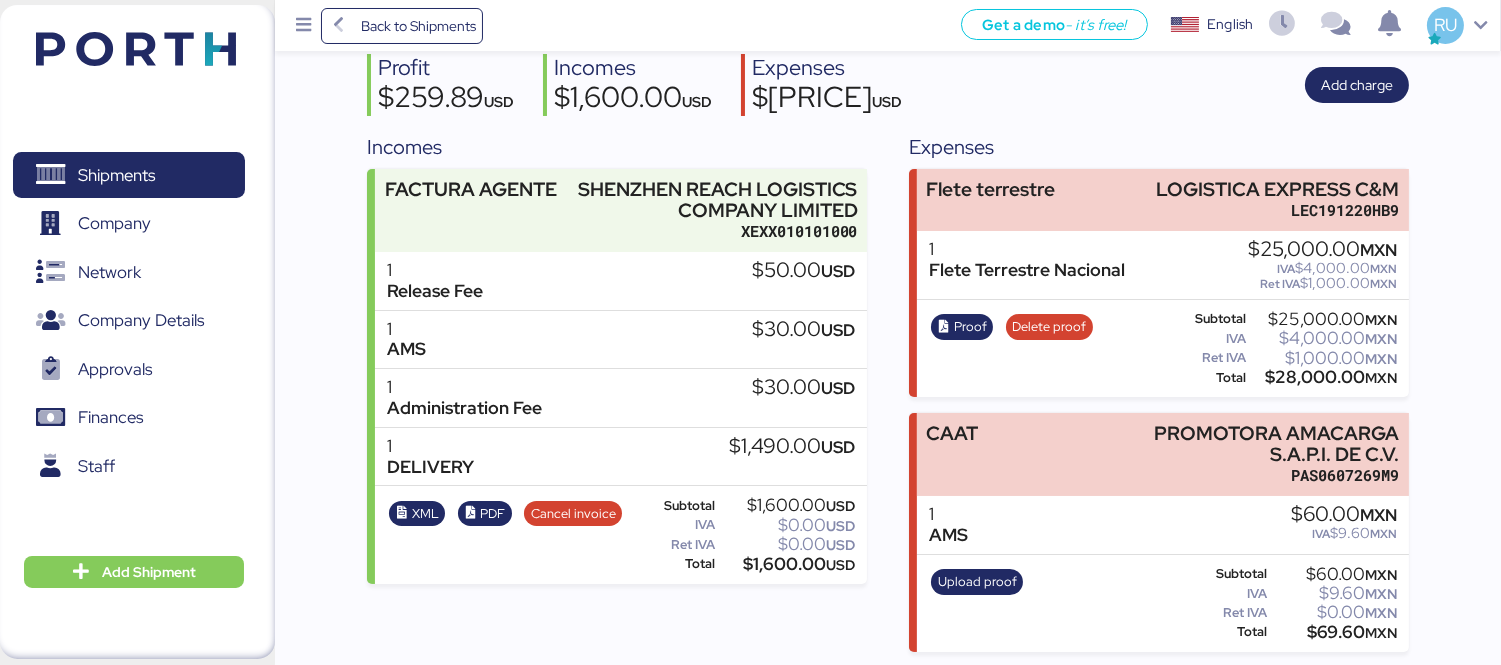 click at bounding box center (136, 49) 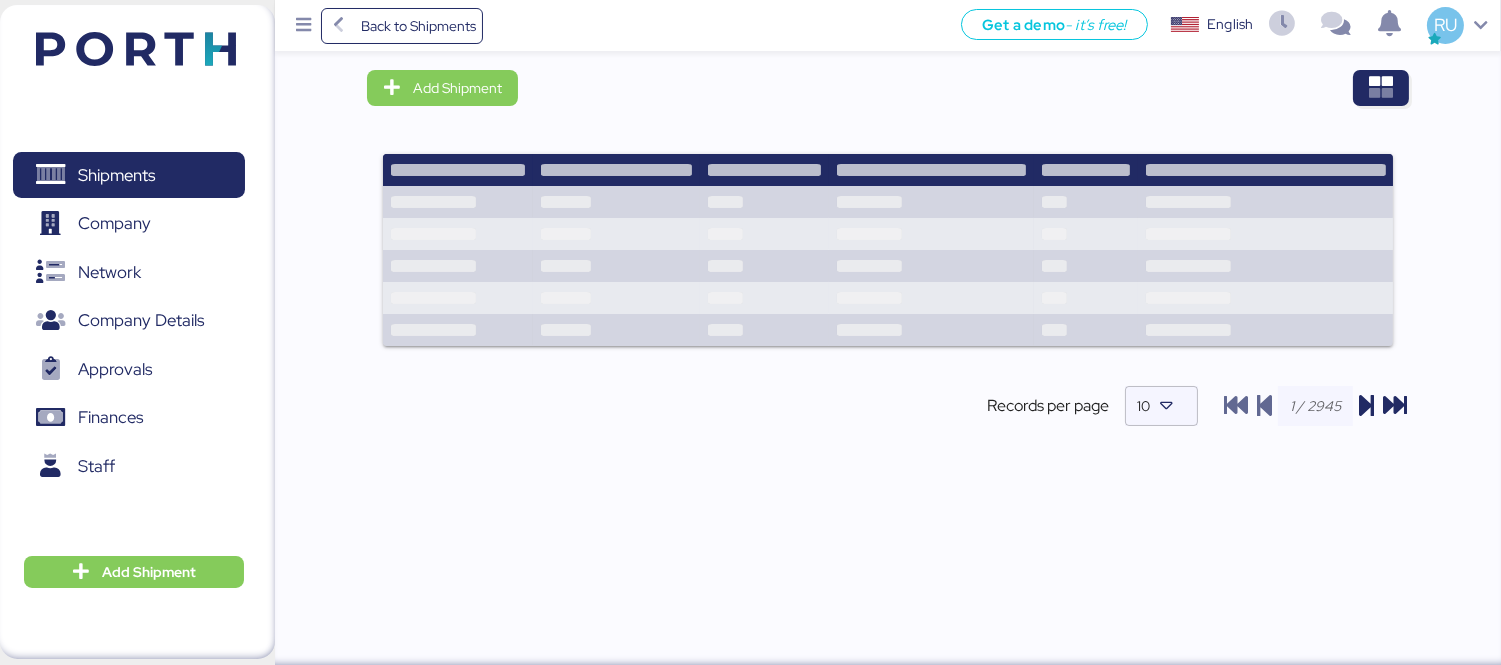 scroll, scrollTop: 0, scrollLeft: 0, axis: both 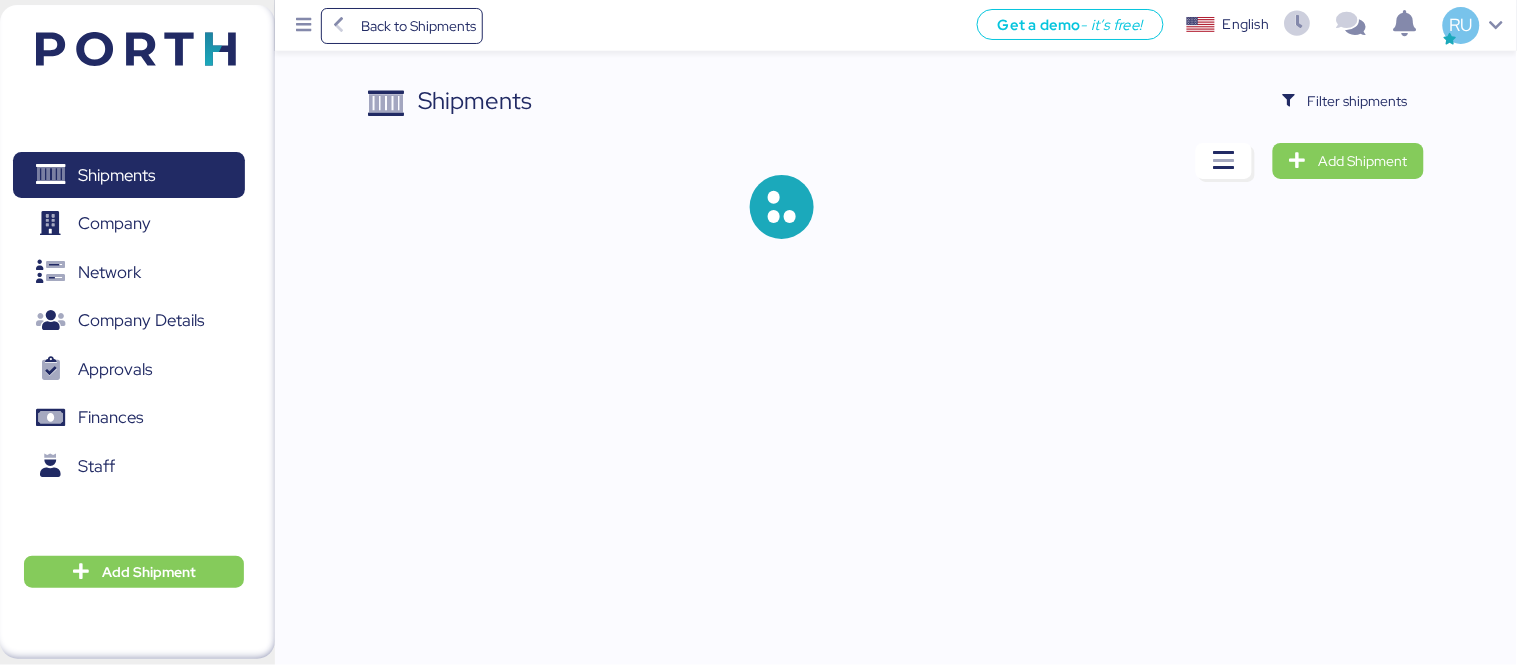 click on "Shipments   Filter shipments     Add Shipment" at bounding box center [896, 177] 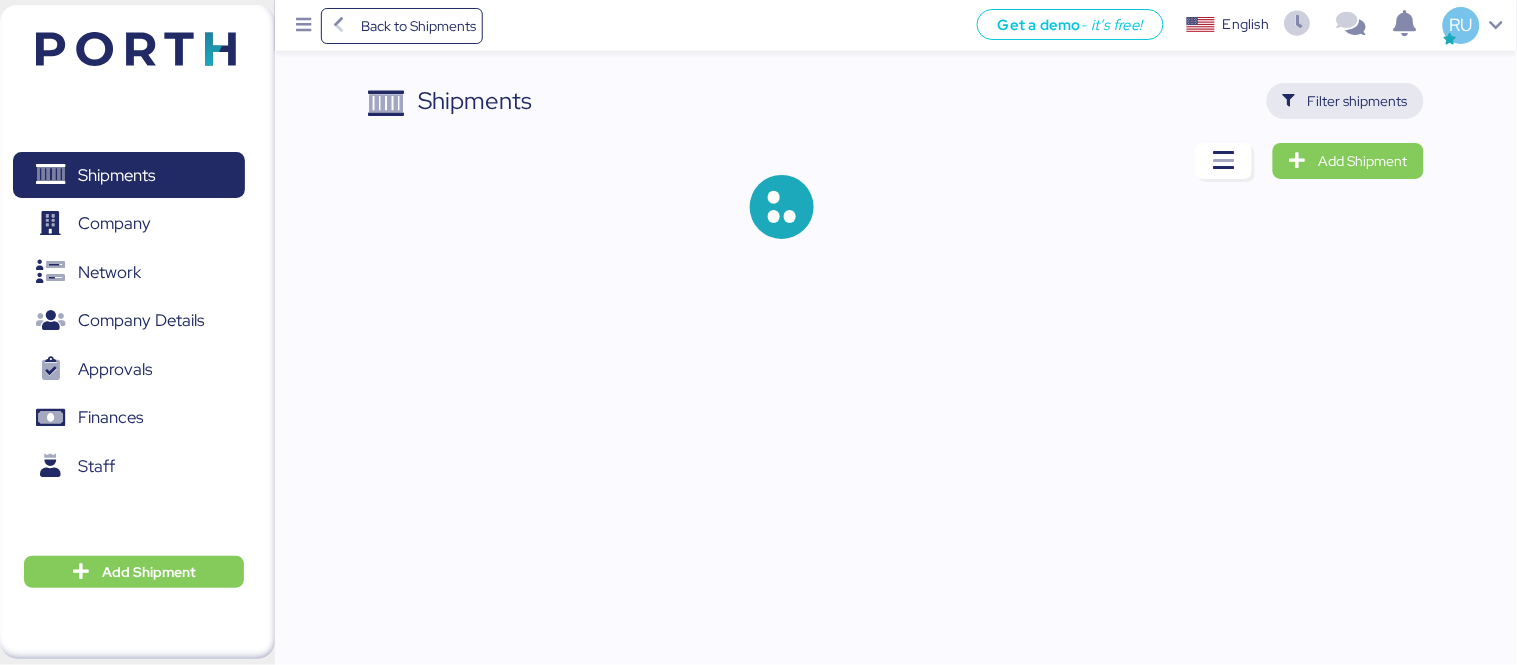 click on "Filter shipments" at bounding box center (1358, 101) 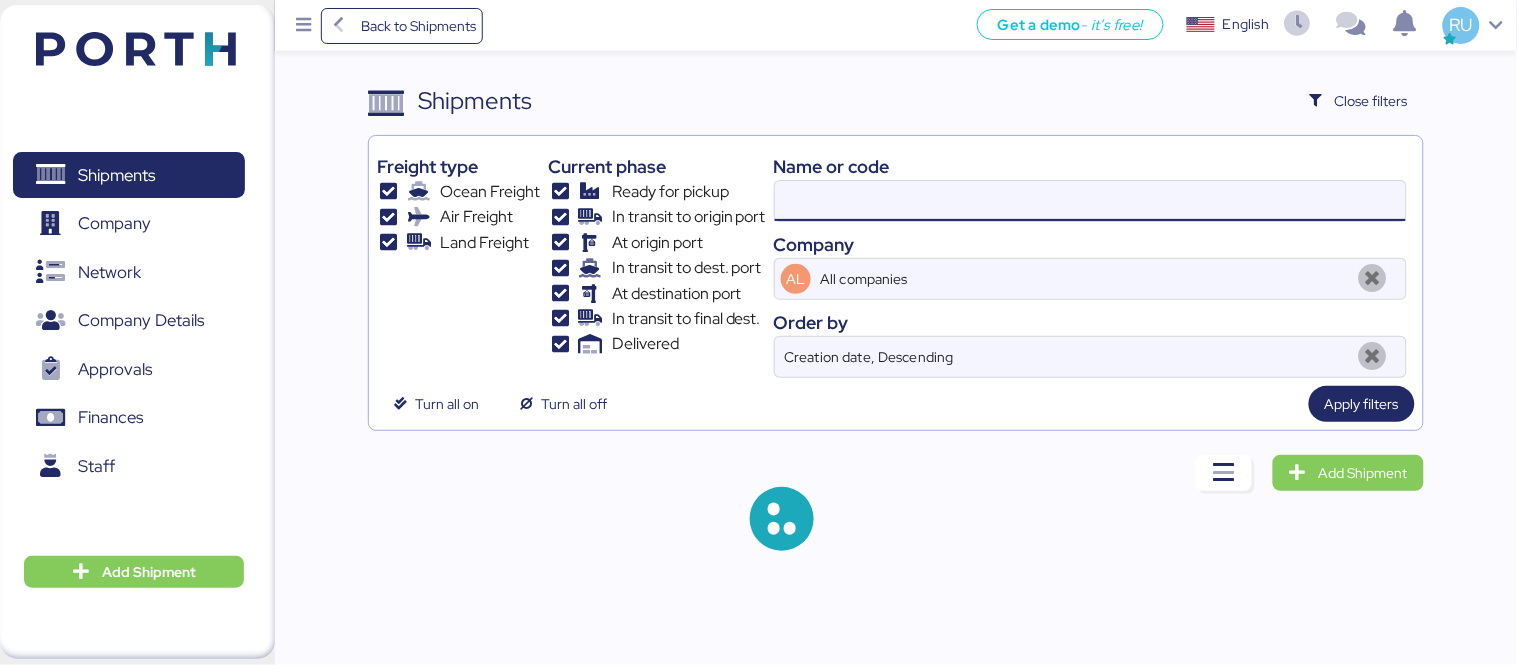 click at bounding box center (1090, 201) 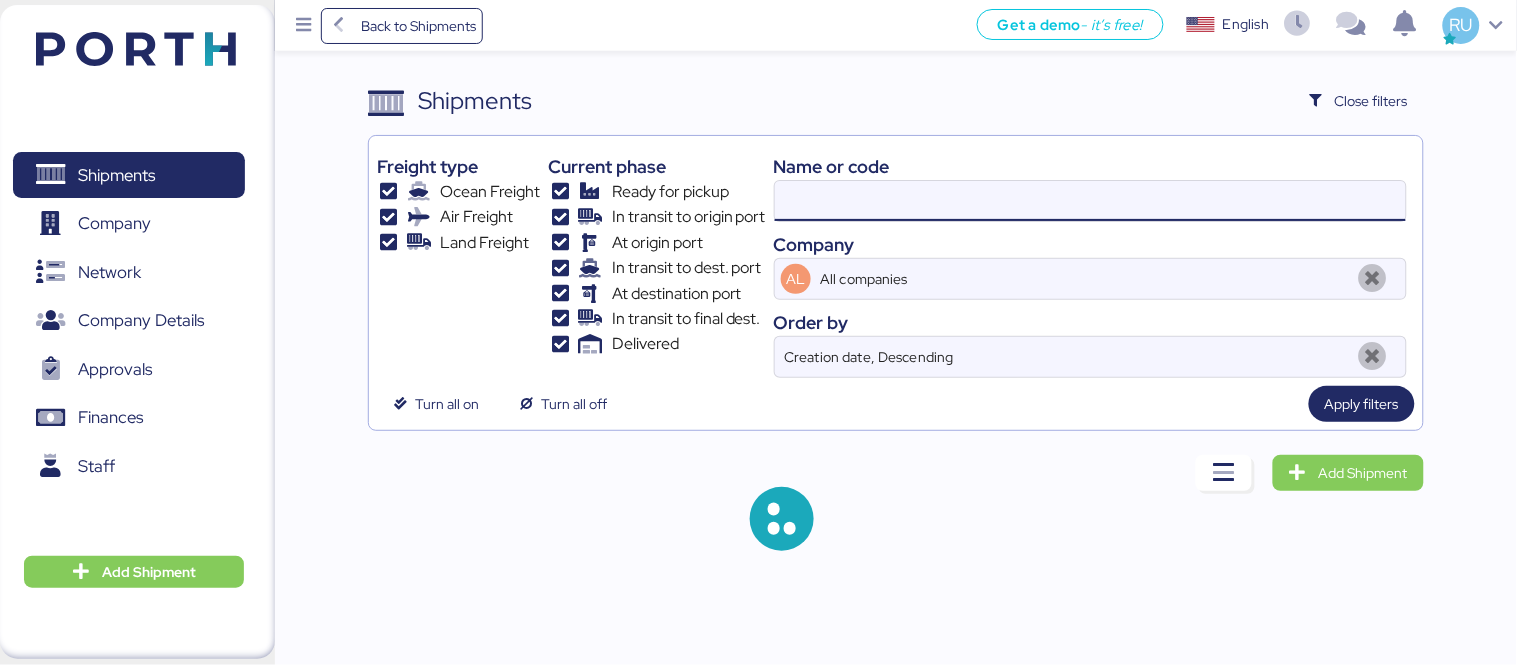 paste on "[TAX_ID]" 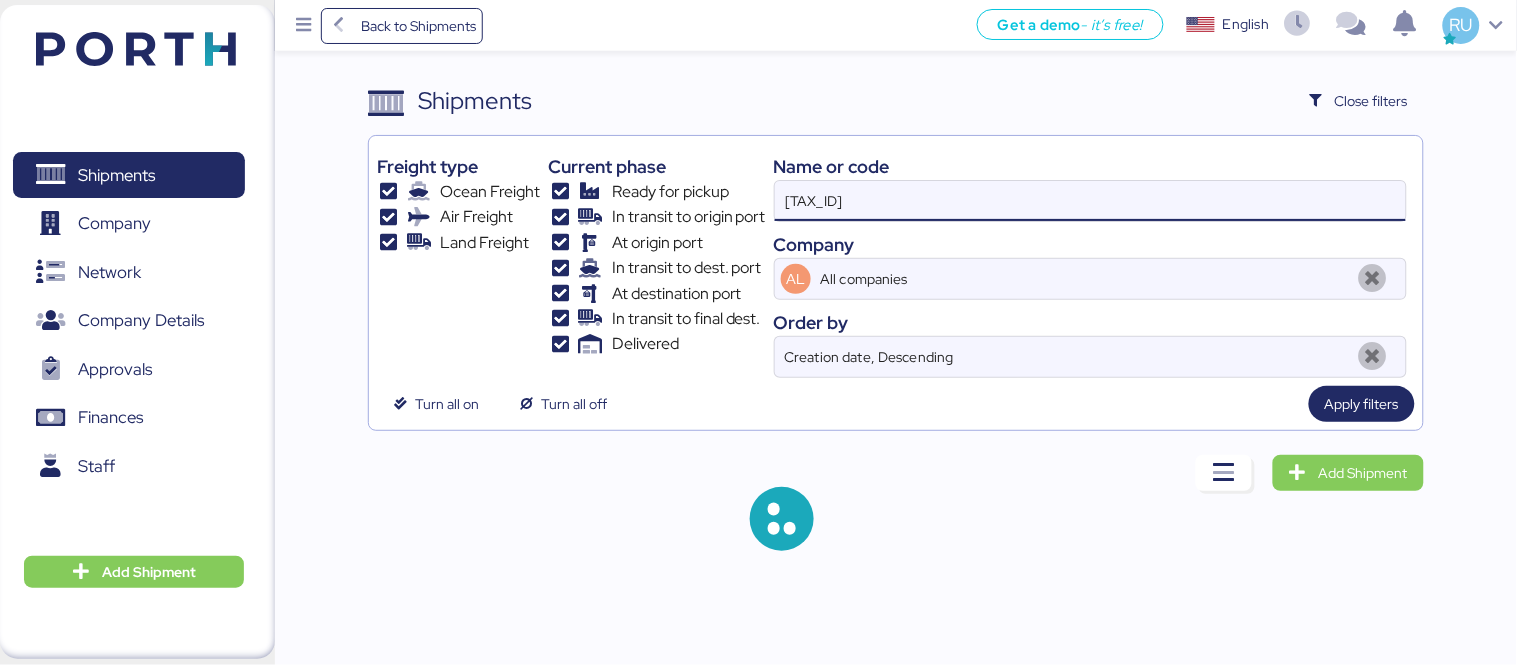 type on "[TAX_ID]" 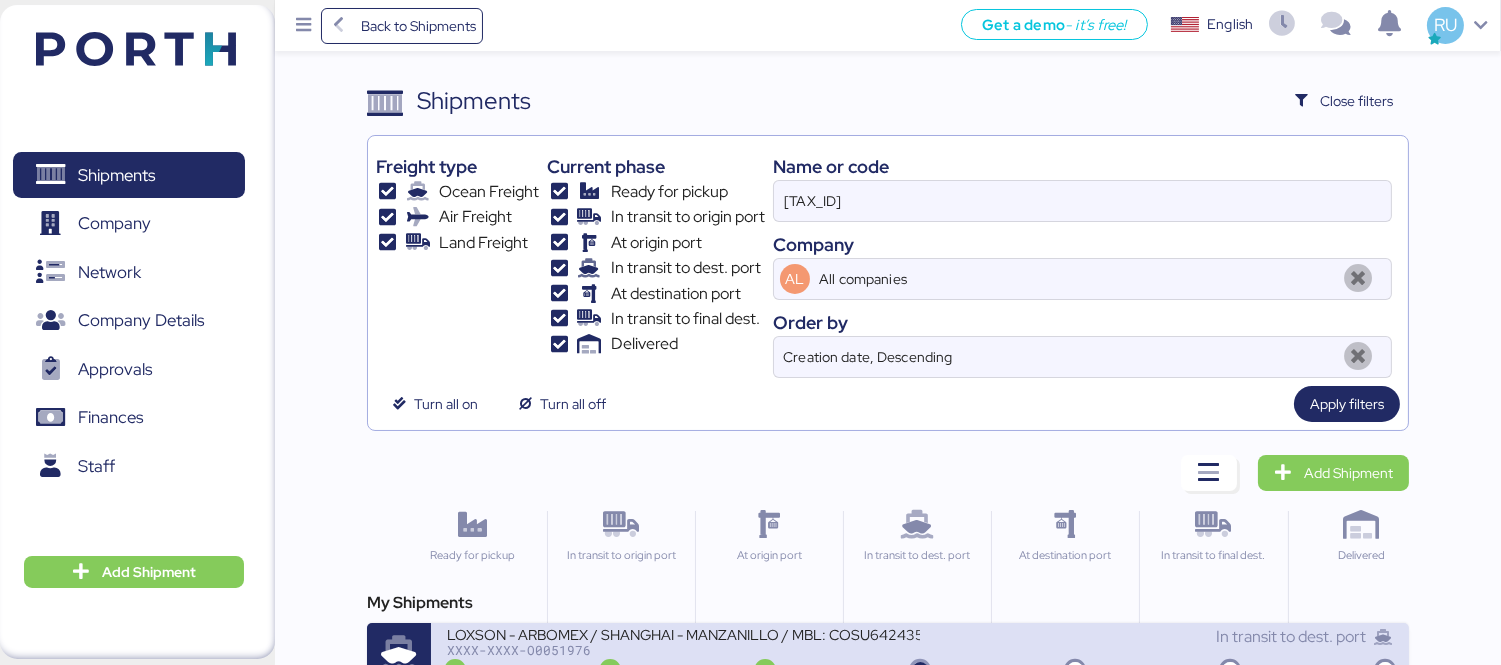click on "LOXSON - ARBOMEX / SHANGHAI - MANZANILLO / MBL: COSU6424354920 - HBL: SZML2507020V / 1X20GP" at bounding box center [683, 633] 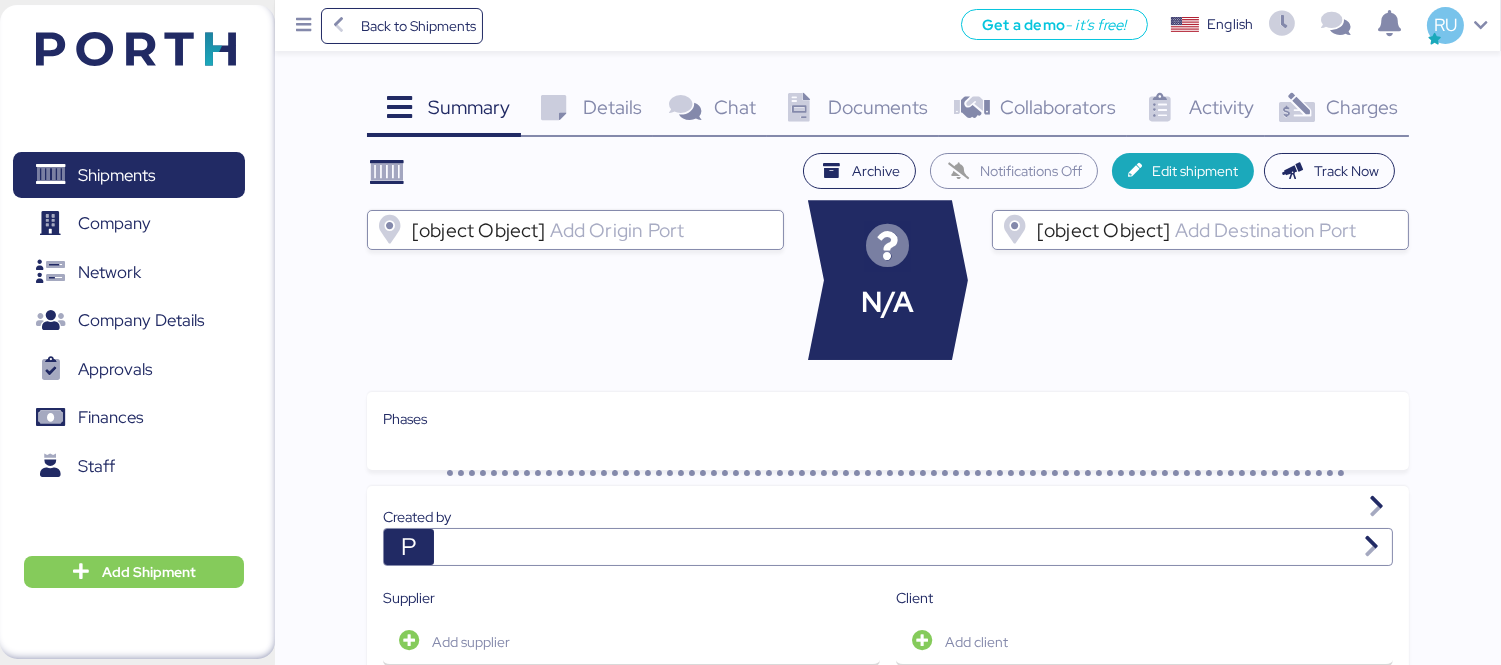 click on "Charges" at bounding box center [1362, 107] 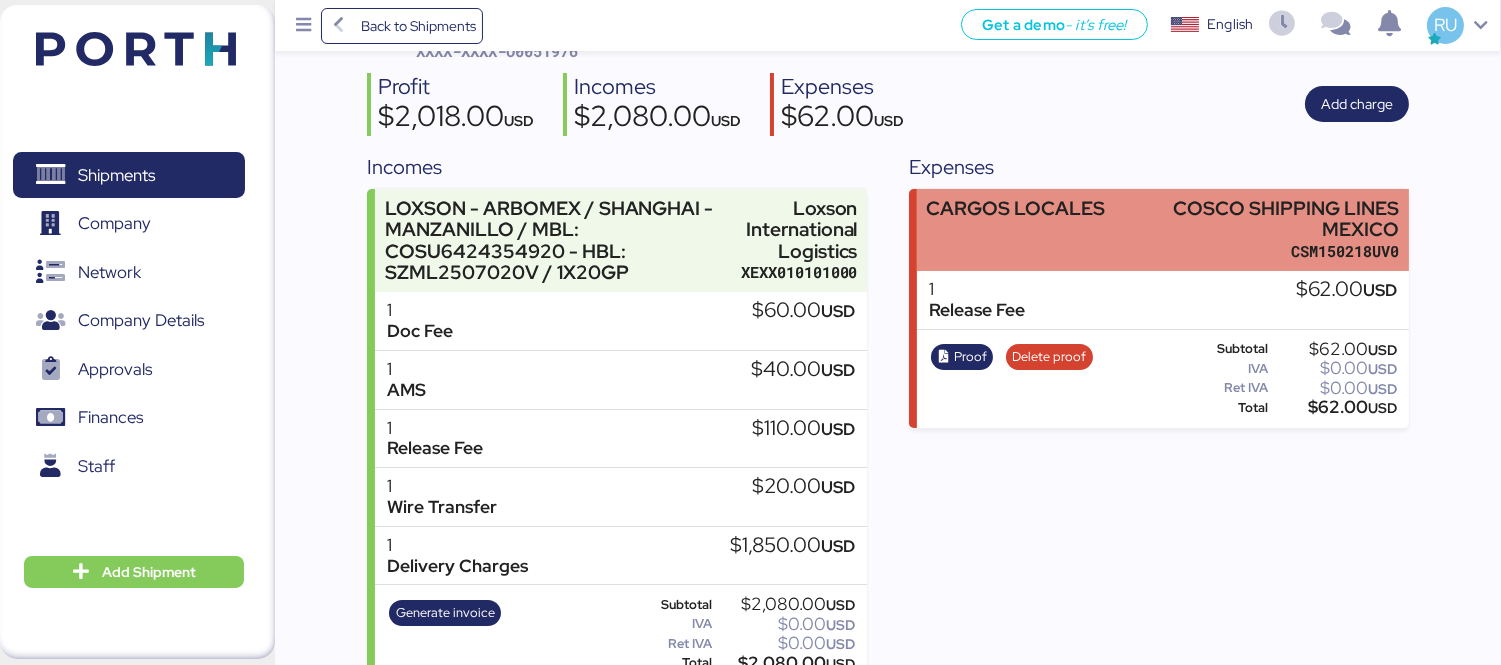 scroll, scrollTop: 162, scrollLeft: 0, axis: vertical 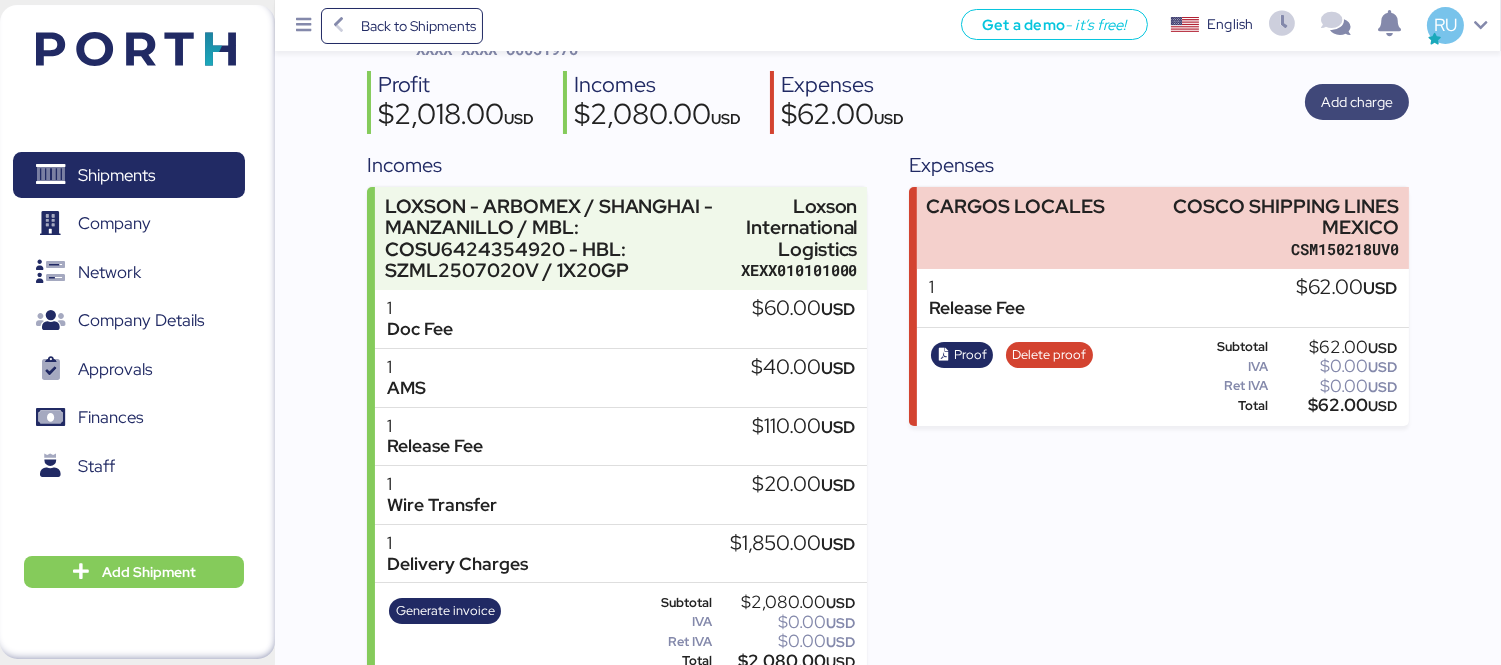 click on "Add charge" at bounding box center (1357, 102) 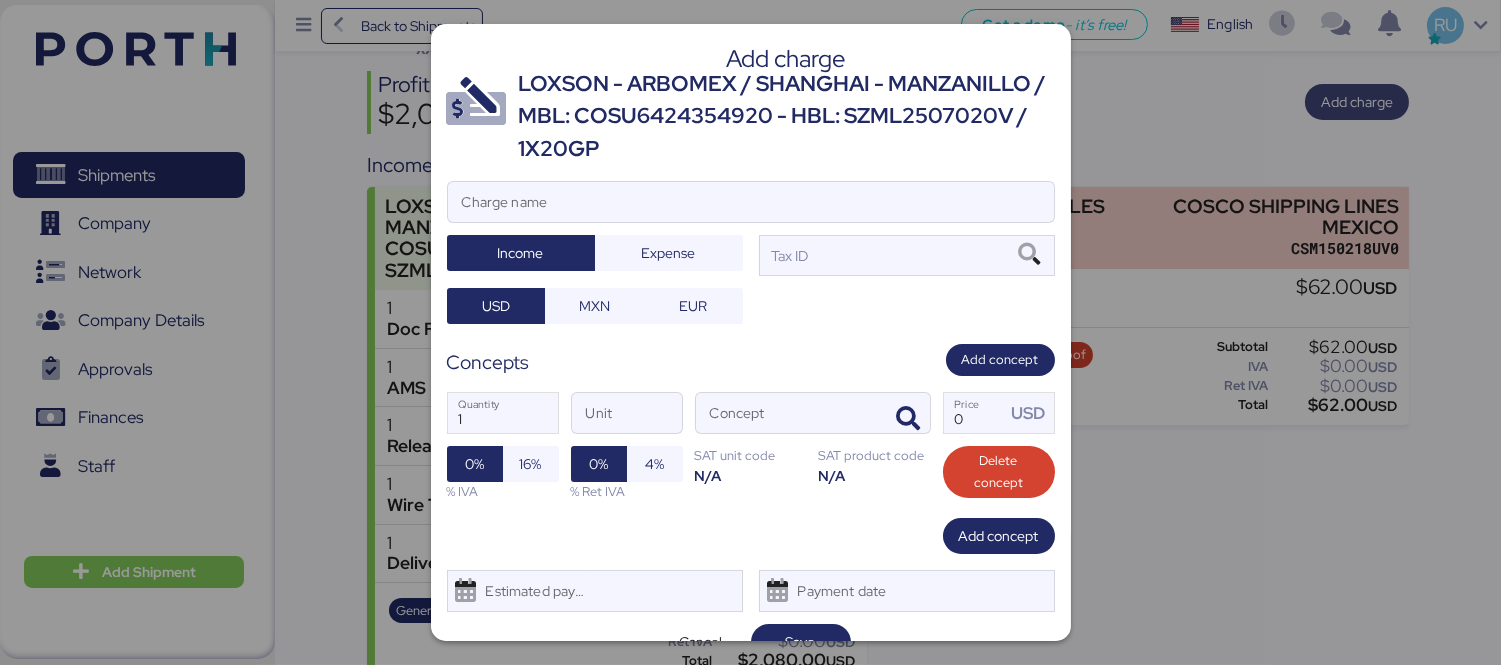 scroll, scrollTop: 0, scrollLeft: 0, axis: both 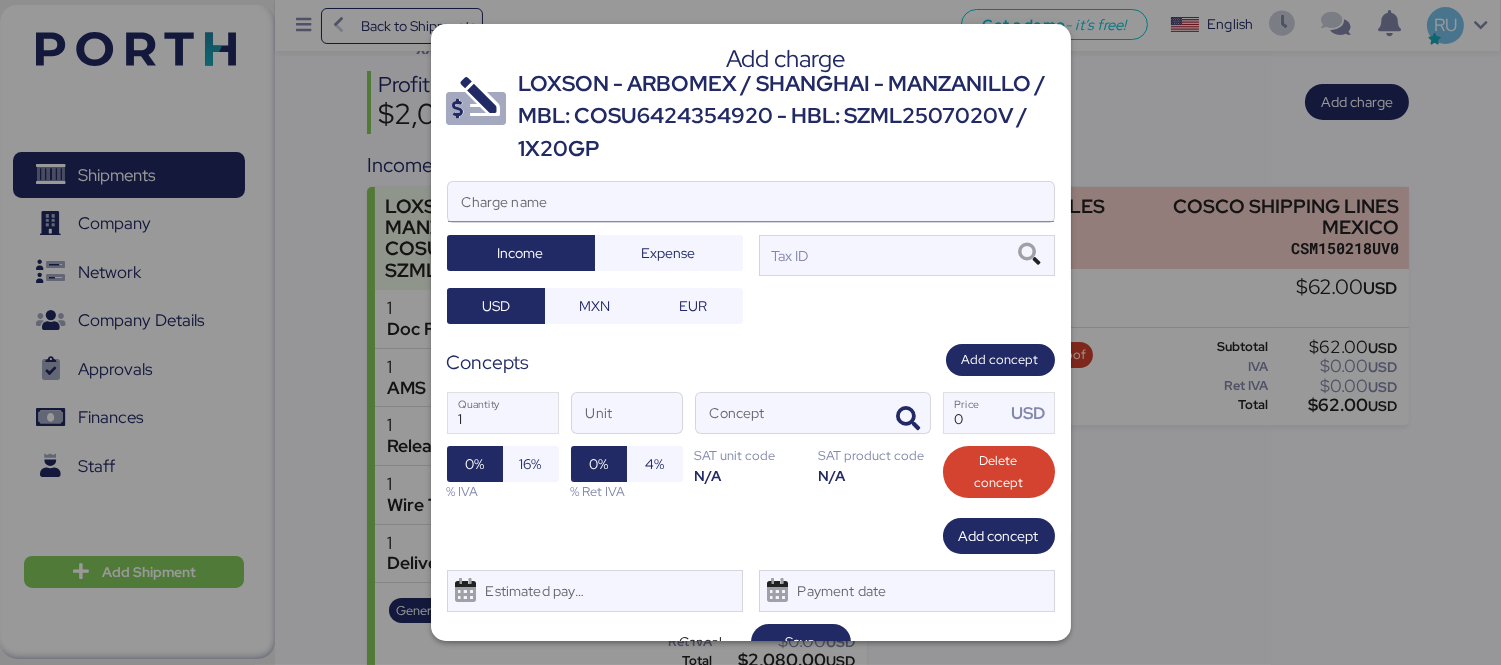 click on "Charge name" at bounding box center [751, 202] 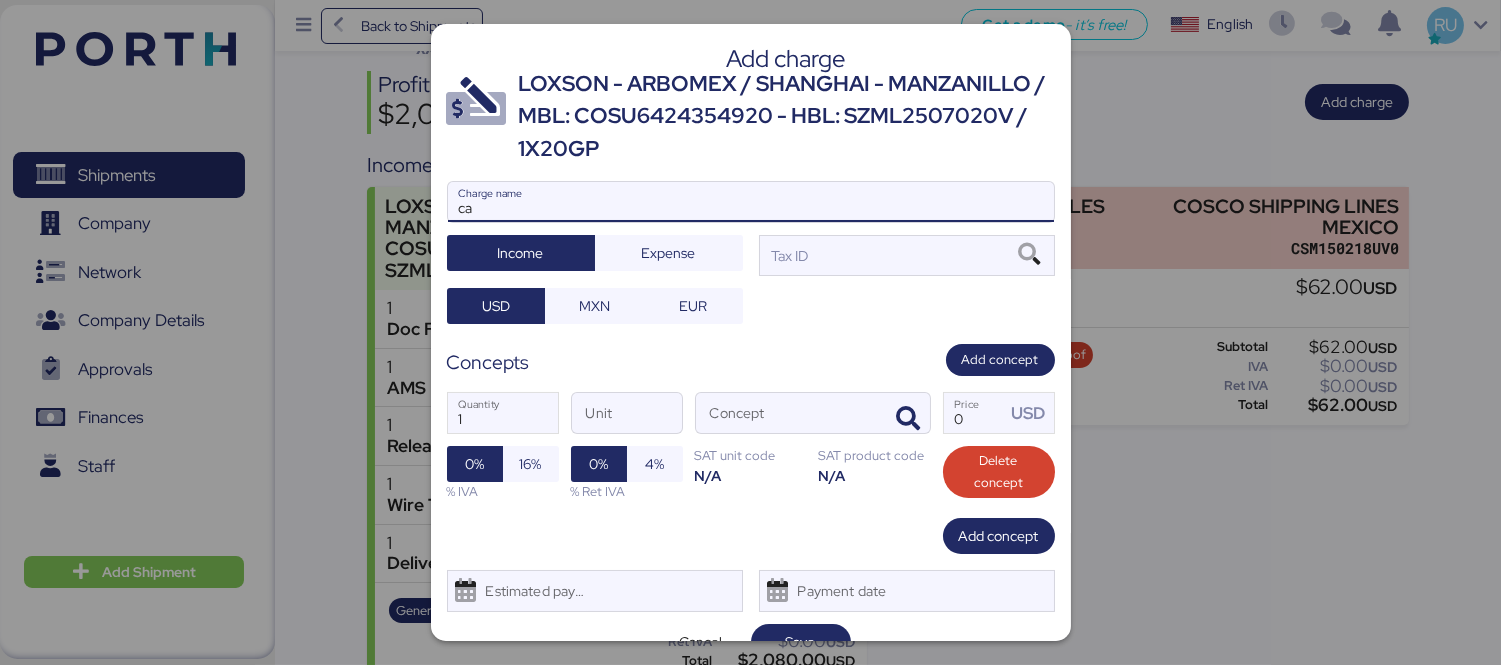 type on "c" 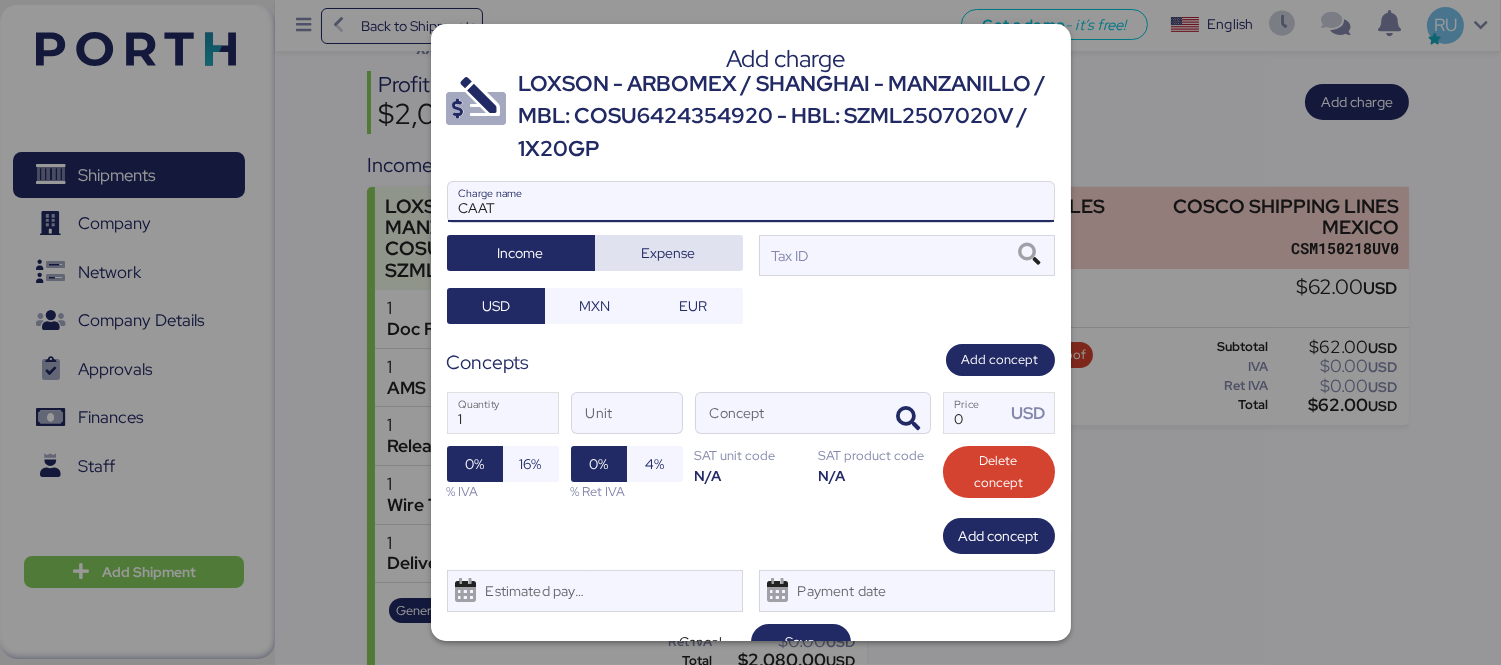 type on "CAAT" 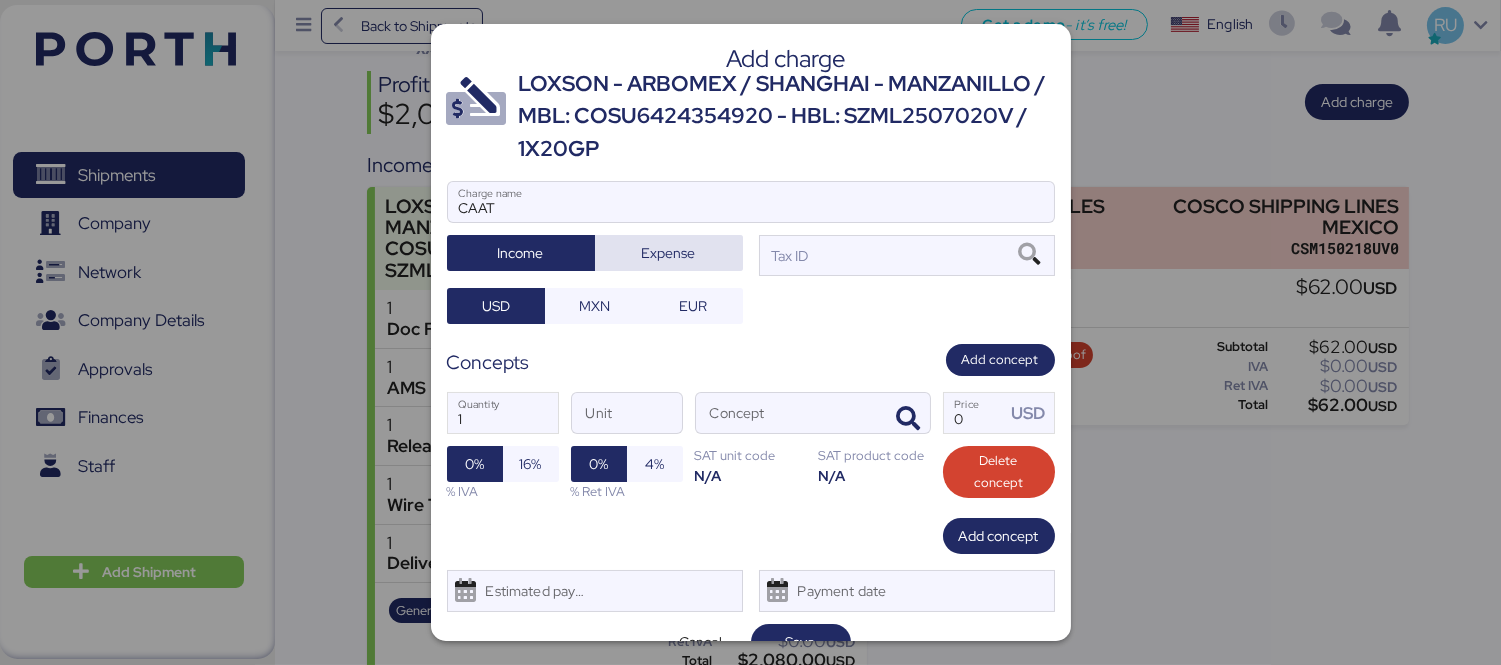 click on "Expense" at bounding box center [669, 253] 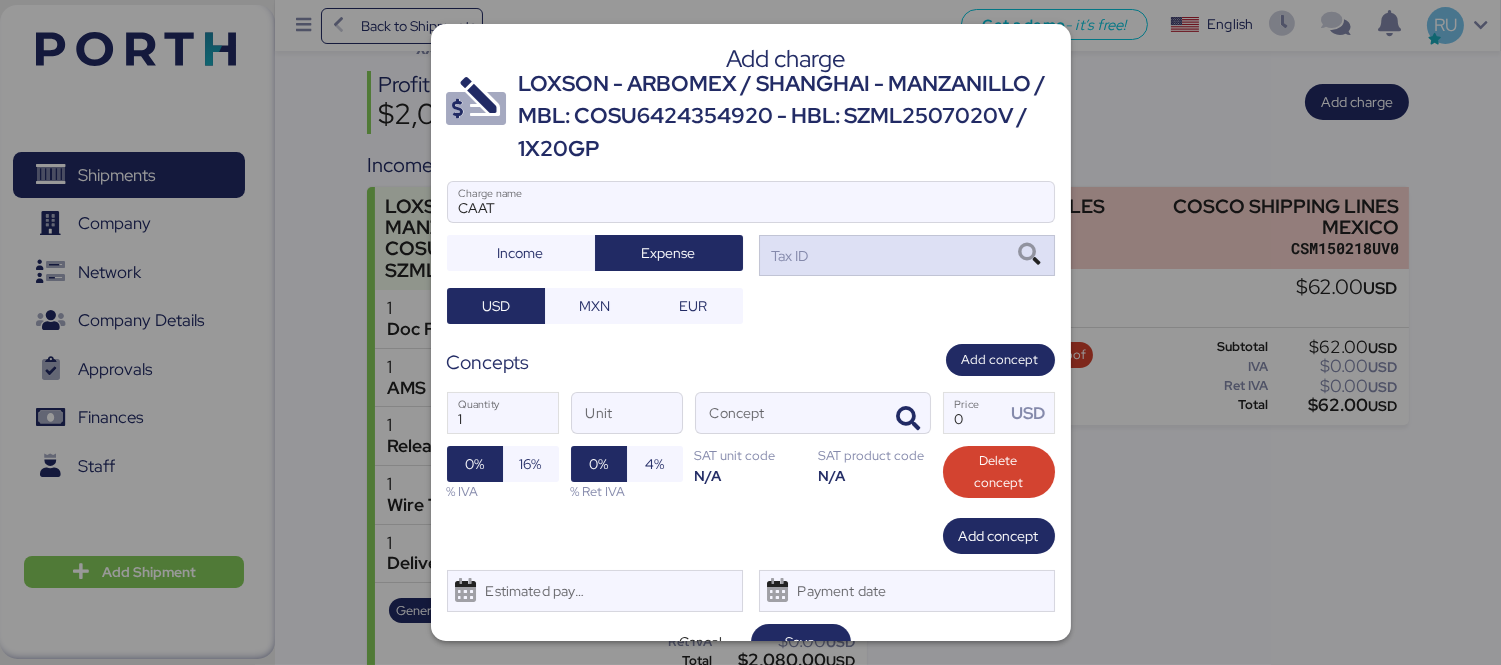 click on "Tax ID" at bounding box center (907, 255) 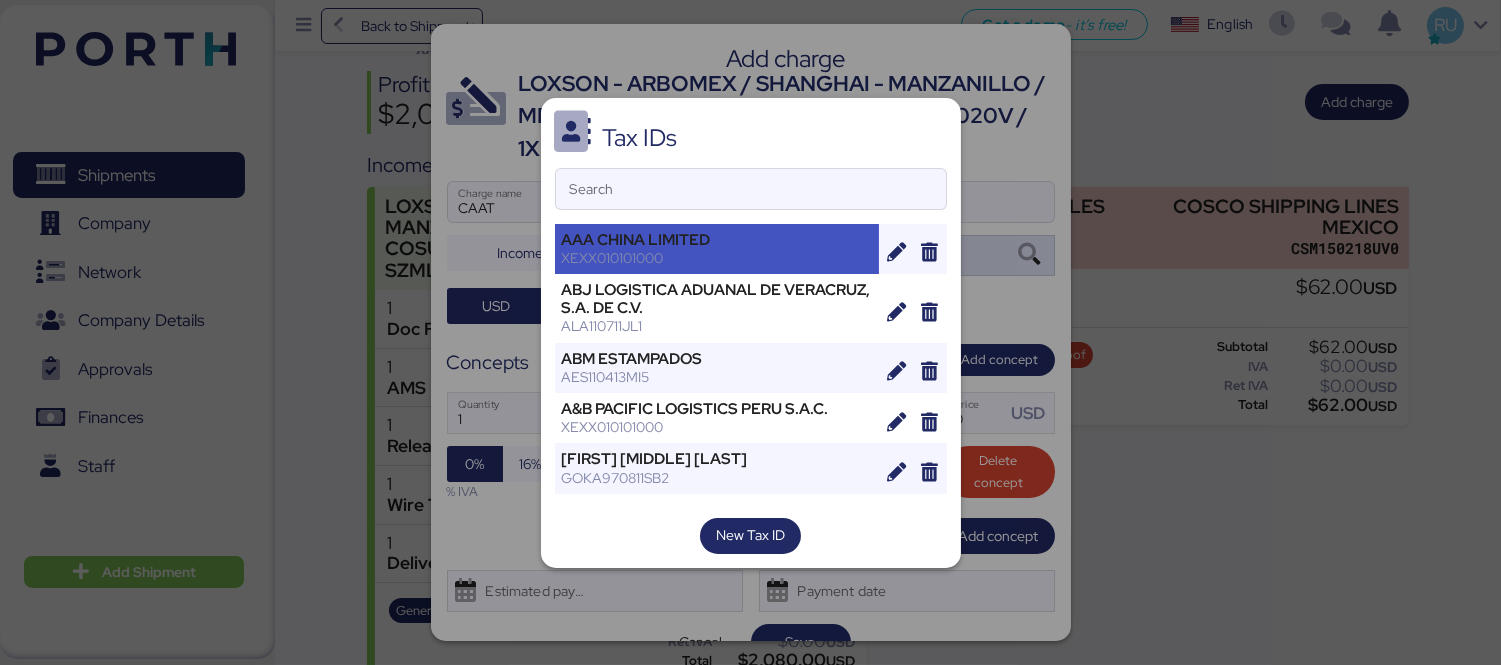 click on "AAA CHINA LIMITED" at bounding box center (717, 240) 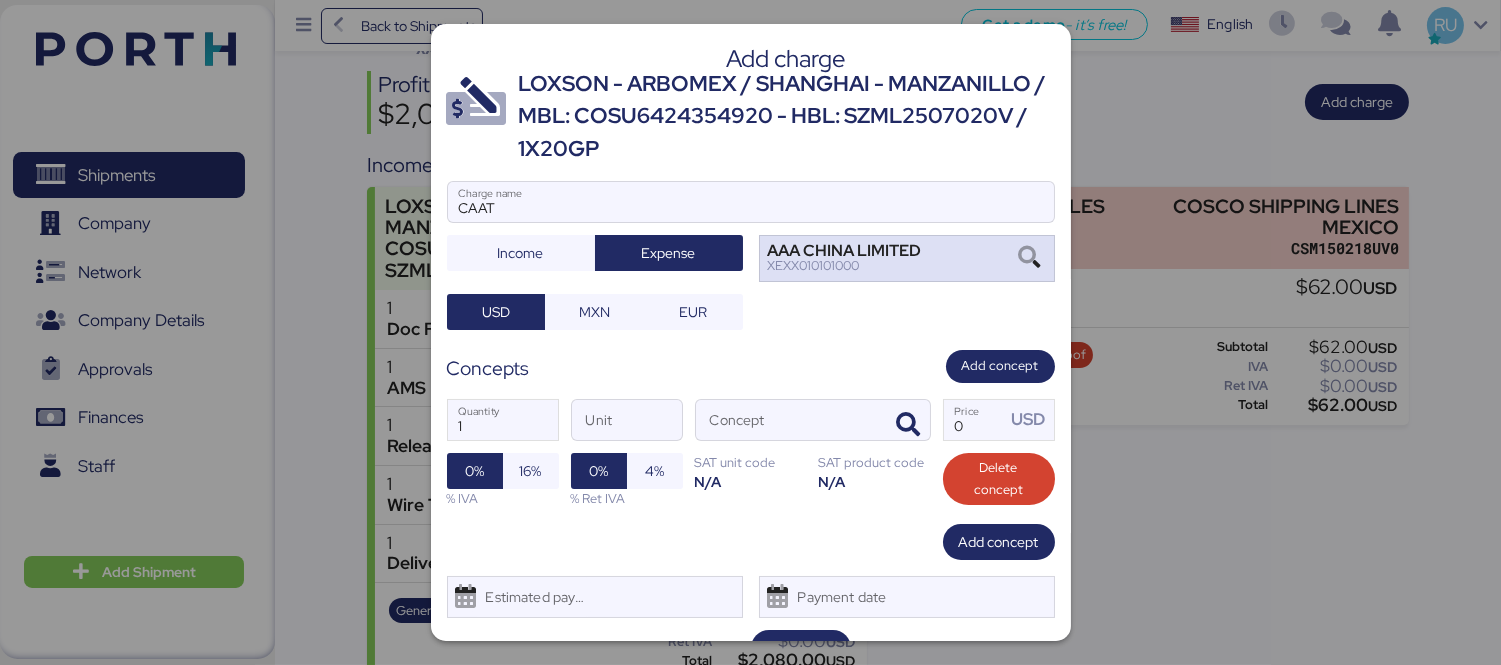 click on "XEXX010101000" at bounding box center (845, 266) 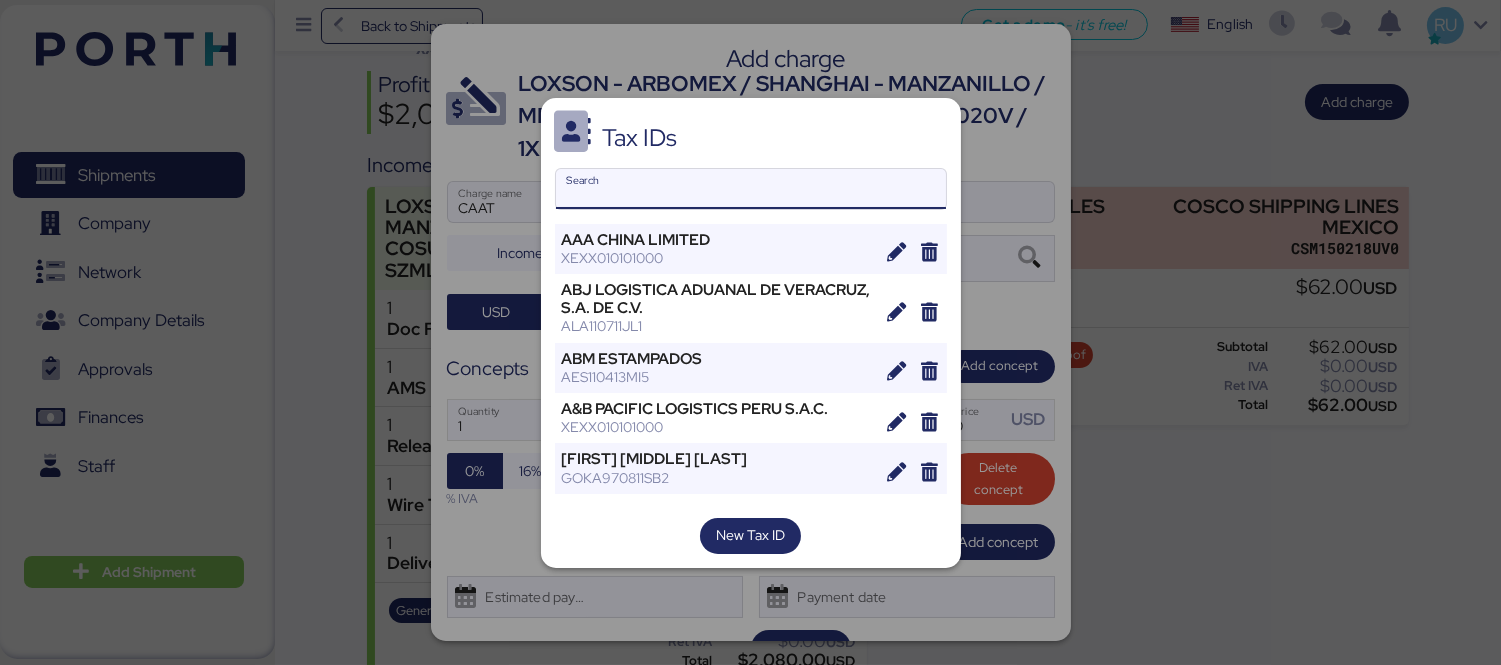 click on "Search" at bounding box center (751, 189) 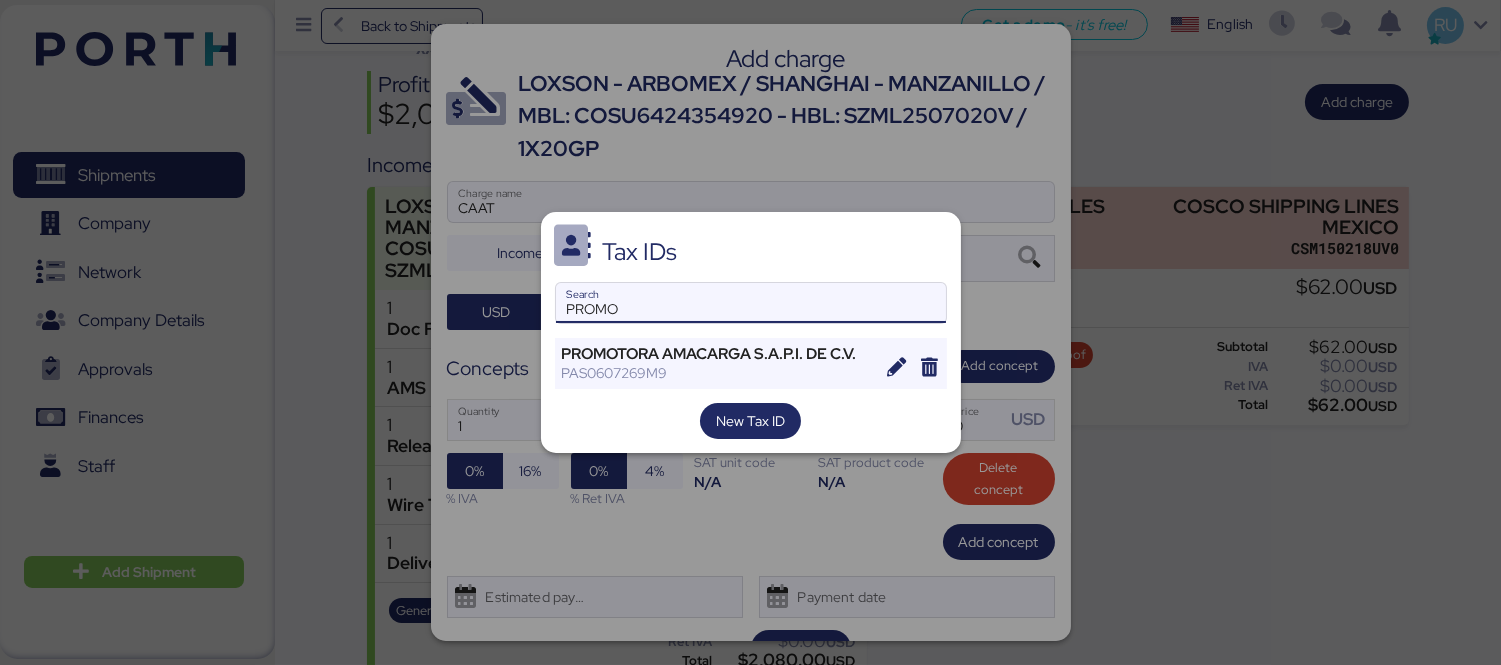 type on "PROMO" 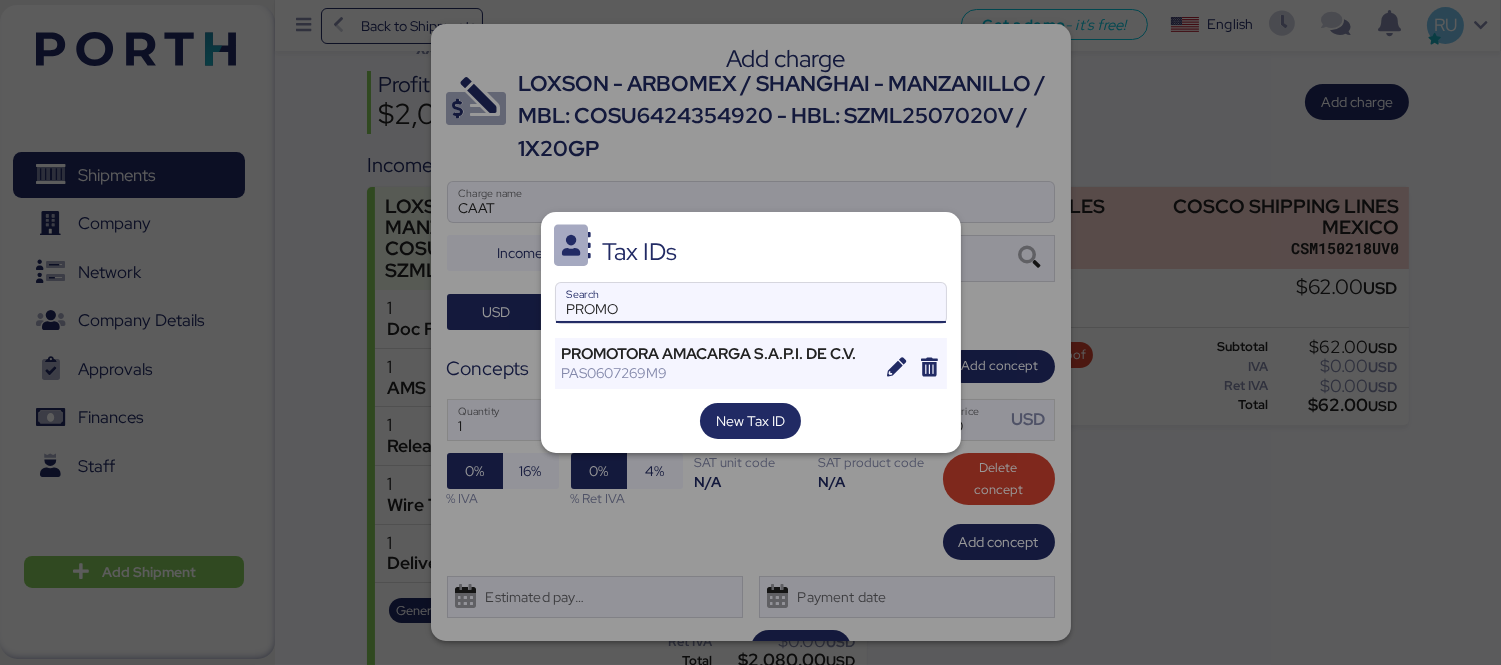 click on "Tax IDs PROMO Search PROMOTORA AMACARGA S.A.P.I. DE C.V. [TAX_ID]     New Tax ID" at bounding box center (751, 332) 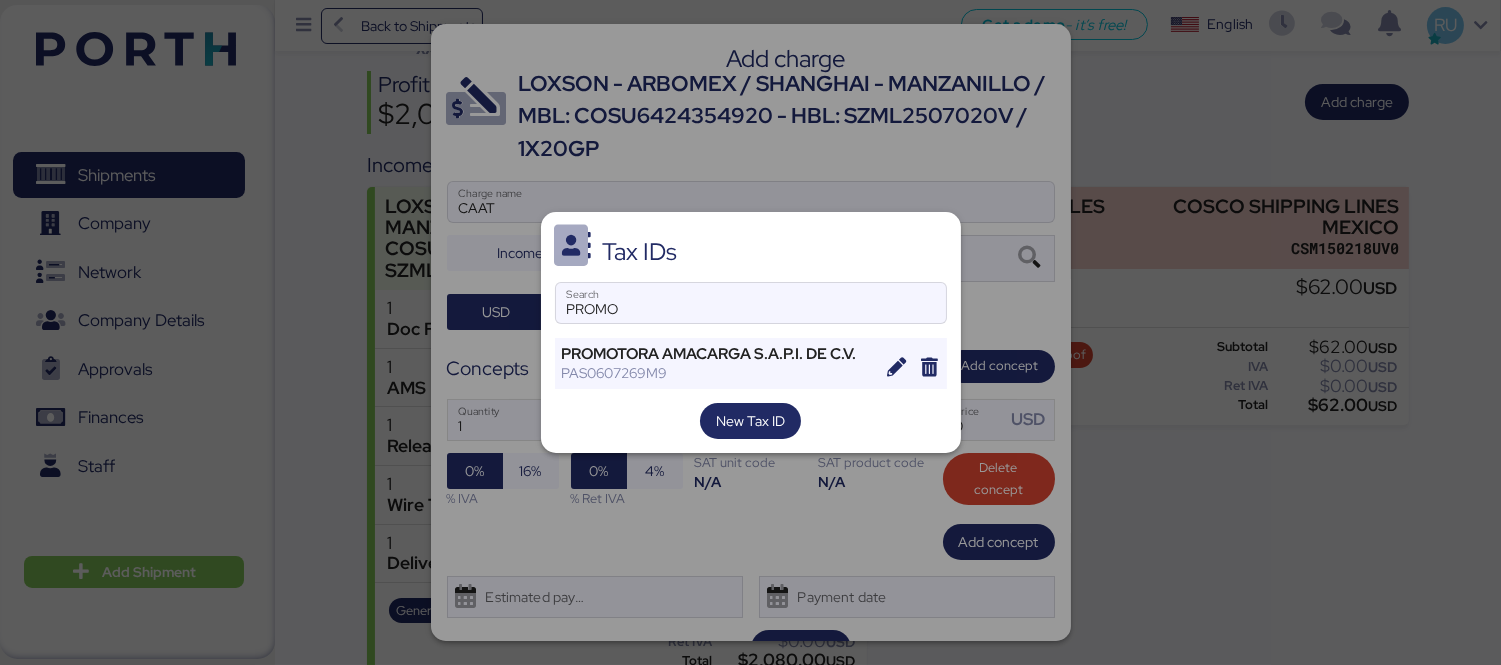 click on "Tax IDs PROMO Search PROMOTORA AMACARGA S.A.P.I. DE C.V. [TAX_ID]     New Tax ID" at bounding box center [751, 332] 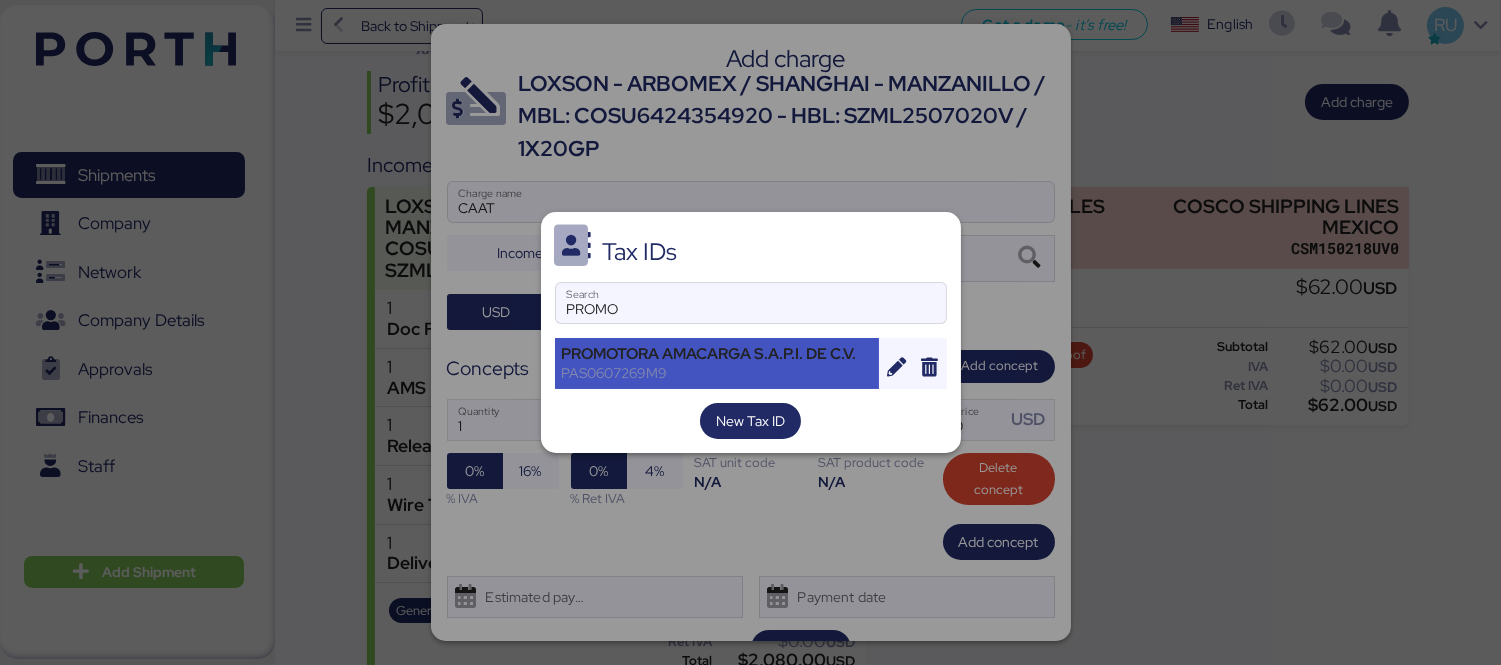 click on "PROMOTORA AMACARGA S.A.P.I. DE C.V. PAS0607269M9" at bounding box center [717, 363] 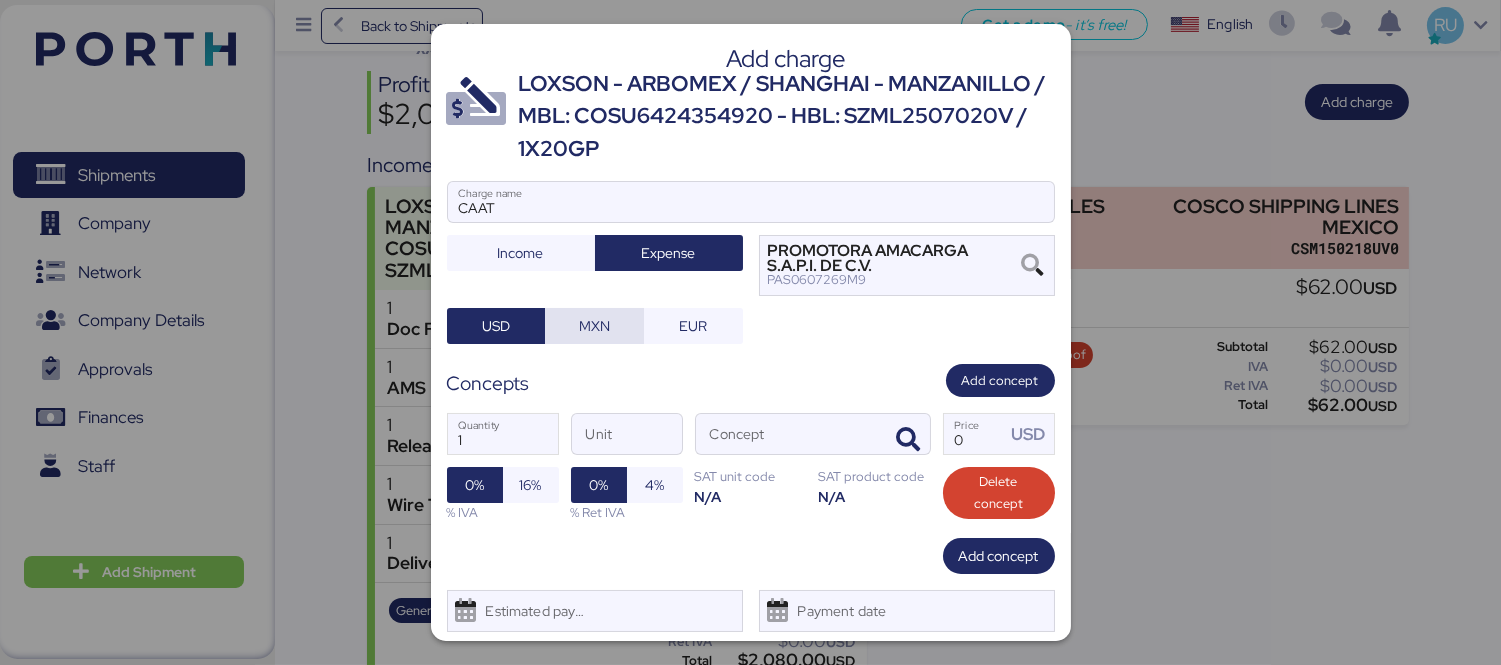 click on "MXN" at bounding box center [594, 326] 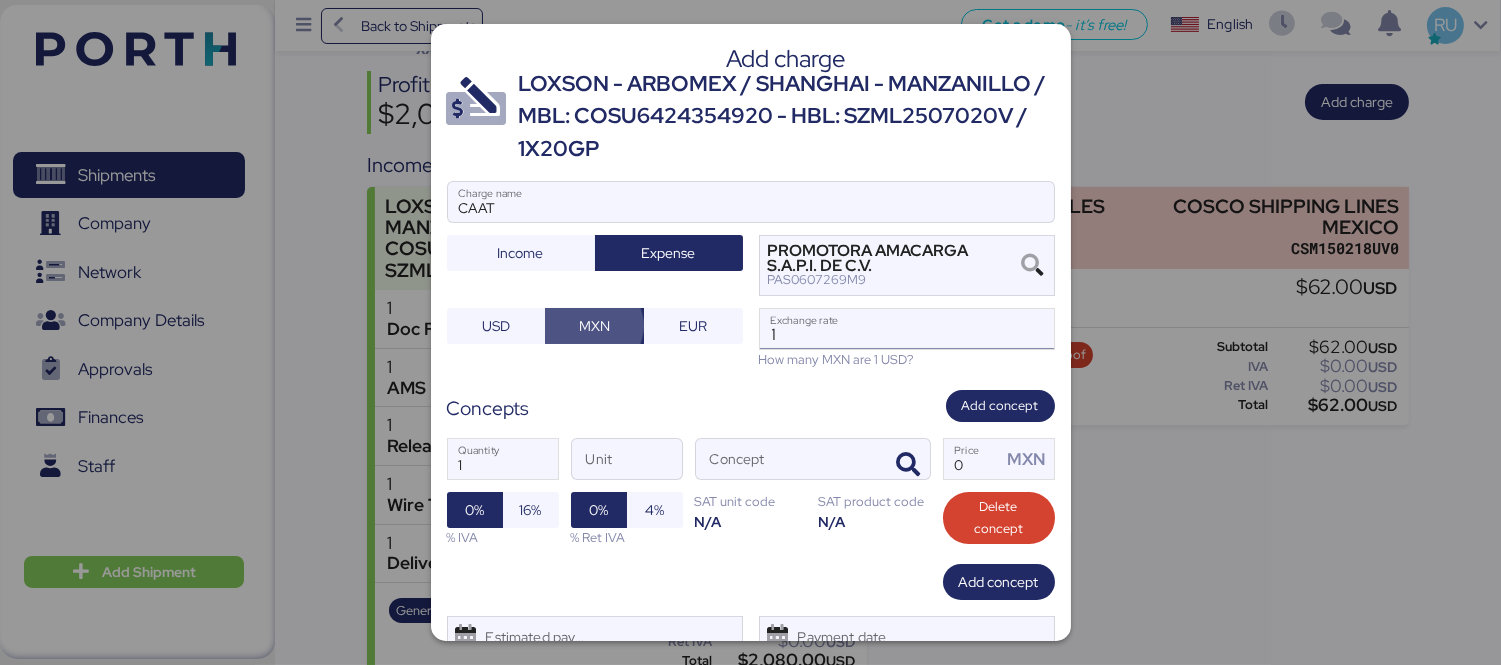 click on "1" at bounding box center [907, 329] 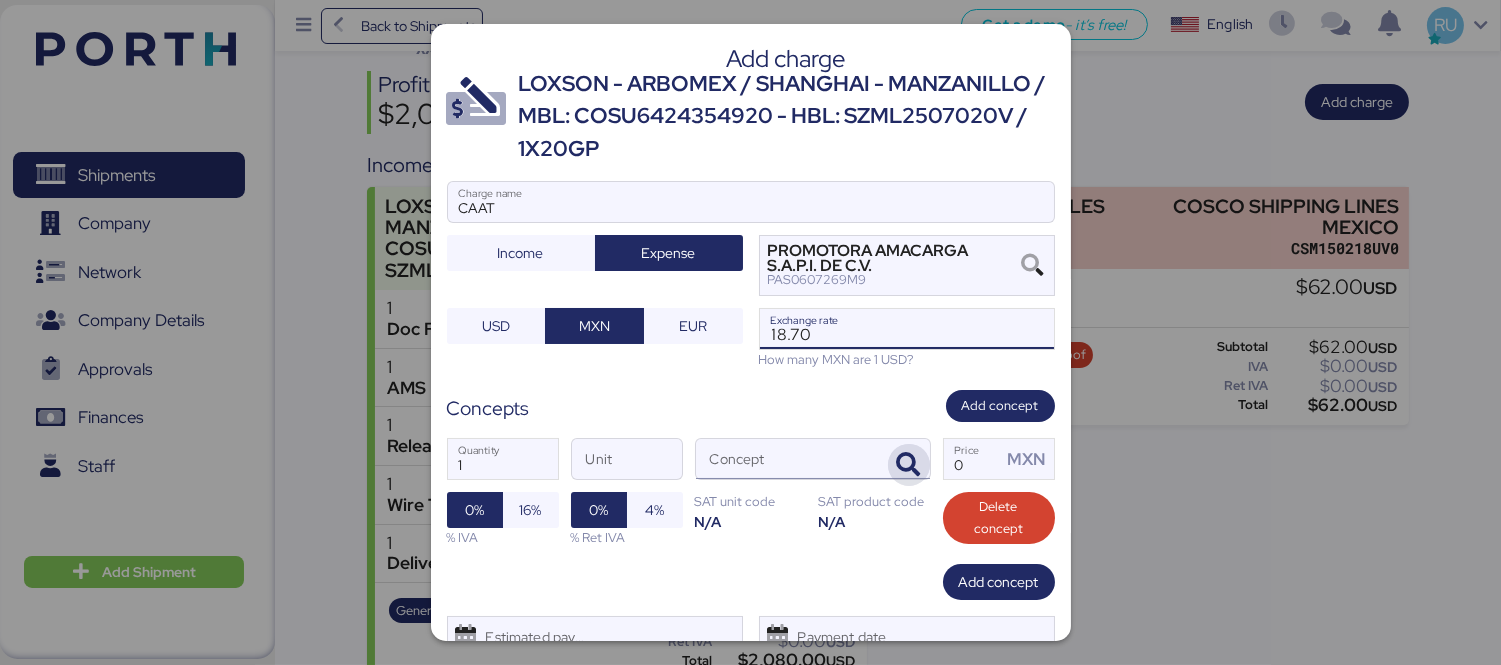 type on "18.7" 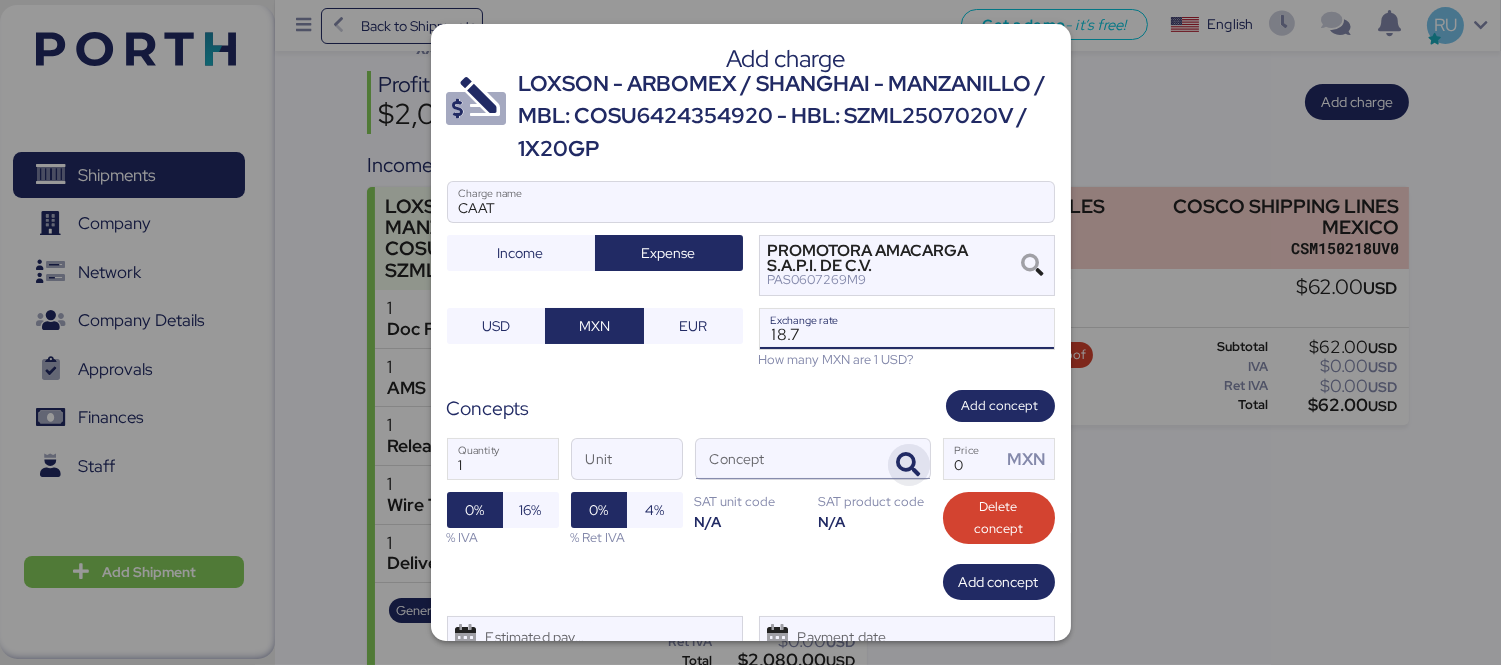 click at bounding box center (909, 465) 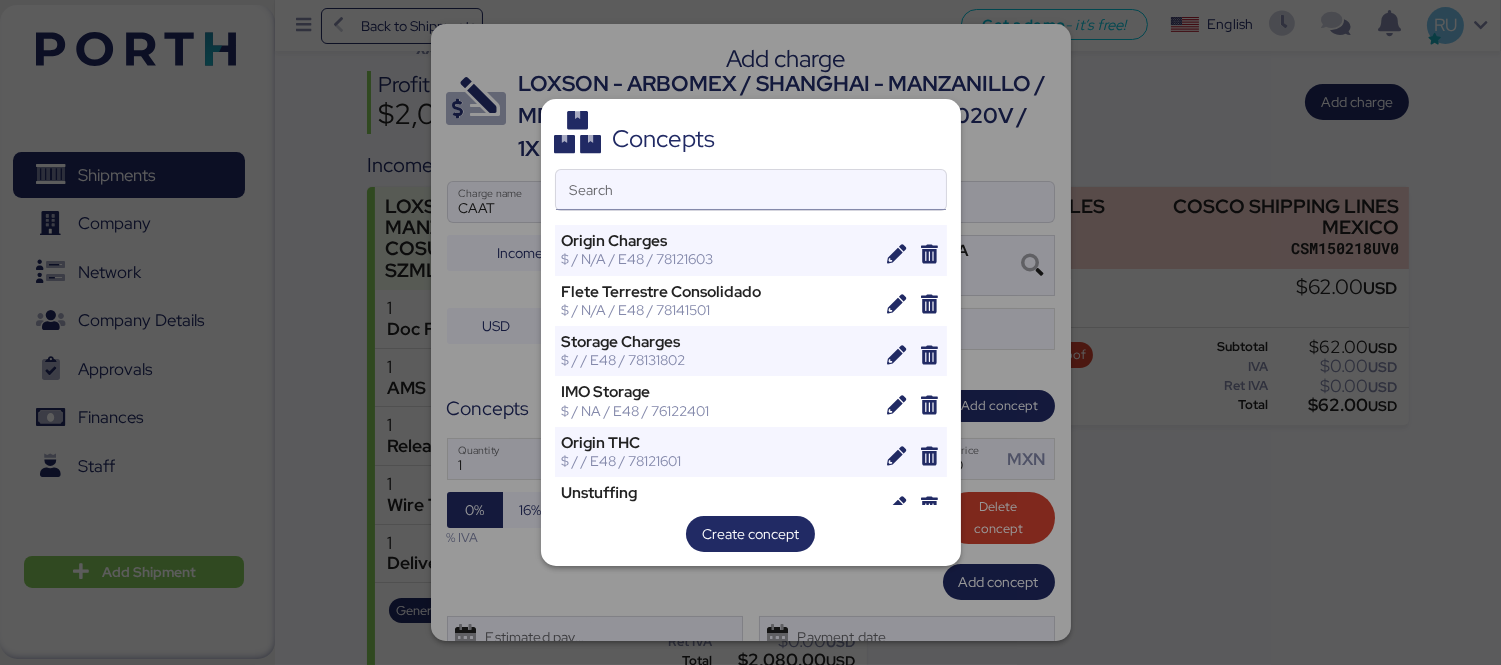click on "Search" at bounding box center [751, 190] 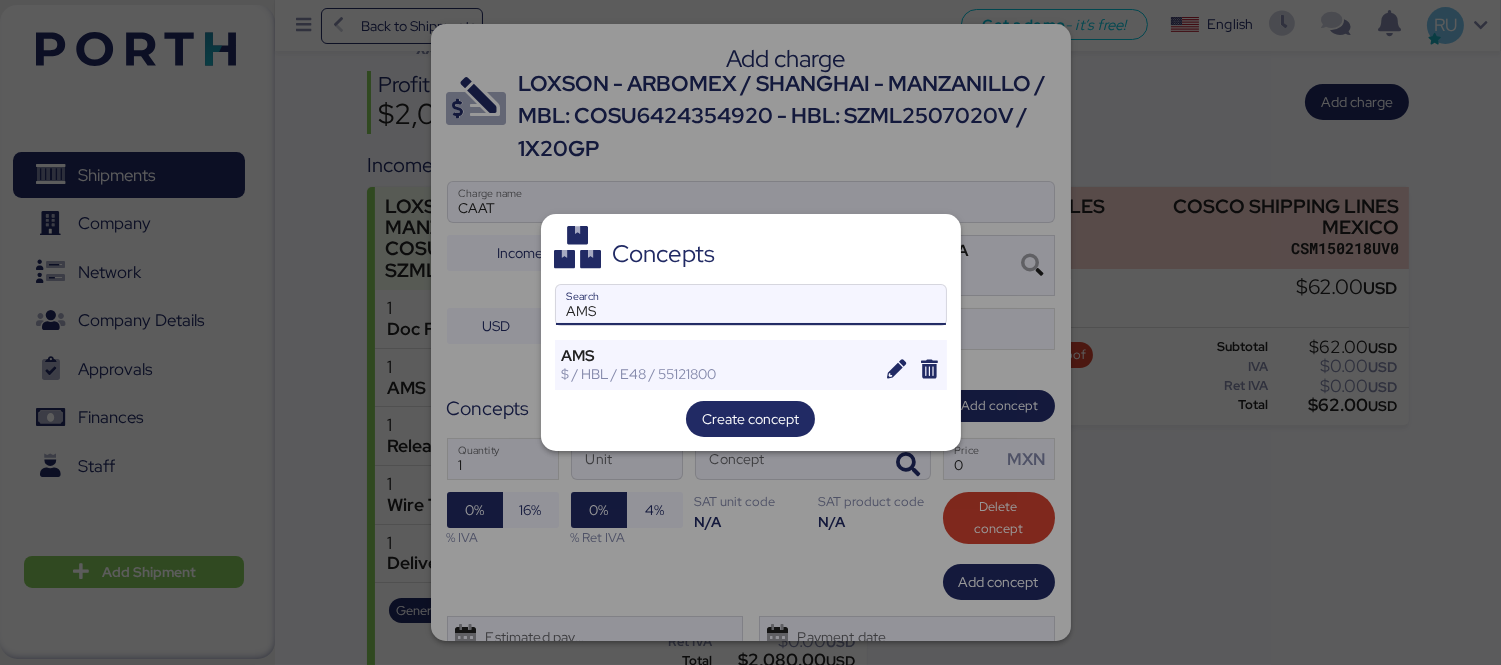 type on "AMS" 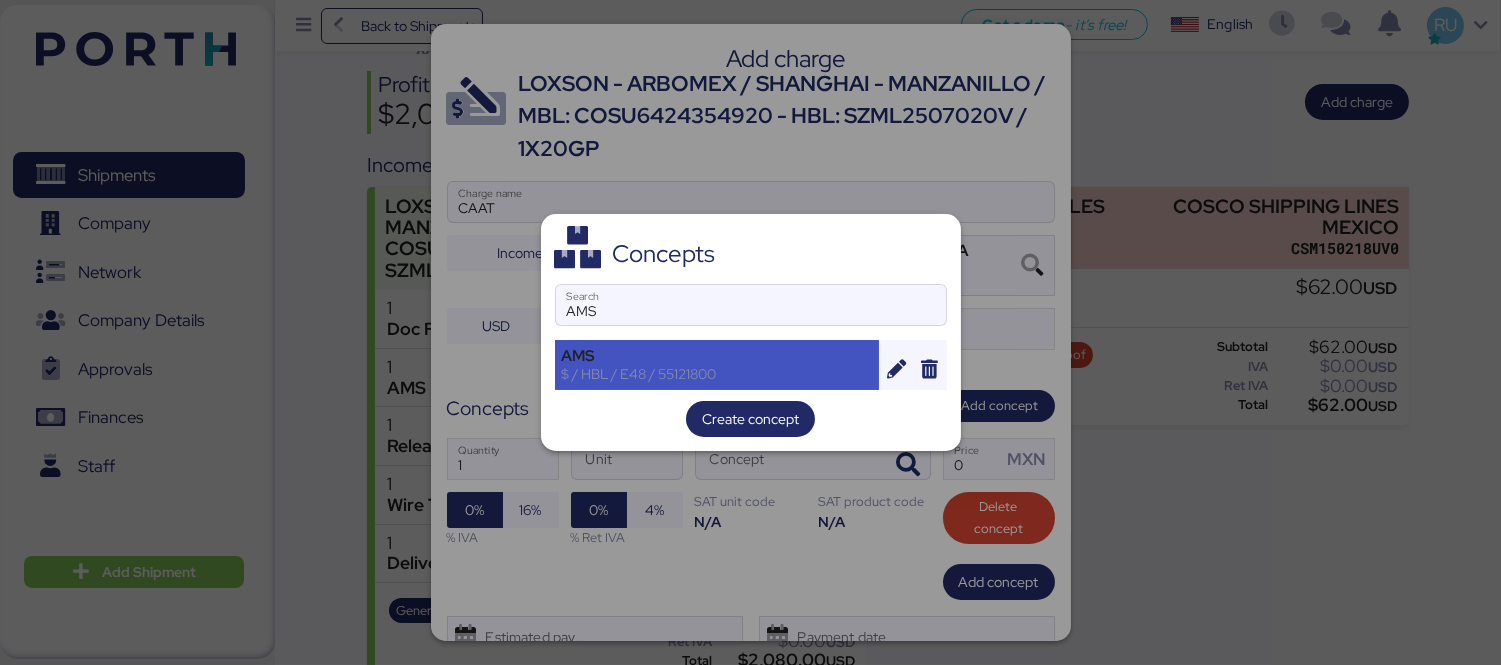 click on "Concepts AMS Search AMS
$[PRICE] / HBL /
E48 / [NUMBER]
Create concept" at bounding box center [751, 332] 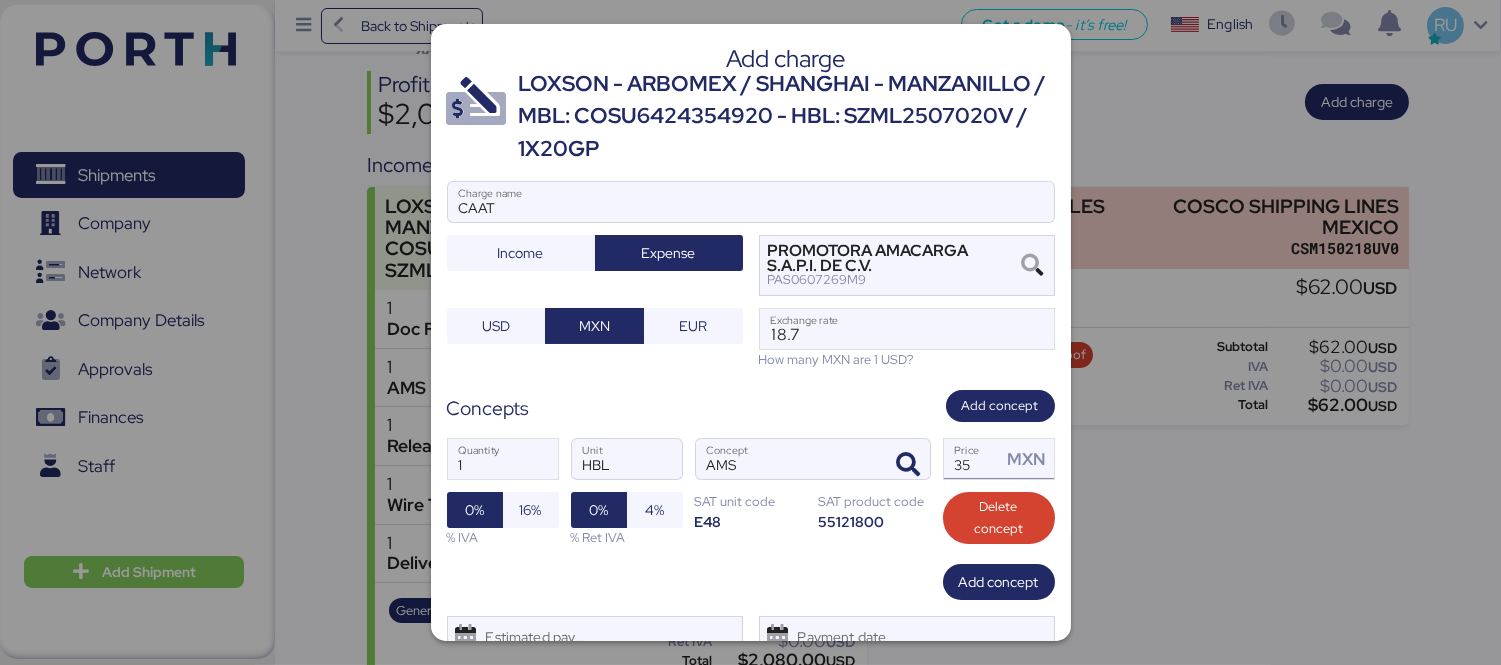 click on "35" at bounding box center [973, 459] 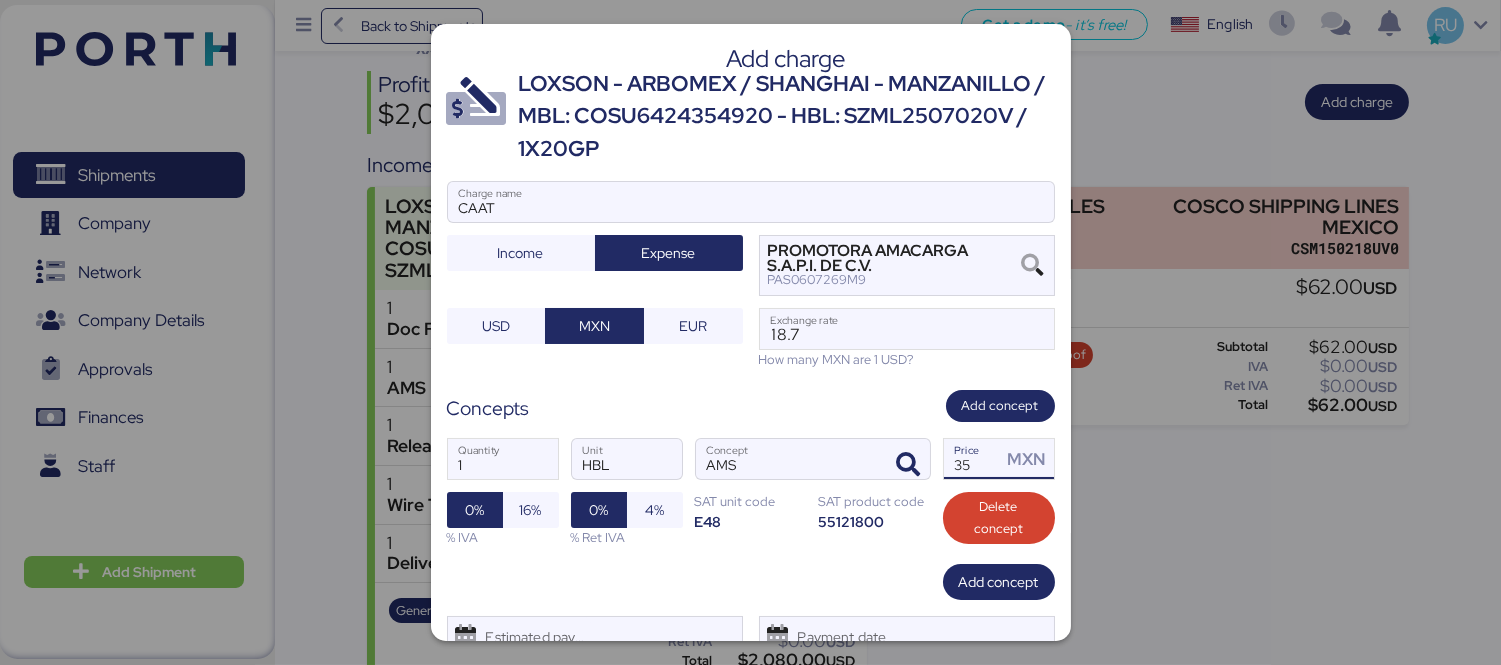 type on "3" 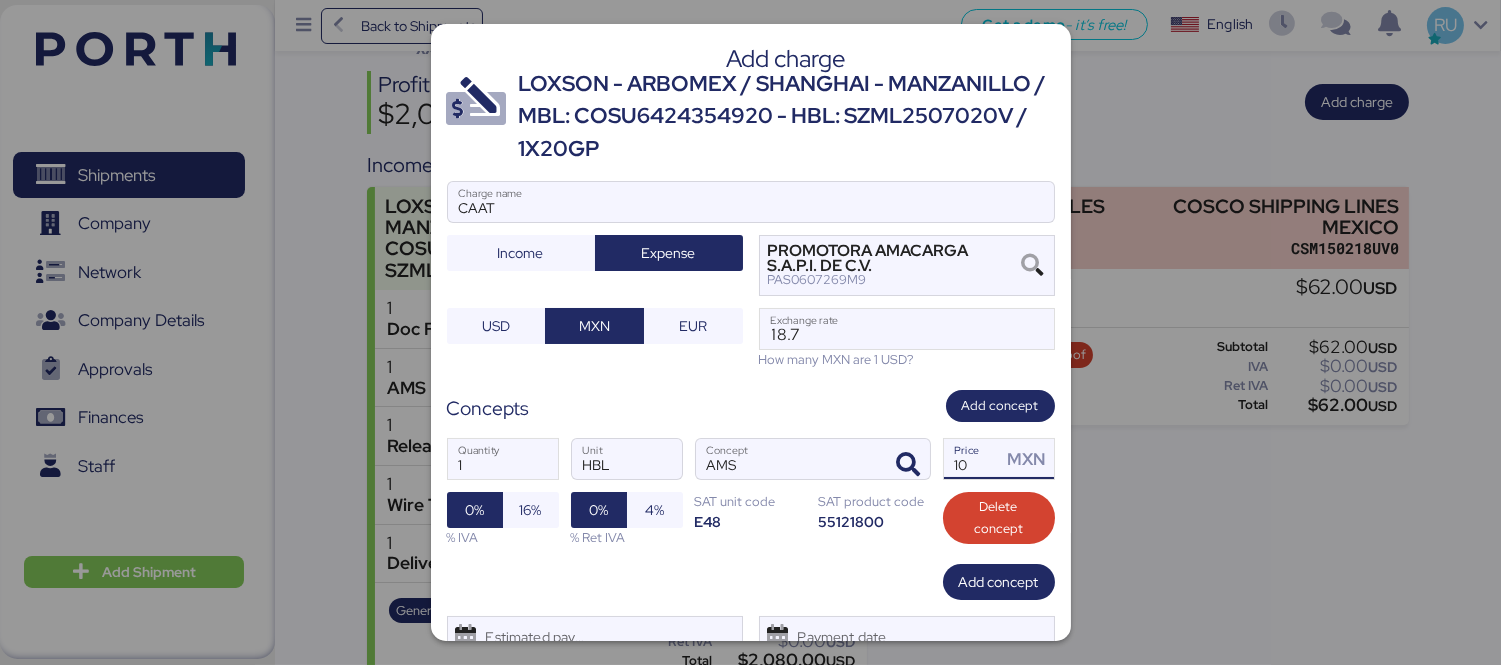 type on "1" 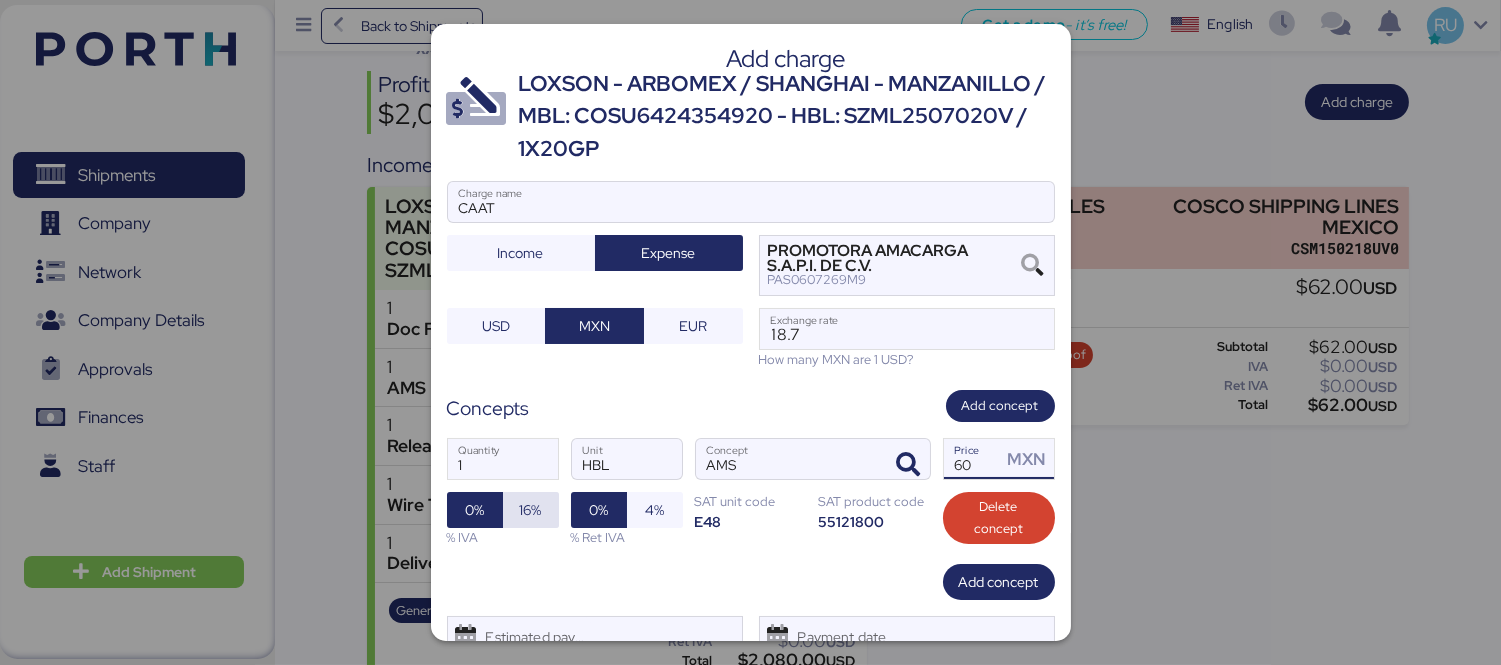type on "60" 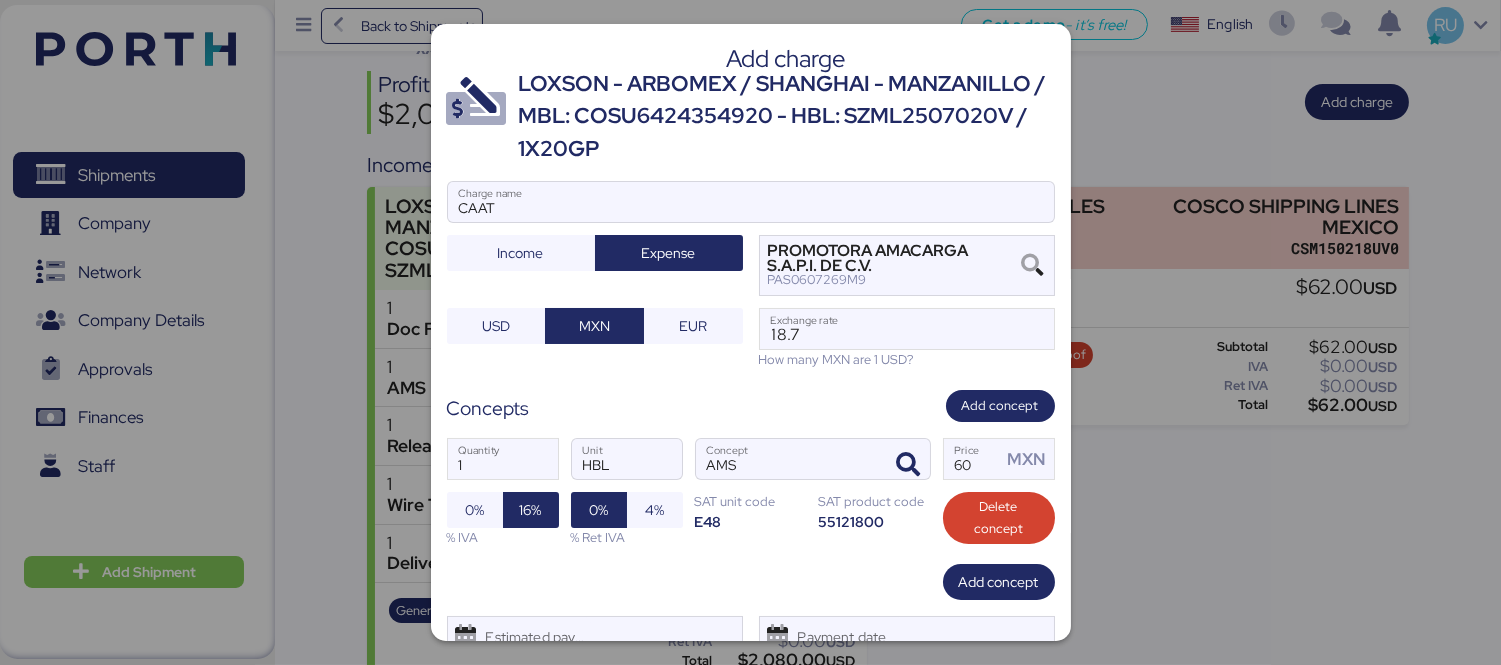 scroll, scrollTop: 81, scrollLeft: 0, axis: vertical 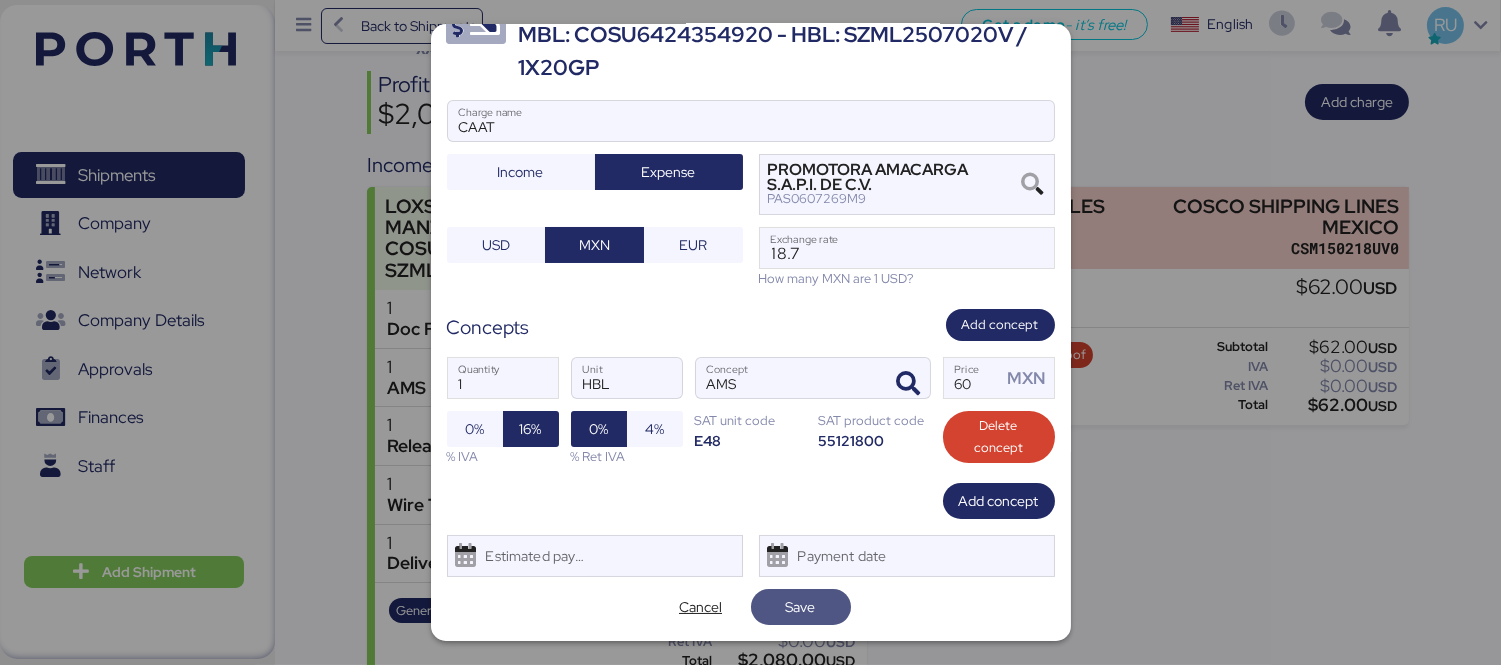 click on "Save" at bounding box center (801, 607) 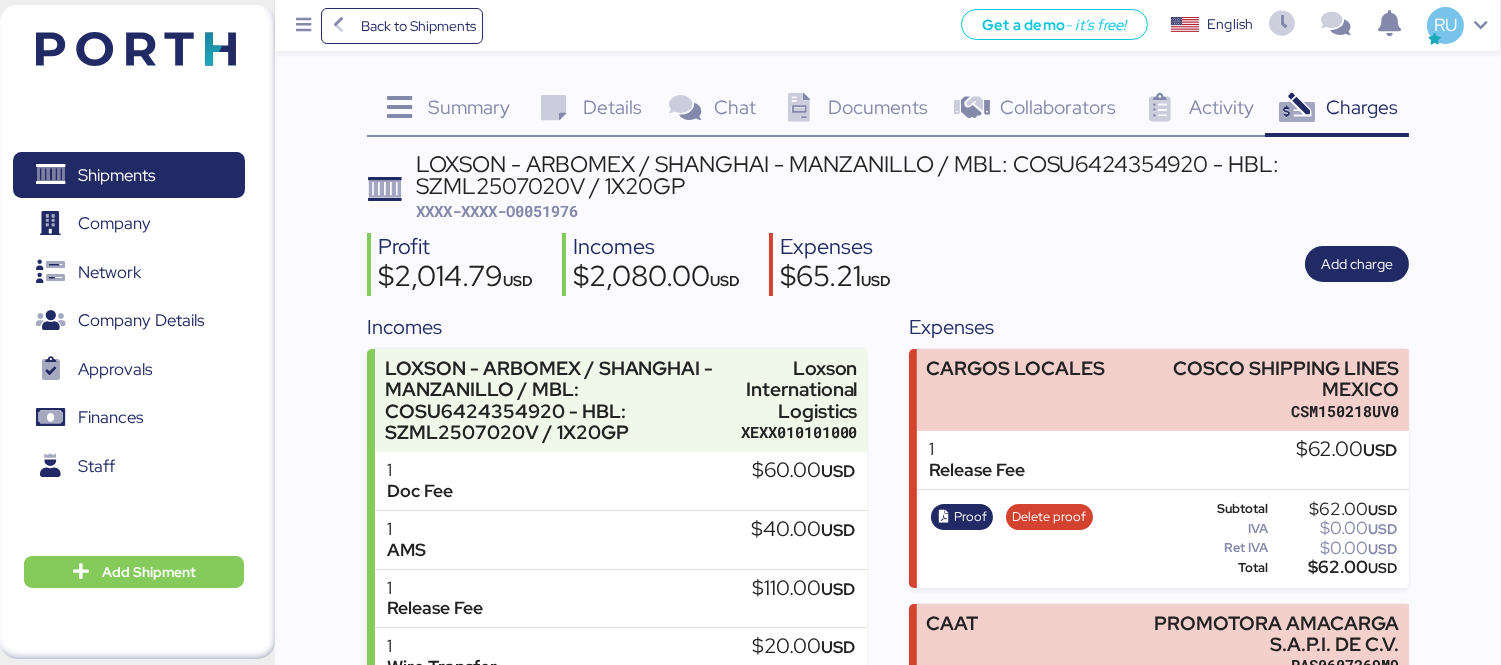 scroll, scrollTop: 193, scrollLeft: 0, axis: vertical 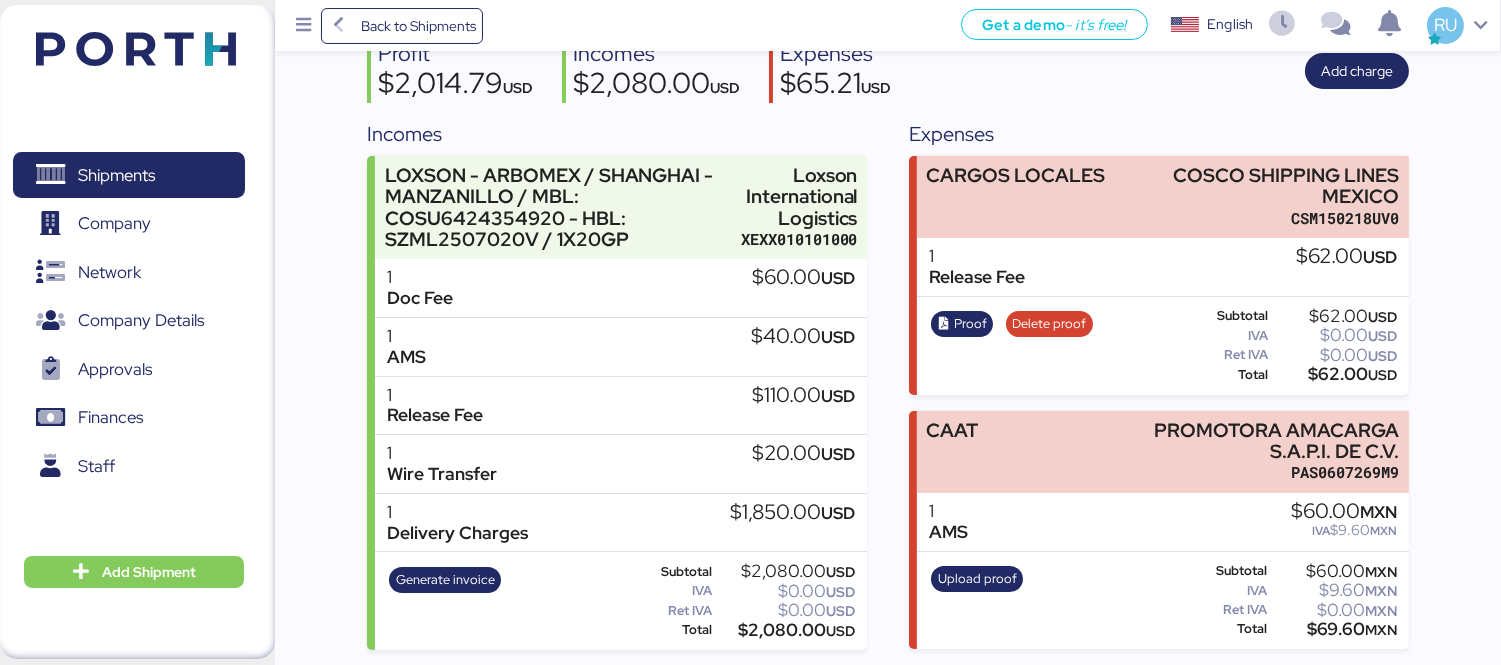 click at bounding box center (106, 46) 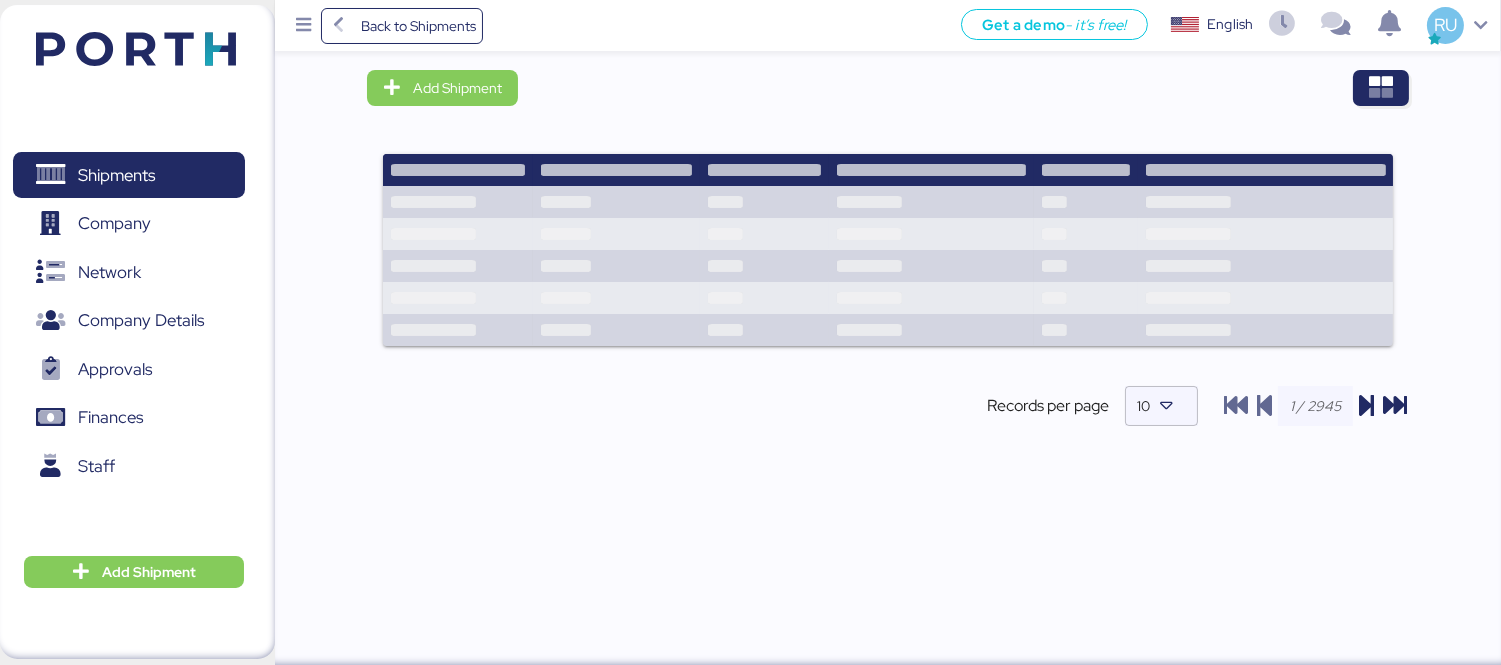 scroll, scrollTop: 0, scrollLeft: 0, axis: both 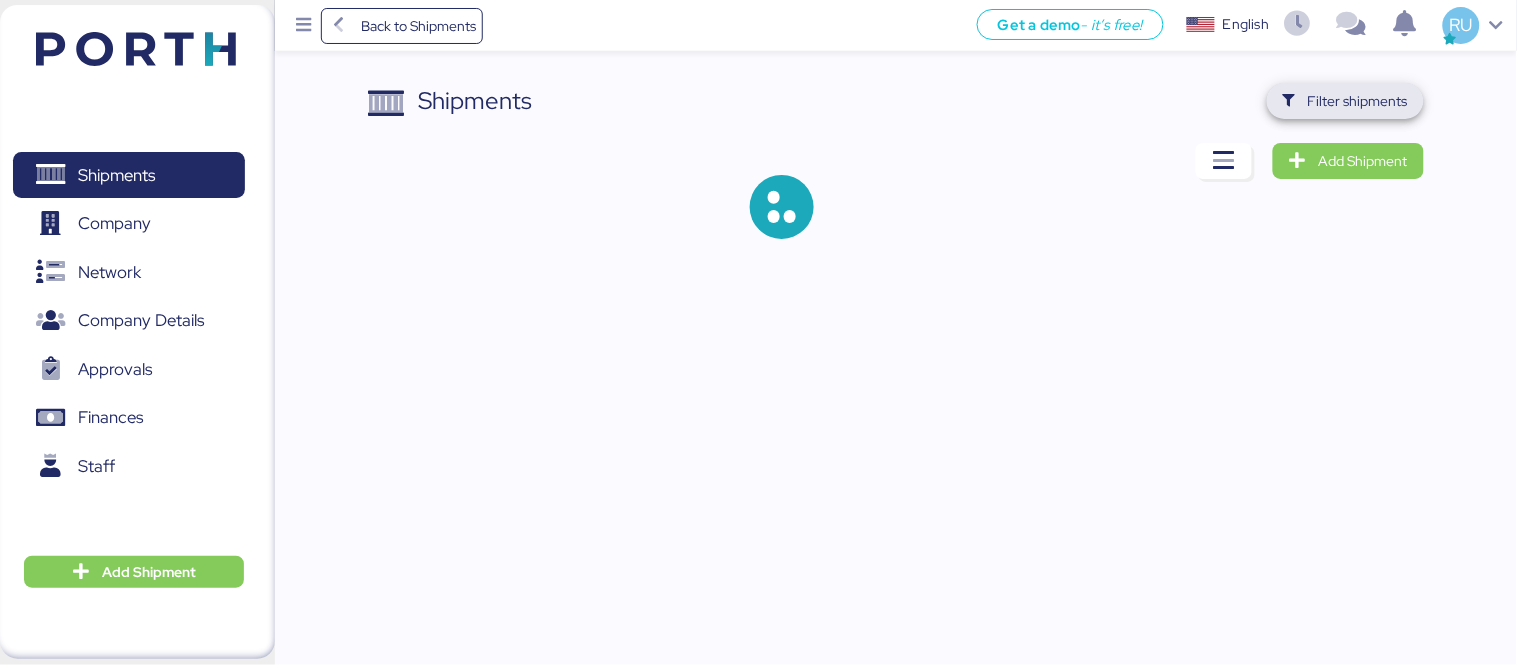 click on "Filter shipments" at bounding box center (1345, 101) 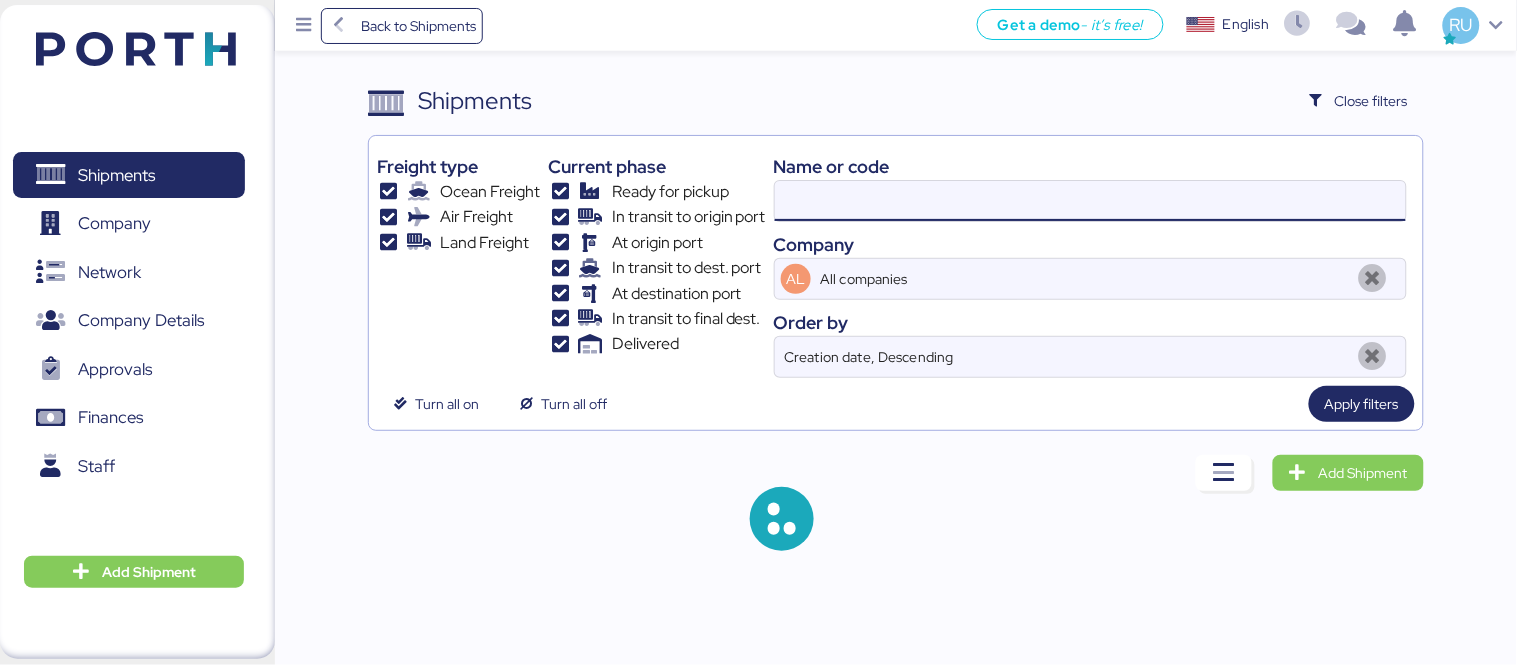 click at bounding box center [1090, 201] 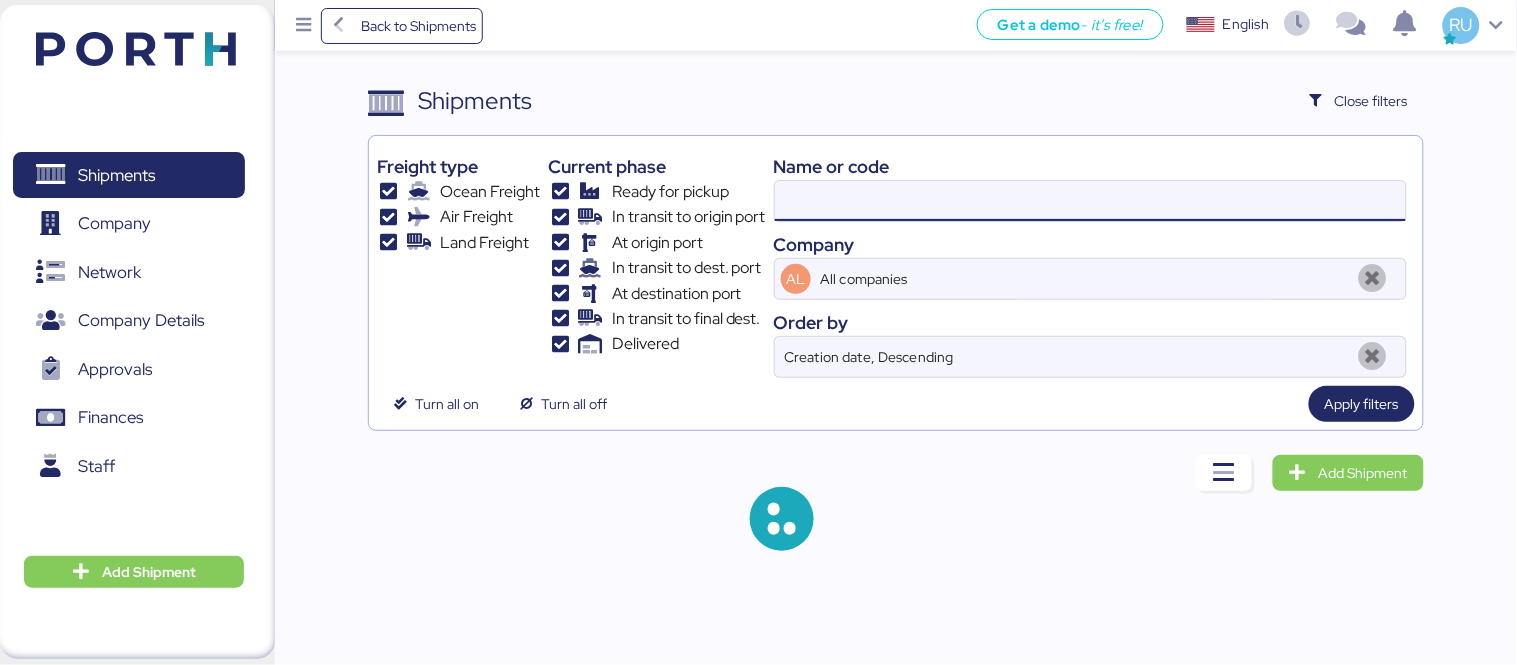 paste on "O0051945" 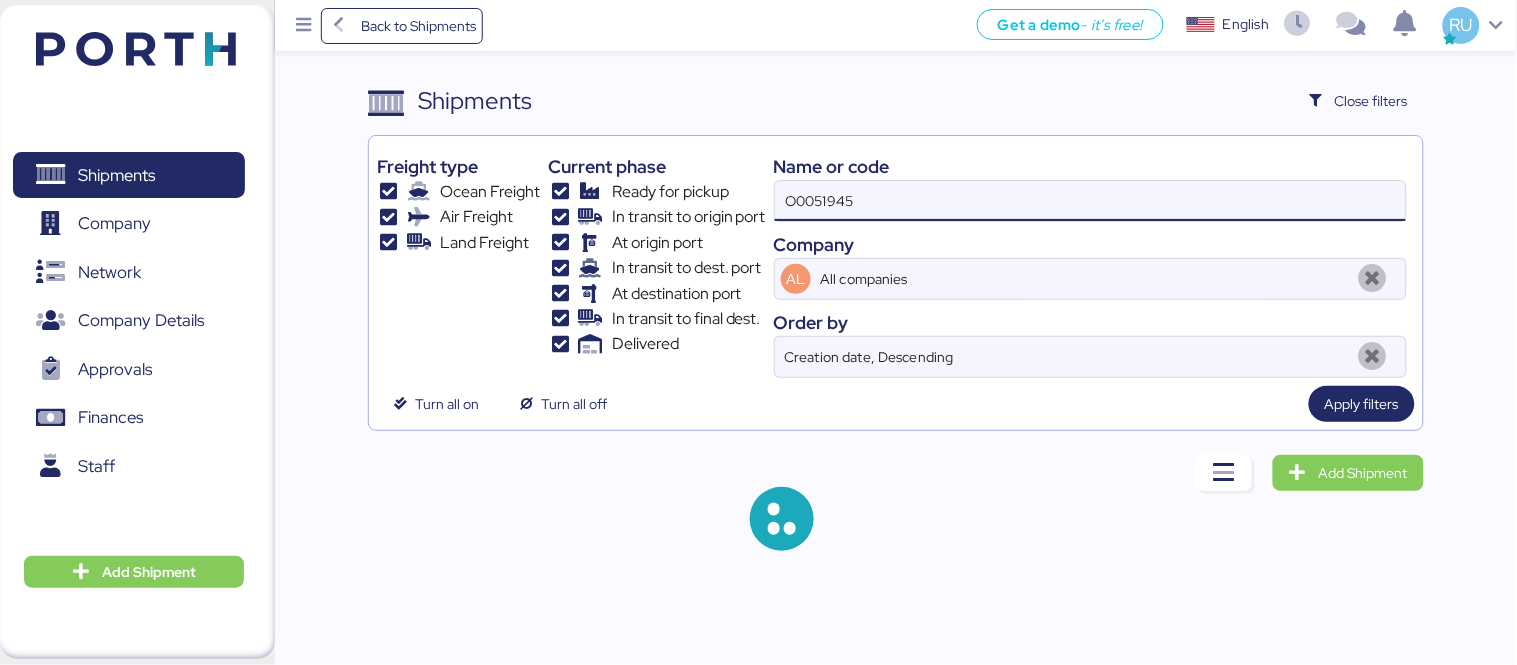 type on "O0051945" 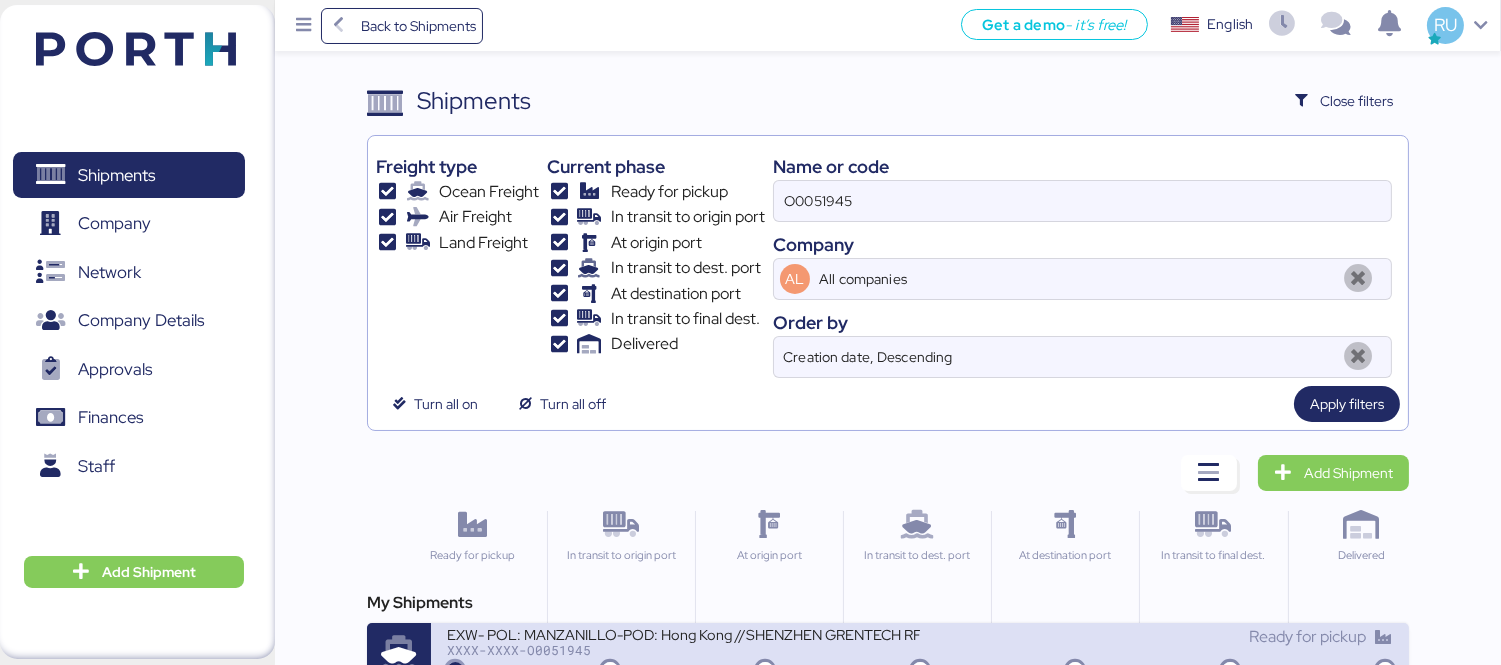 click on "EXW- POL: MANZANILLO-POD: Hong Kong //SHENZHEN GRENTECH RF COMMUNICATION LIMITED [TAX_ID] Ready for pickup" at bounding box center (920, 655) 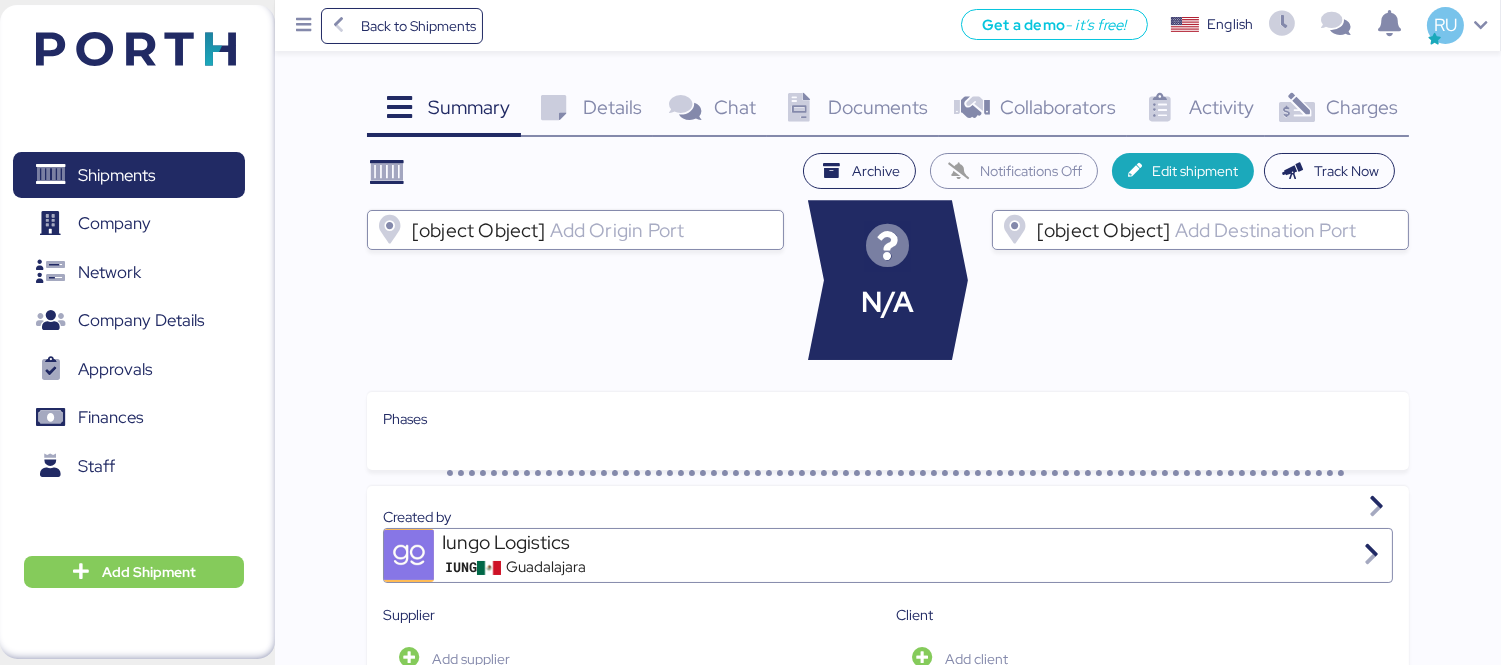 click on "Charges" at bounding box center (1362, 107) 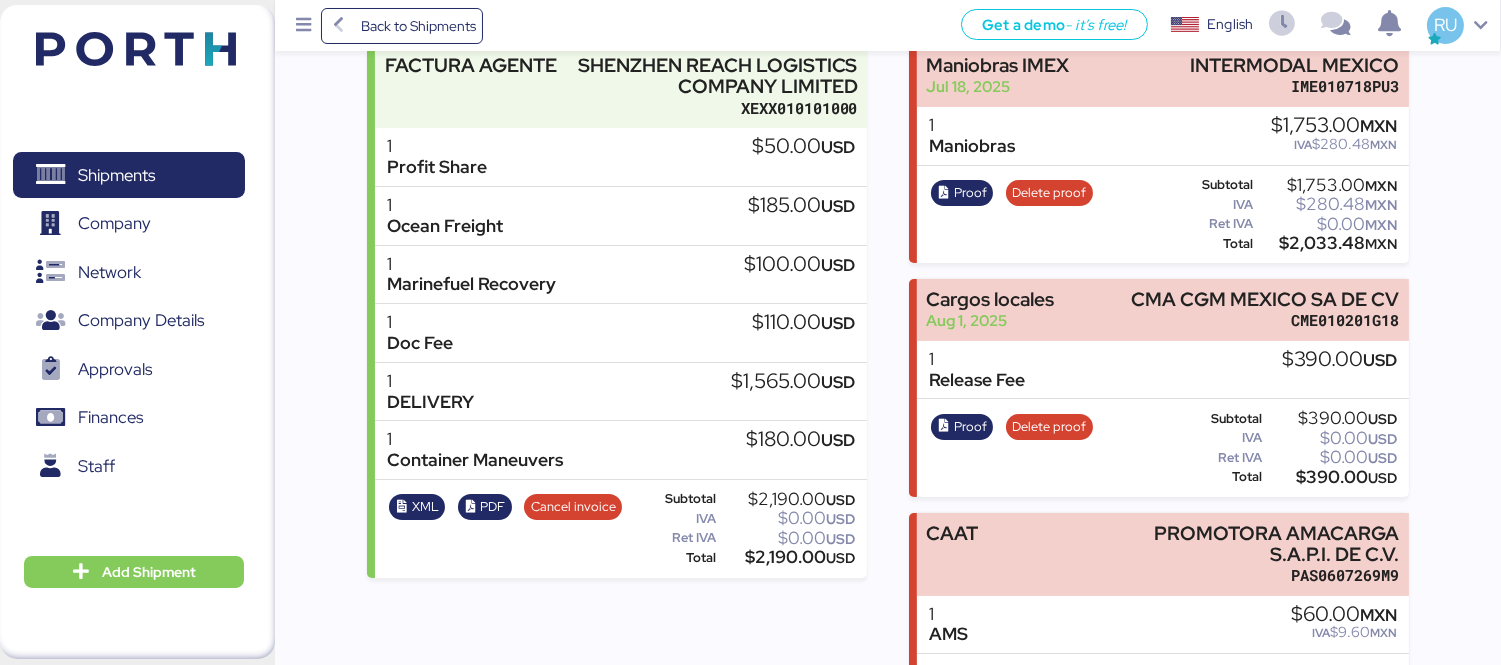 scroll, scrollTop: 371, scrollLeft: 0, axis: vertical 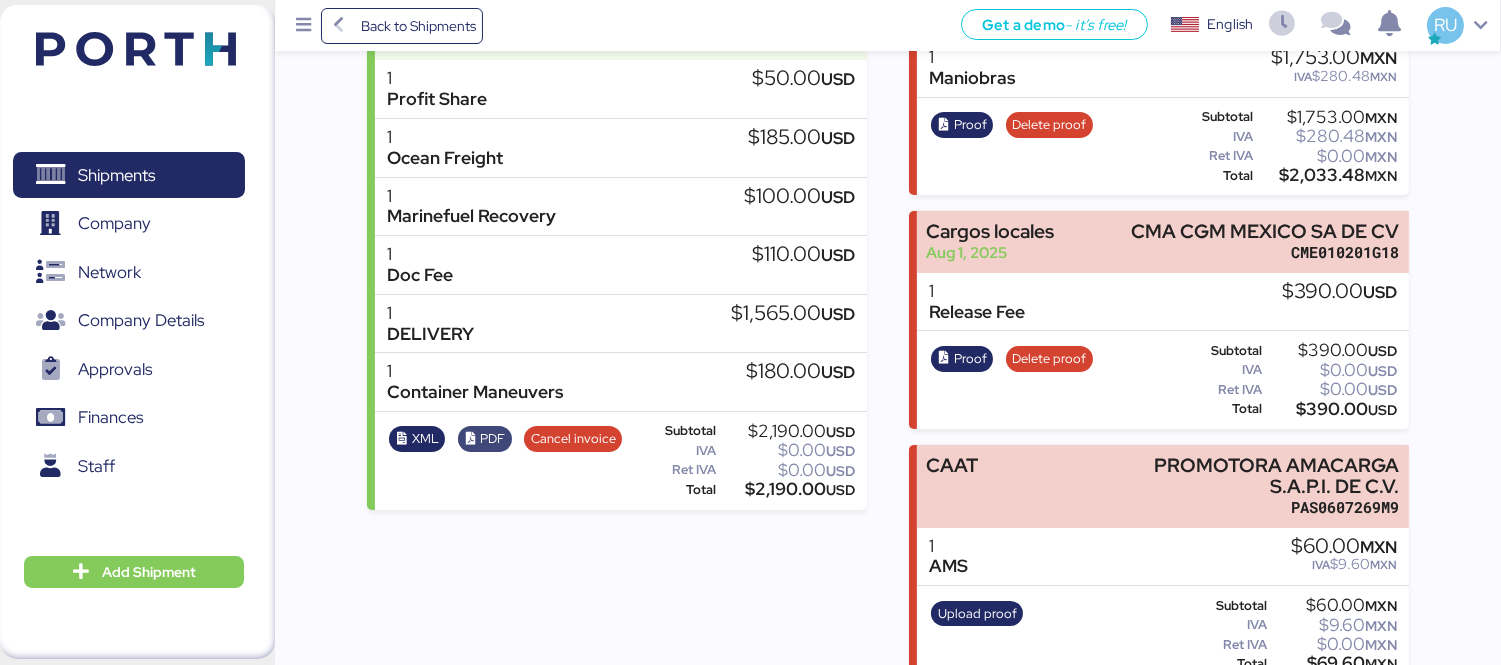 click on "PDF" at bounding box center (492, 439) 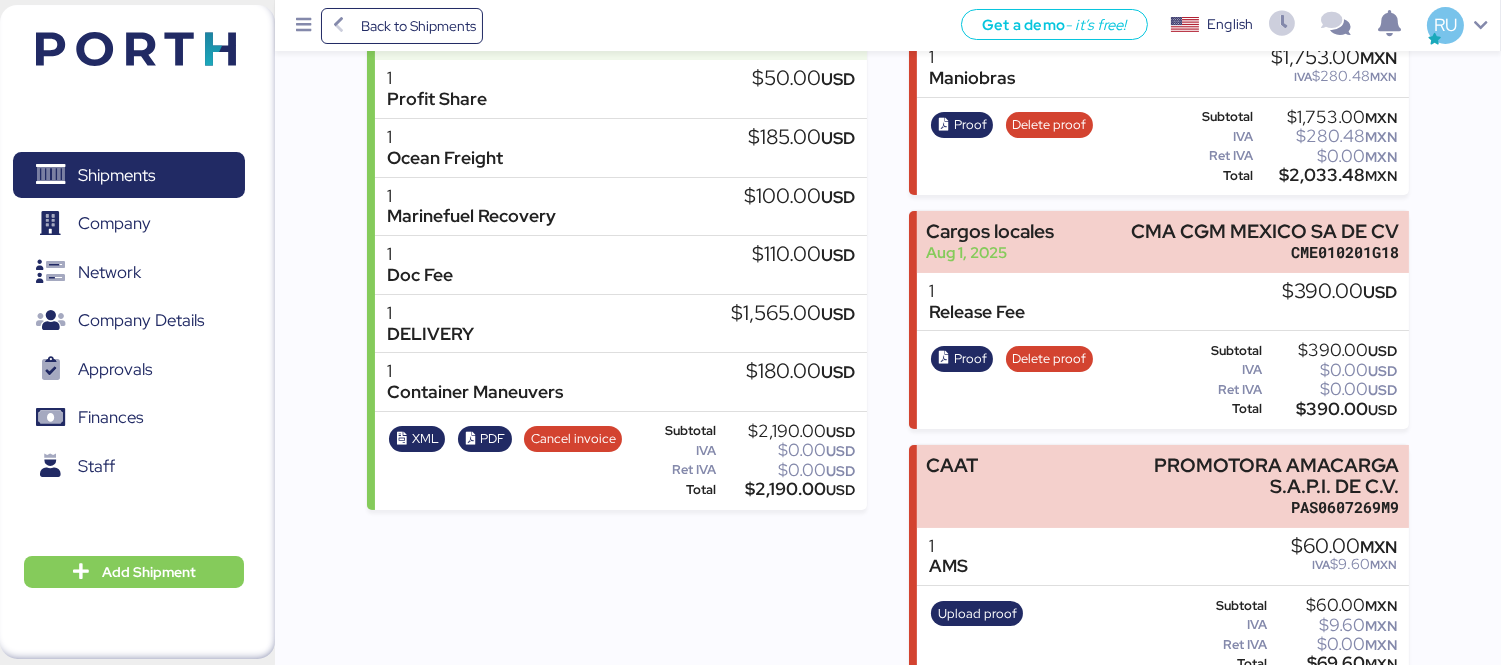 scroll, scrollTop: 0, scrollLeft: 0, axis: both 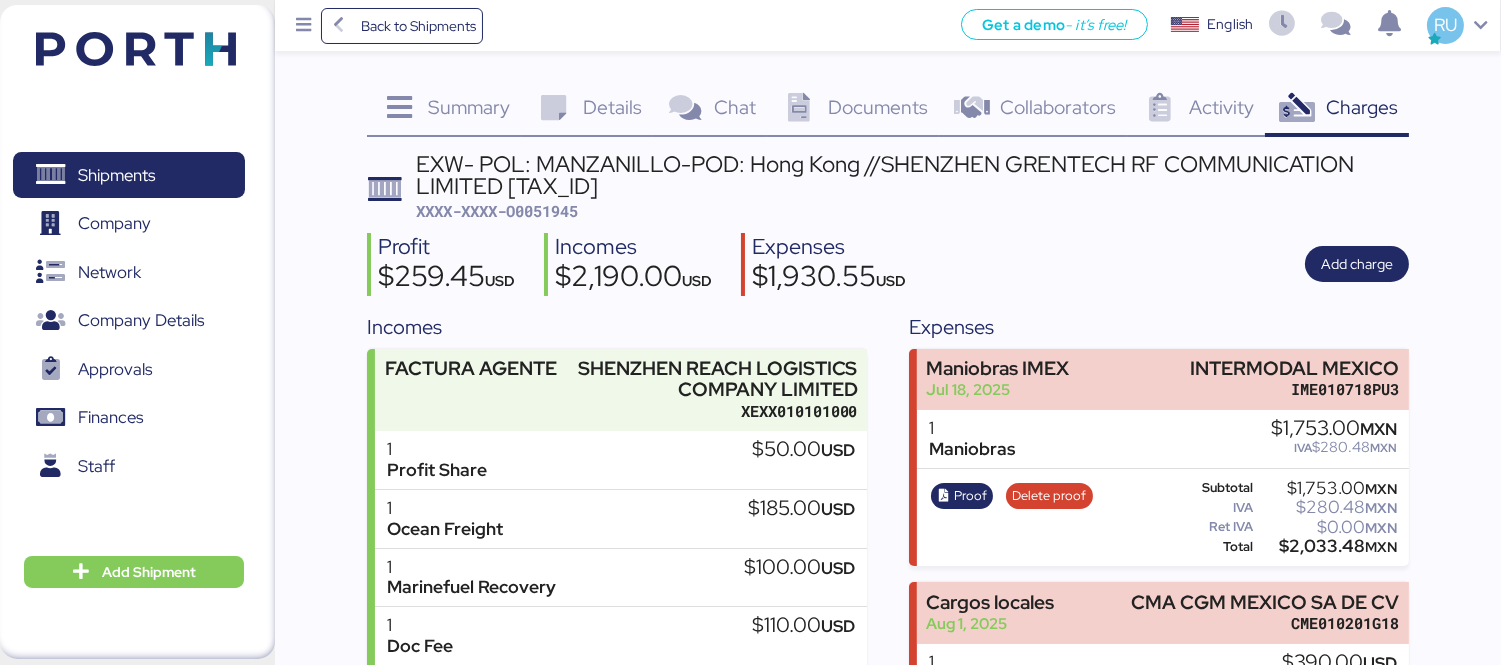 click at bounding box center [136, 49] 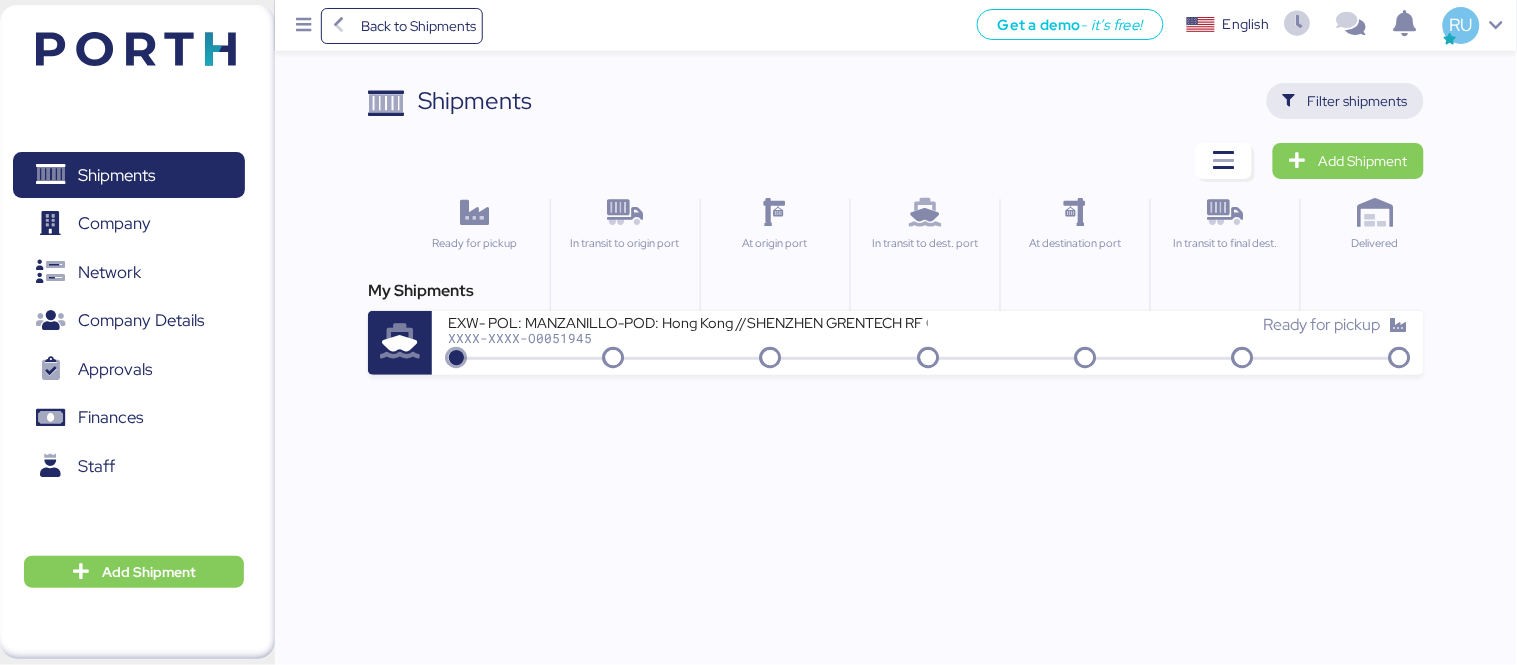 click on "Filter shipments" at bounding box center (1358, 101) 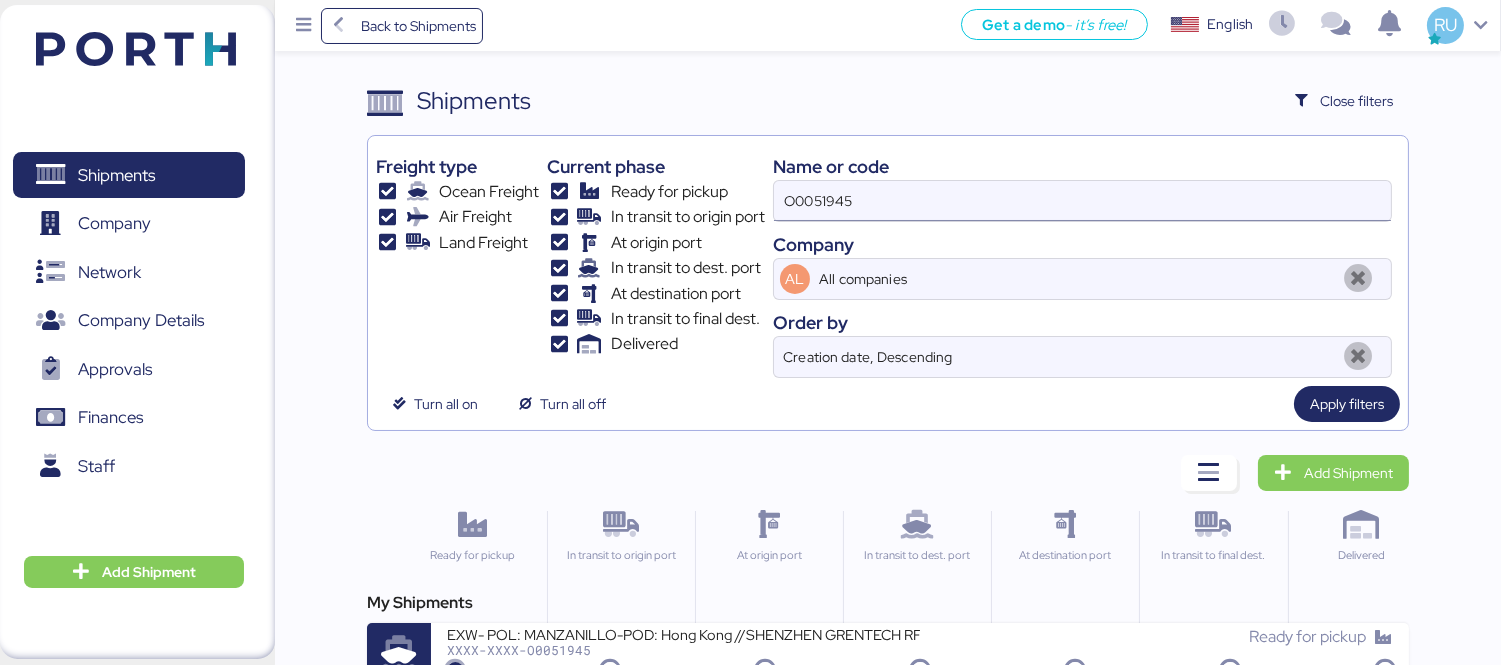 click on "O0051945" at bounding box center (1082, 201) 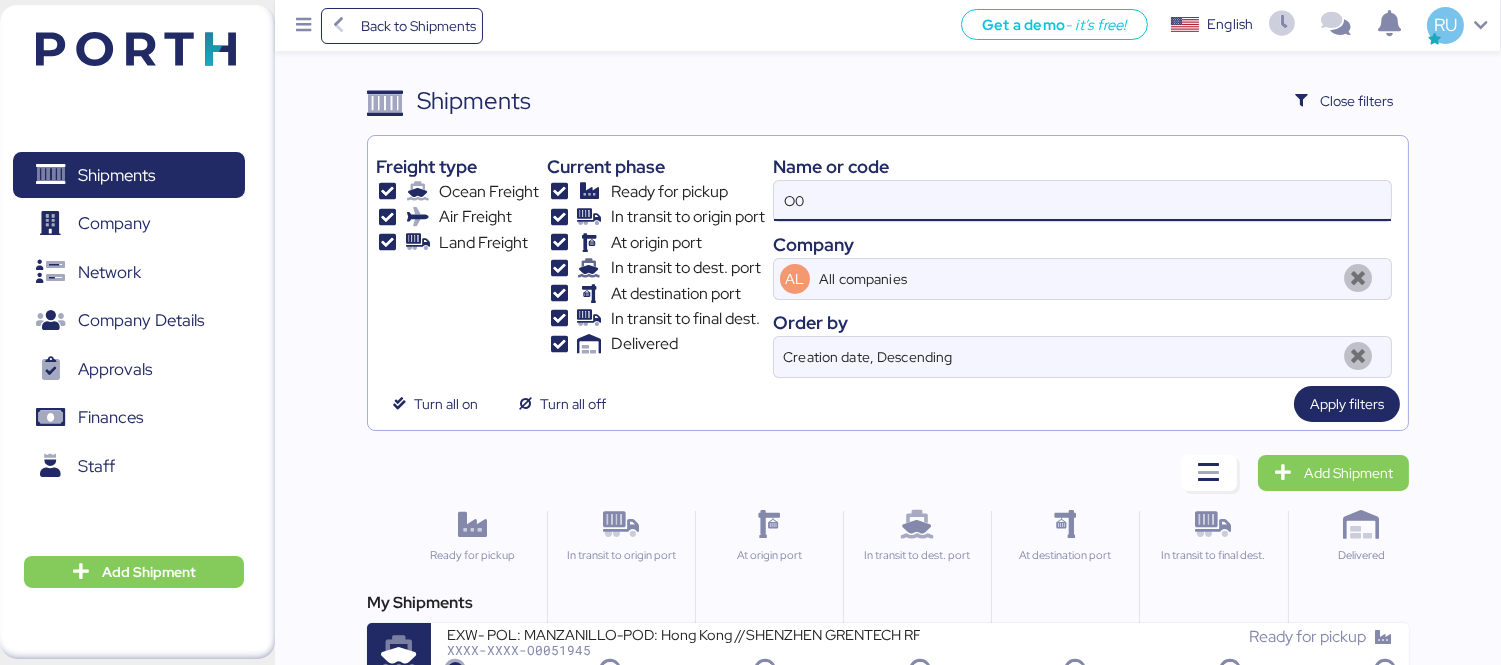 type on "O" 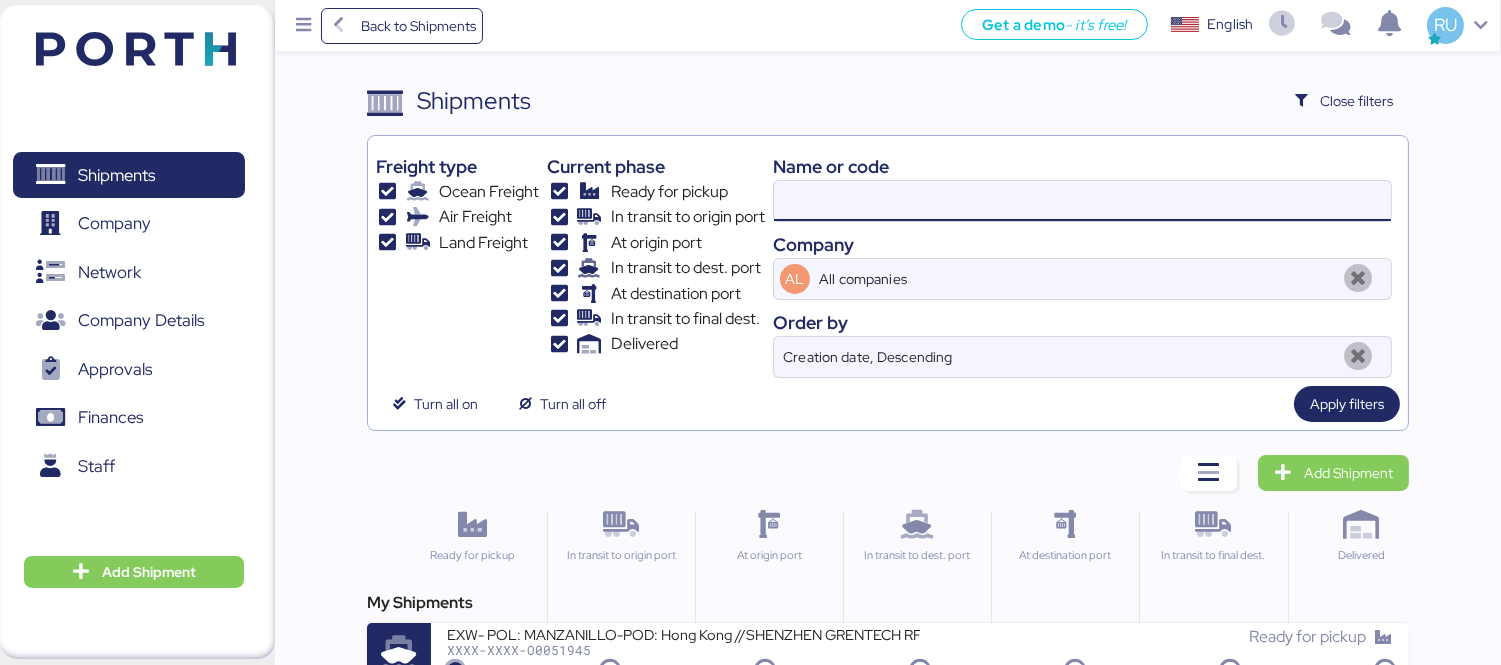 paste on "O0051921" 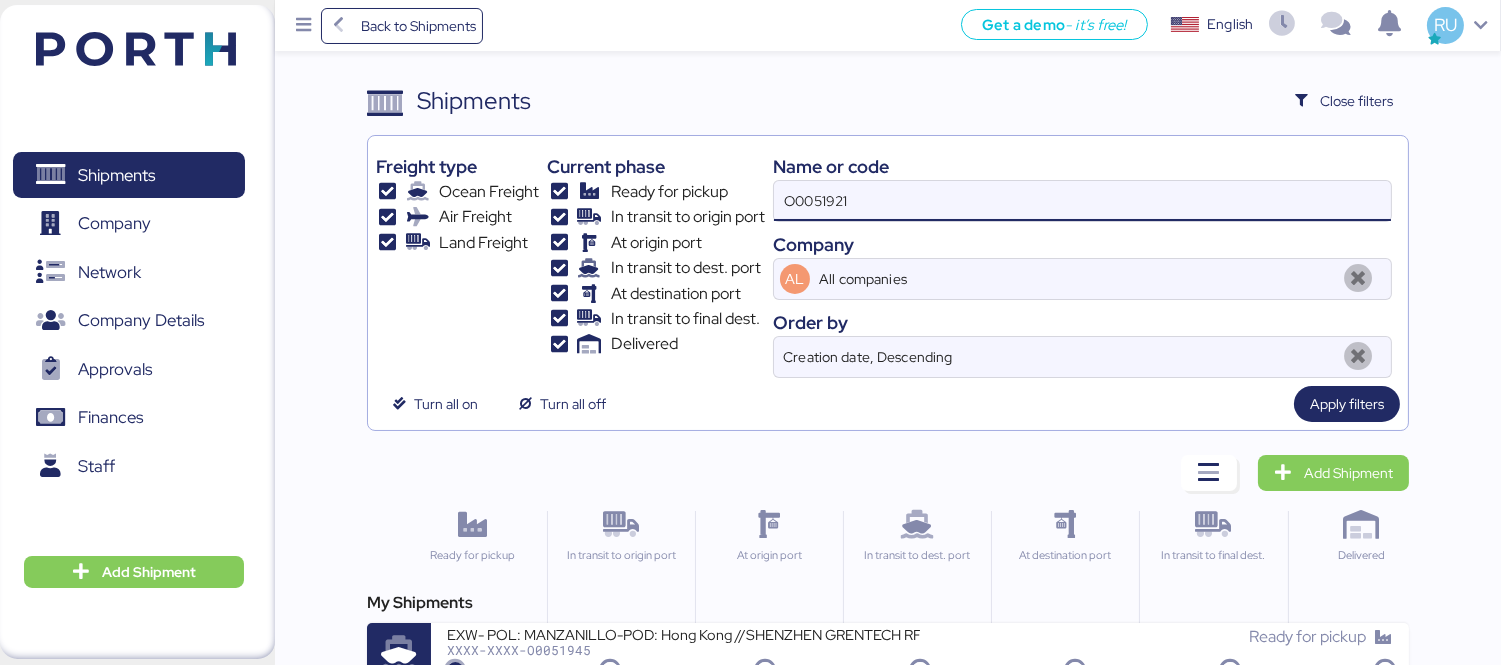 type on "O0051921" 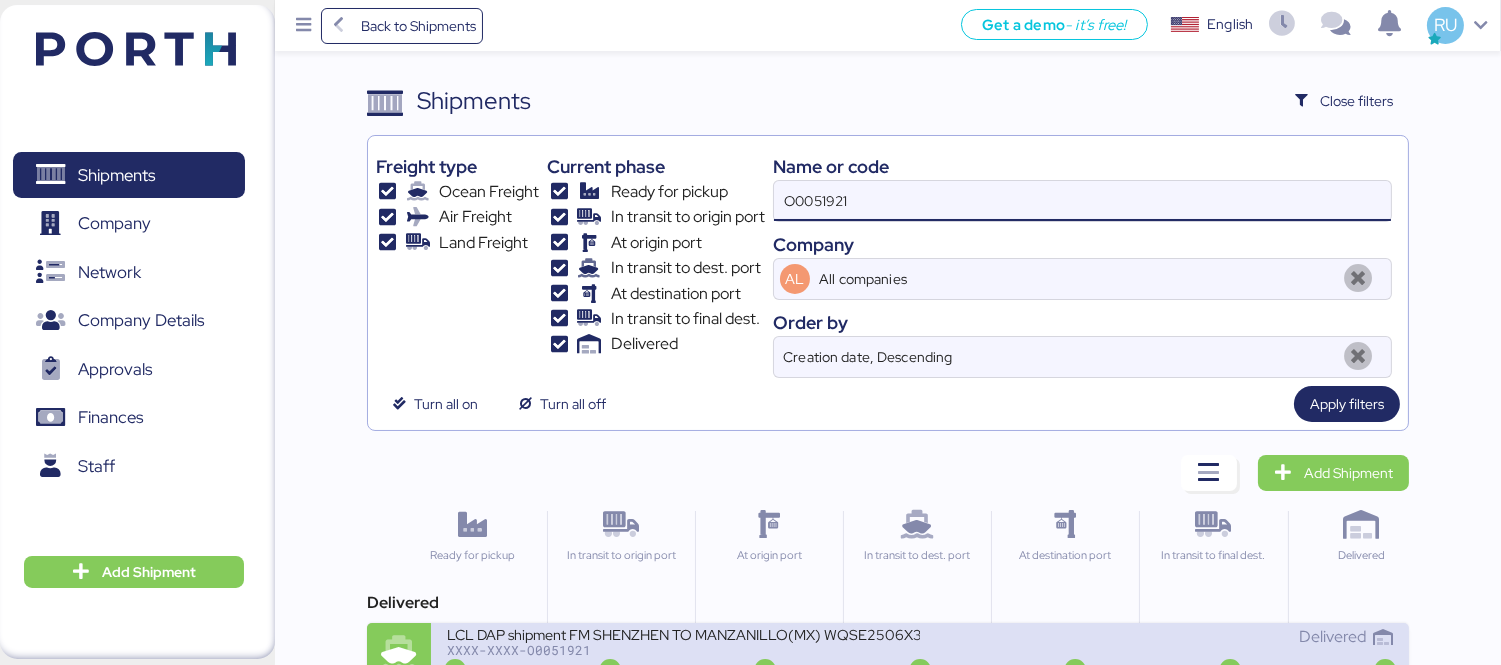 click on "LCL DAP shipment FM SHENZHEN TO MANZANILLO(MX) WQSE2506X36" at bounding box center [683, 633] 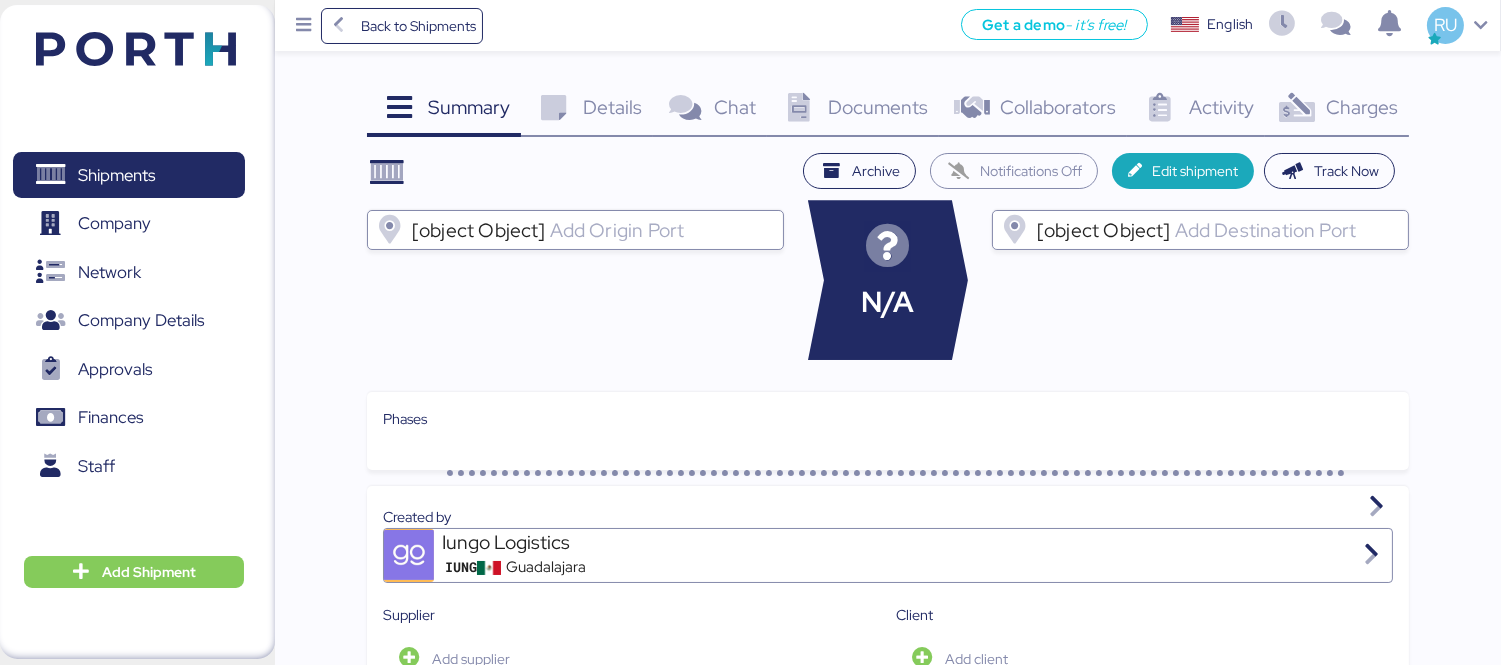 click at bounding box center [1297, 108] 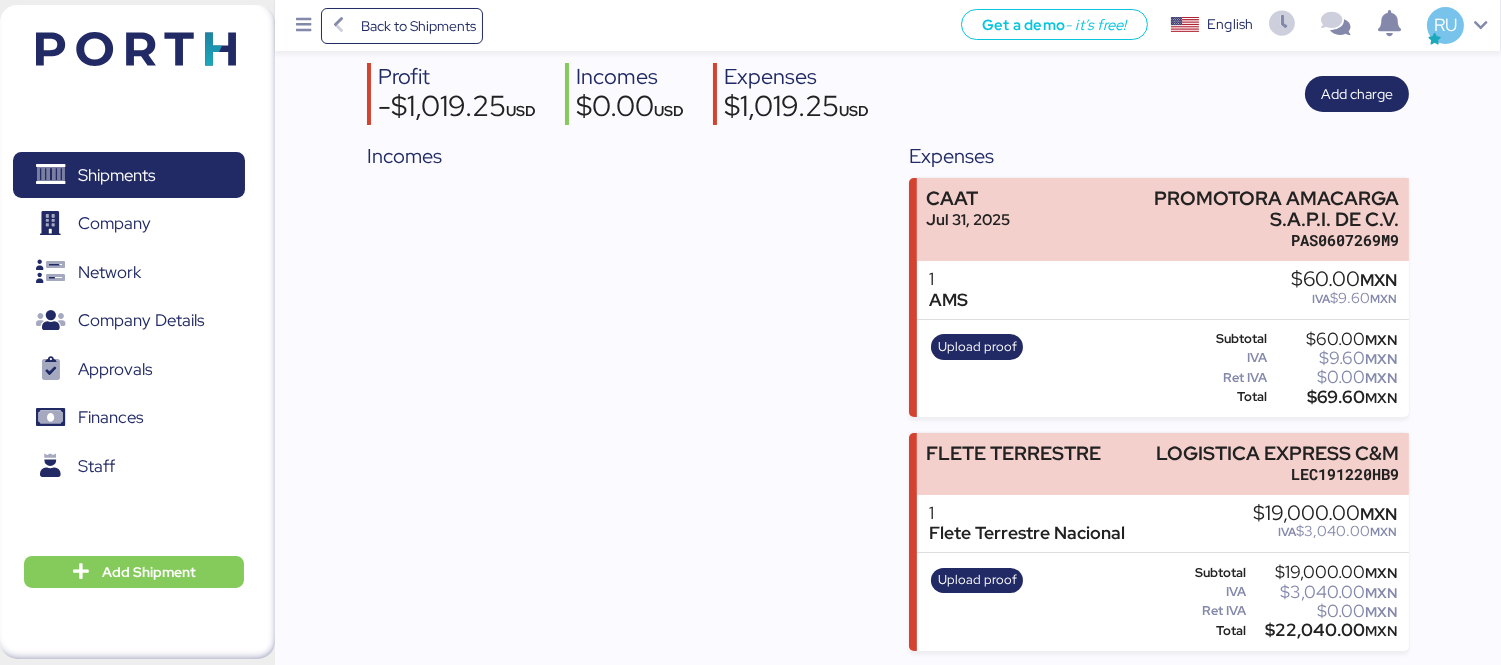 scroll, scrollTop: 0, scrollLeft: 0, axis: both 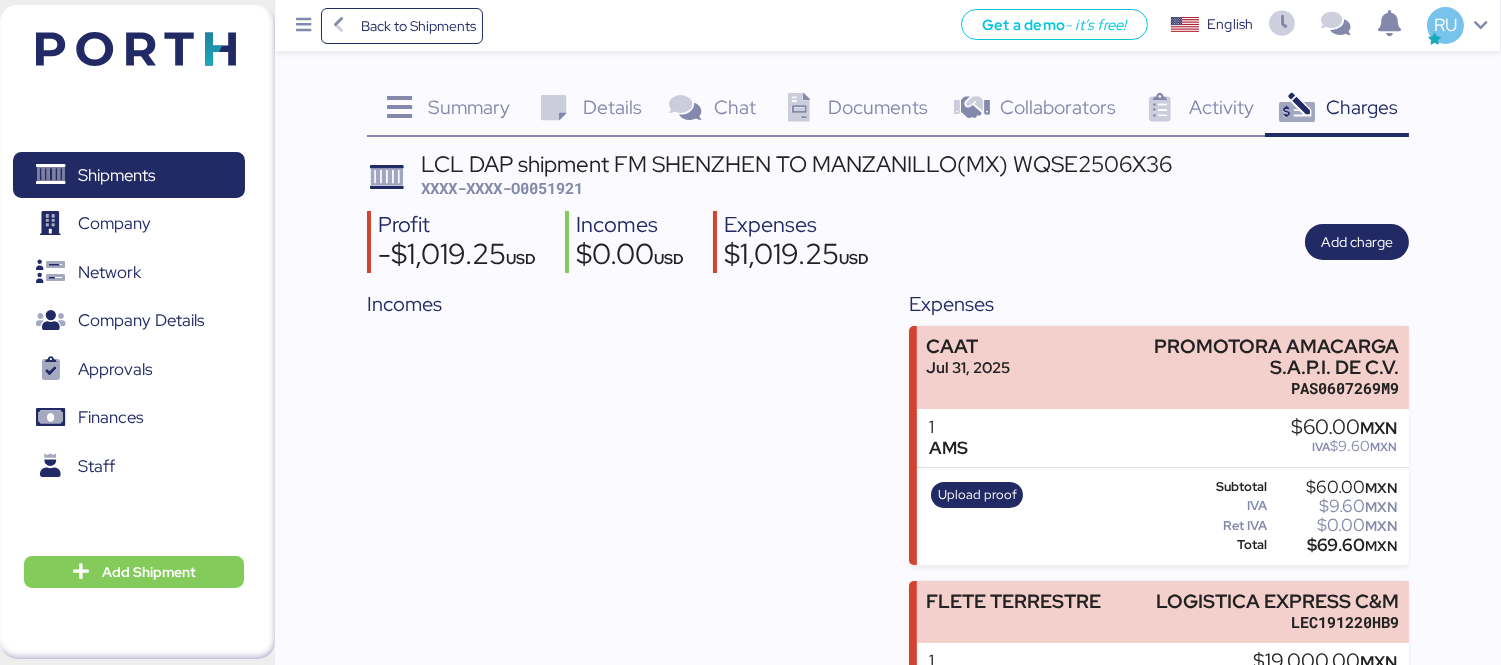click on "XXXX-XXXX-O0051921" at bounding box center [502, 188] 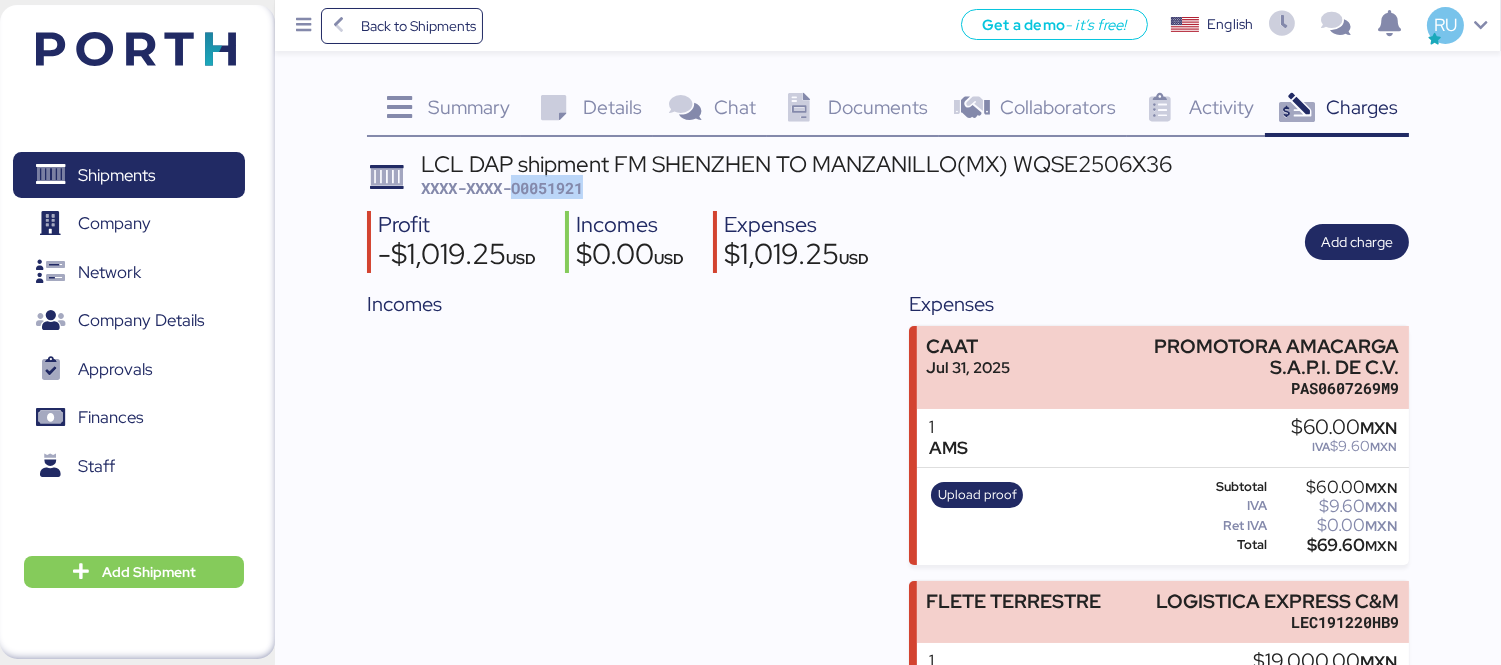 click on "XXXX-XXXX-O0051921" at bounding box center (502, 188) 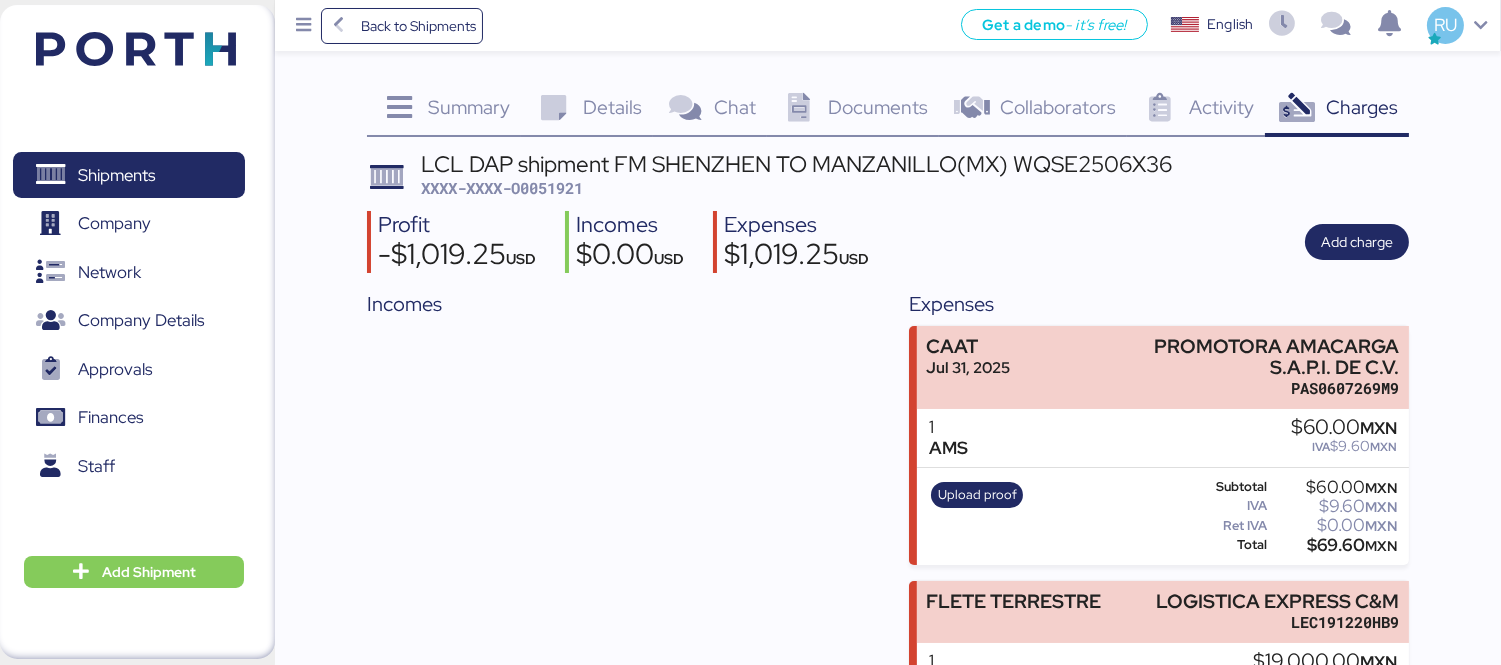 click on "Profit $[PRICE]  USD Incomes $[PRICE]  USD Expenses $[PRICE]  USD Add charge" at bounding box center [888, 242] 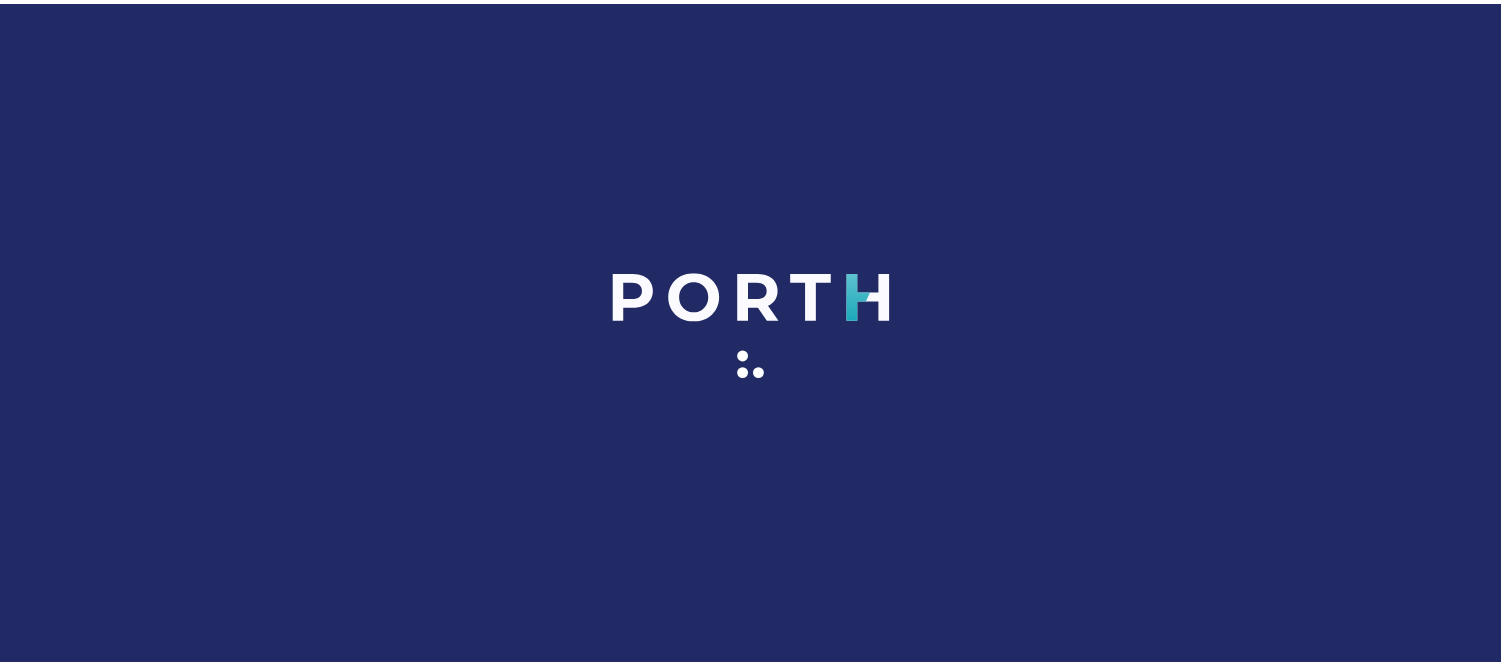 scroll, scrollTop: 0, scrollLeft: 0, axis: both 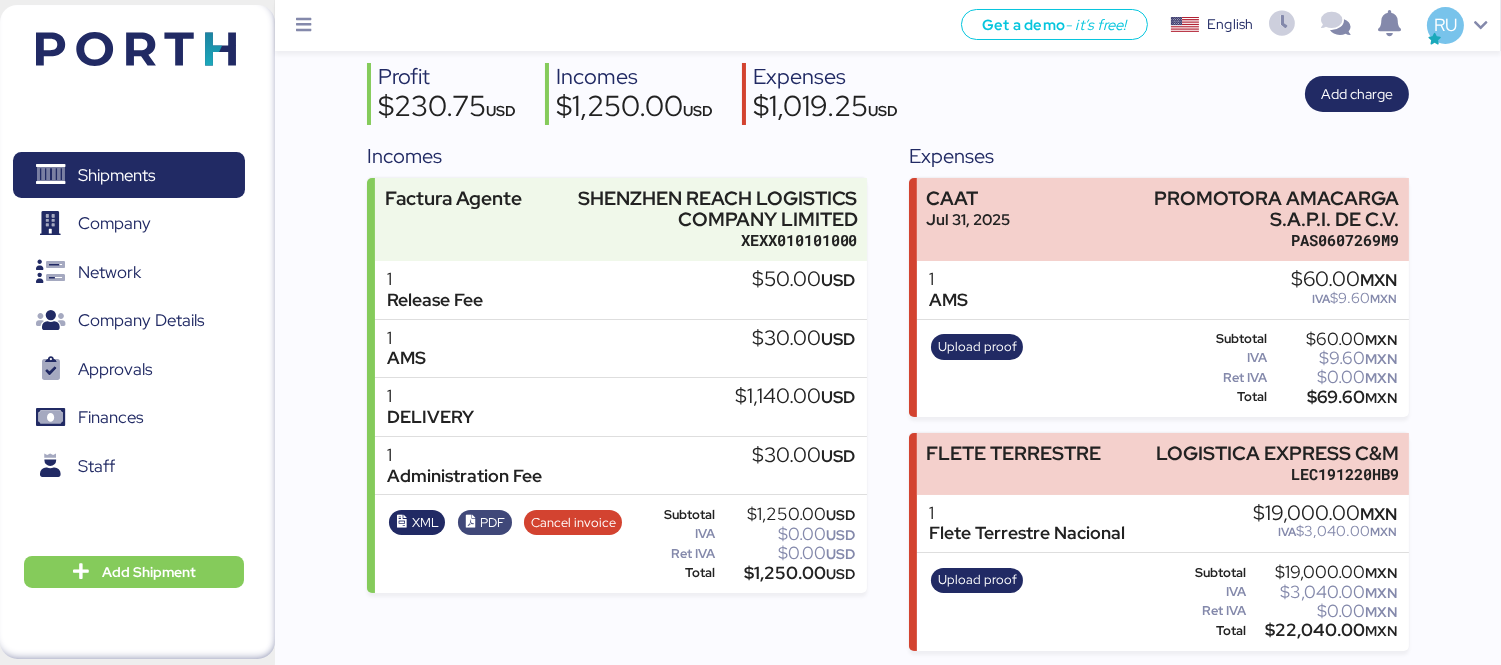 click on "PDF" at bounding box center (492, 523) 